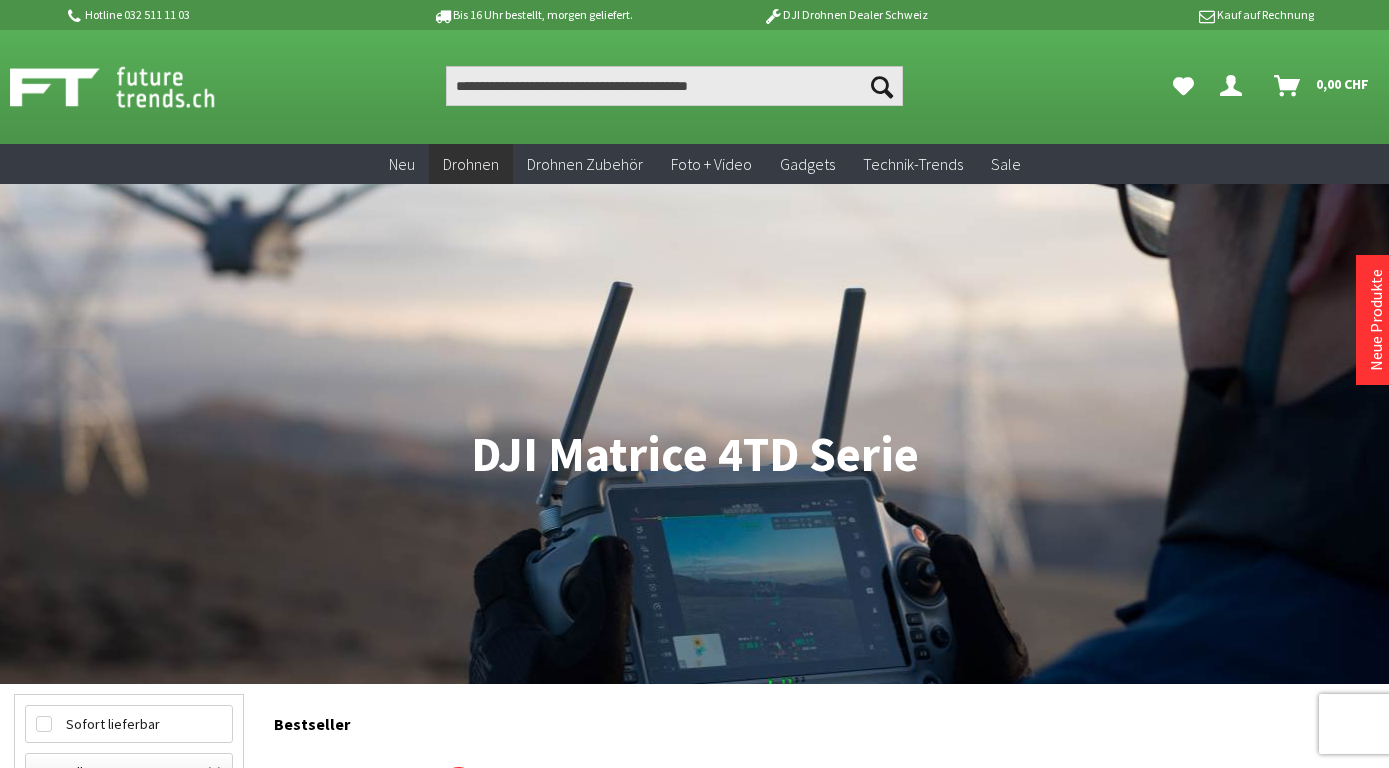 scroll, scrollTop: 0, scrollLeft: 0, axis: both 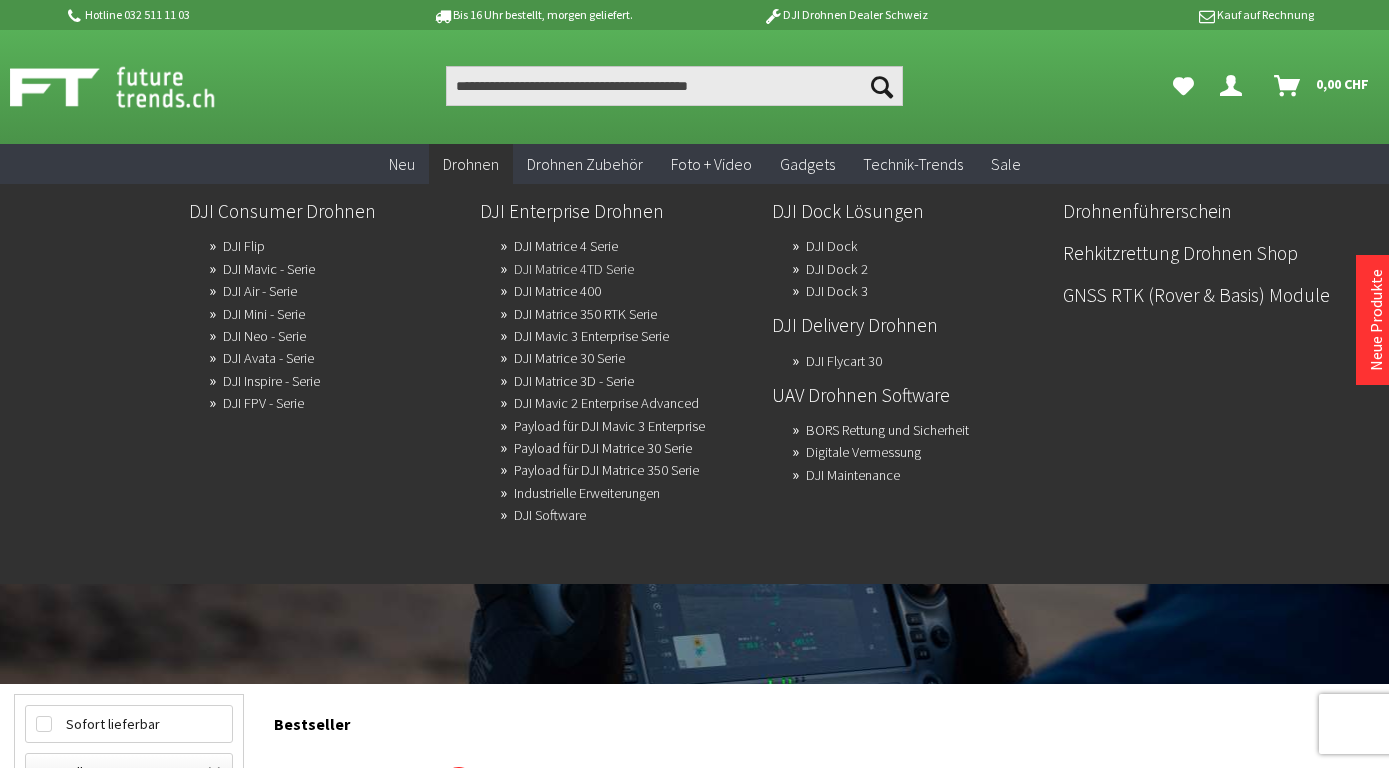click on "DJI Matrice 4TD Serie" at bounding box center [574, 269] 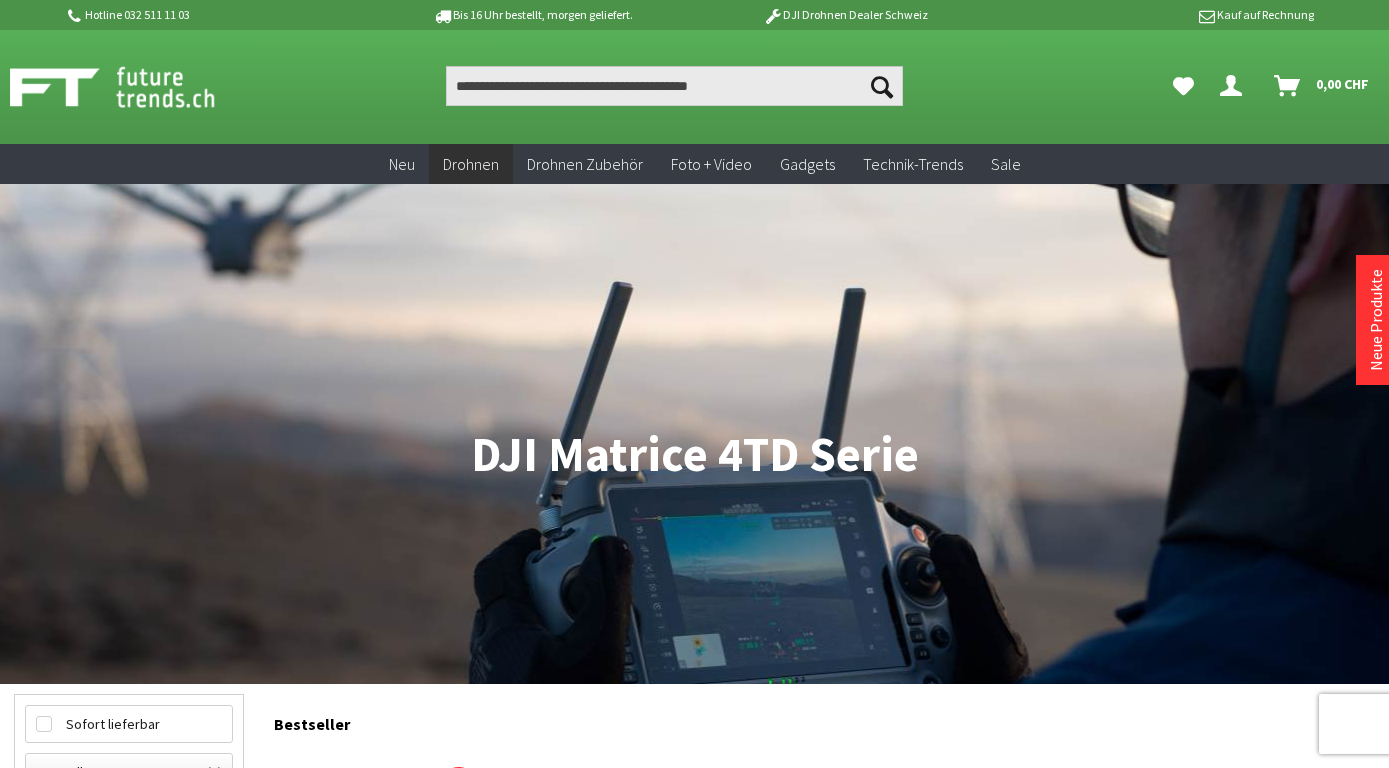 scroll, scrollTop: 0, scrollLeft: 0, axis: both 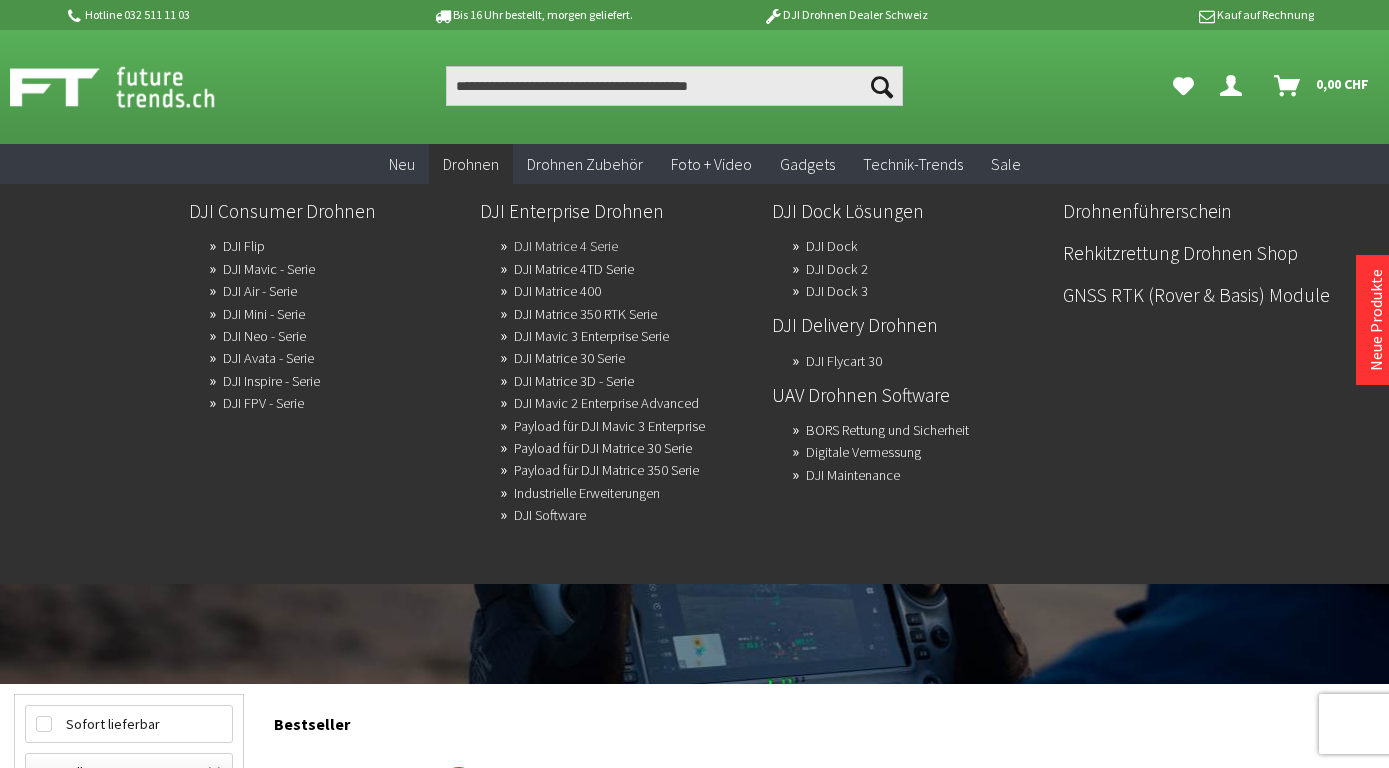 click on "DJI Matrice 4 Serie" at bounding box center (566, 246) 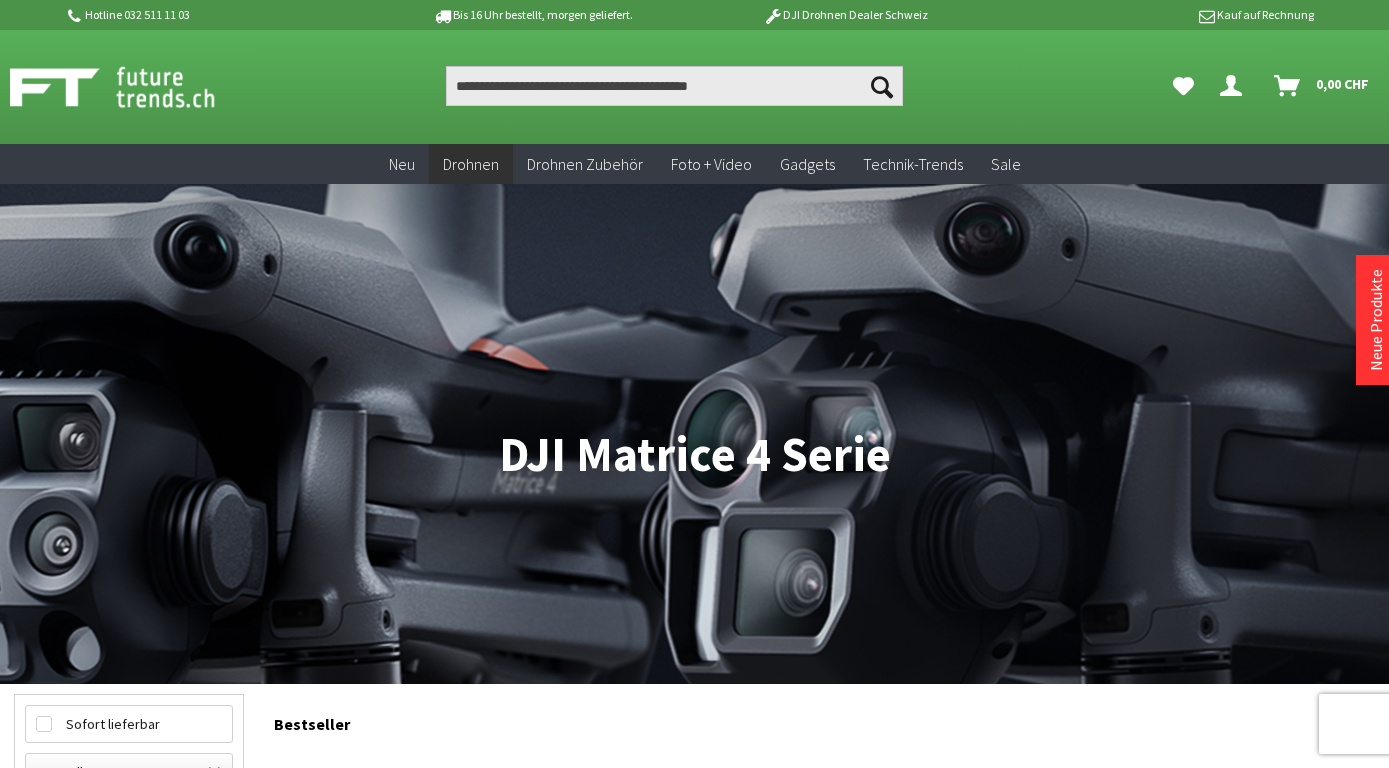 scroll, scrollTop: 0, scrollLeft: 0, axis: both 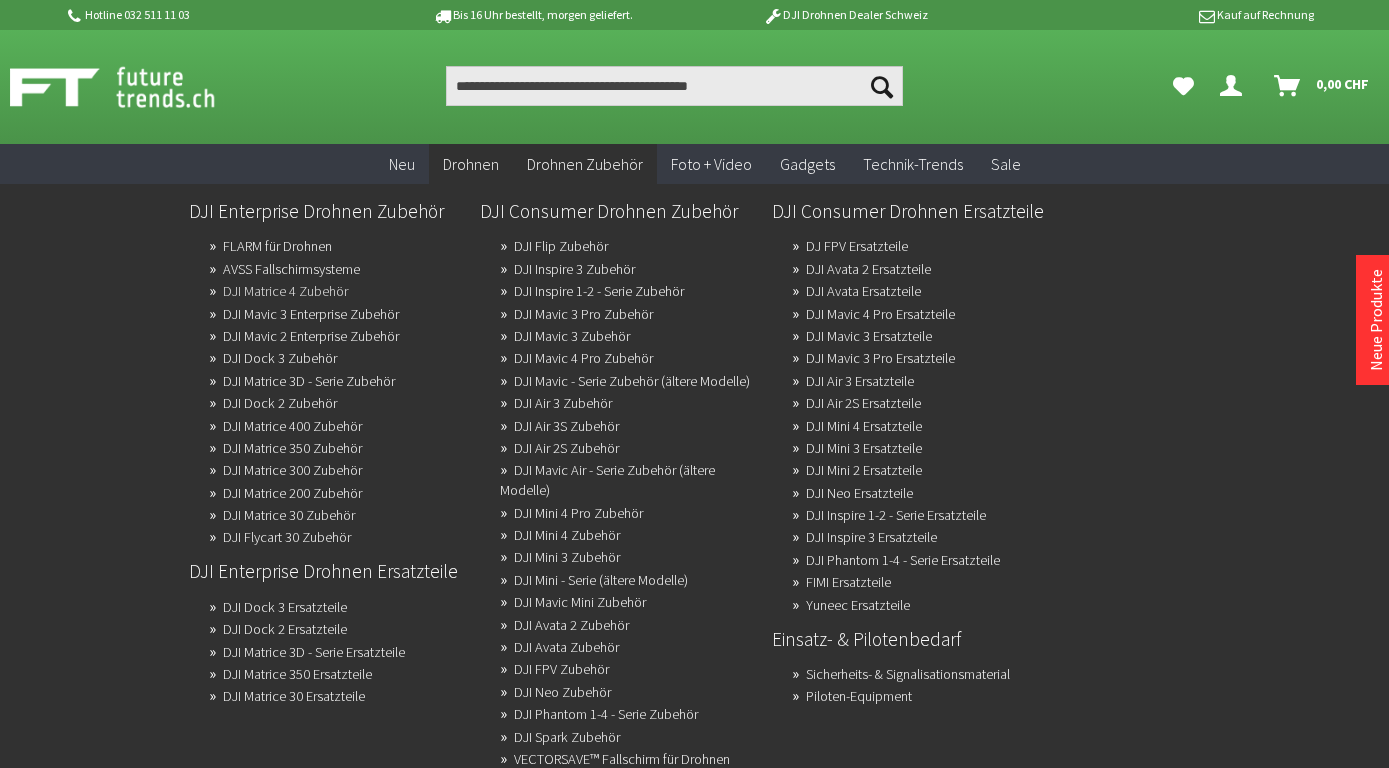 click on "DJI Matrice 4 Zubehör" at bounding box center [285, 291] 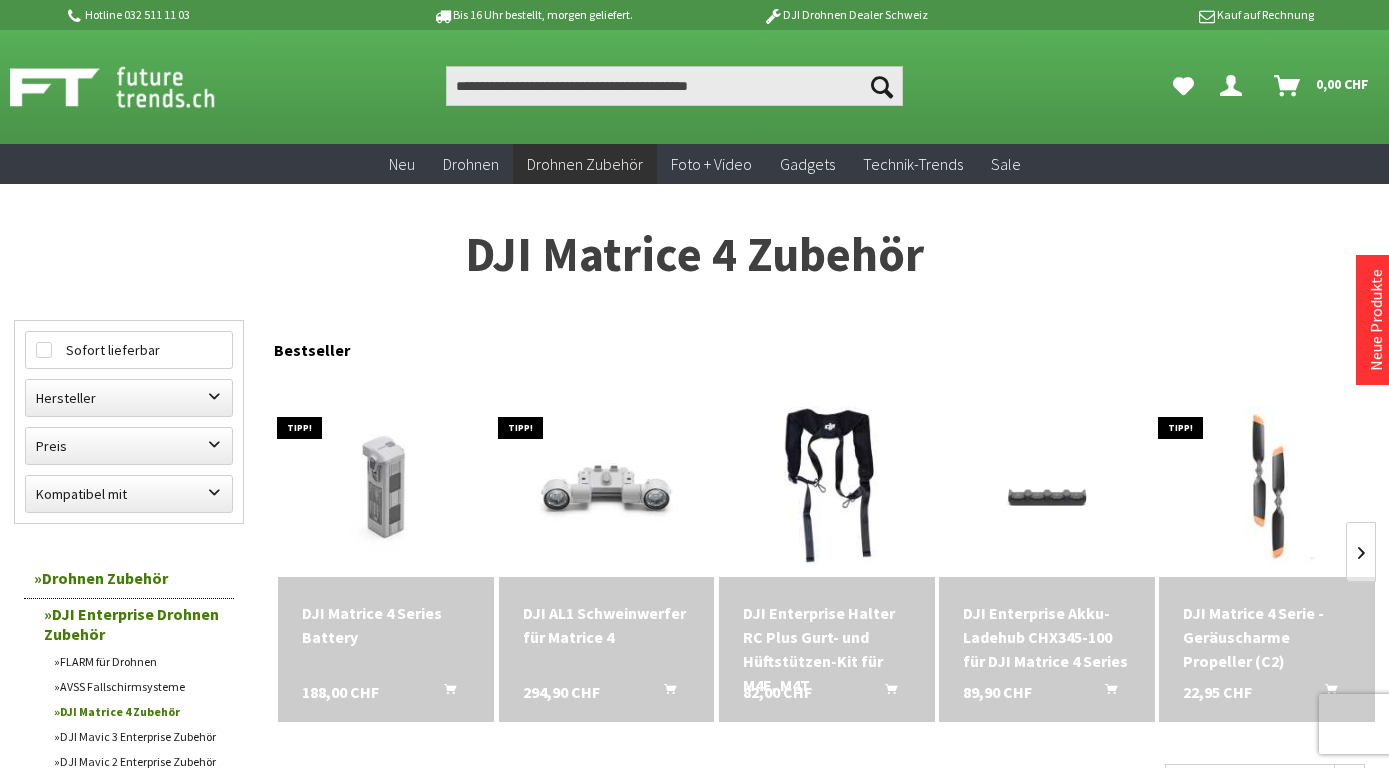 scroll, scrollTop: 0, scrollLeft: 0, axis: both 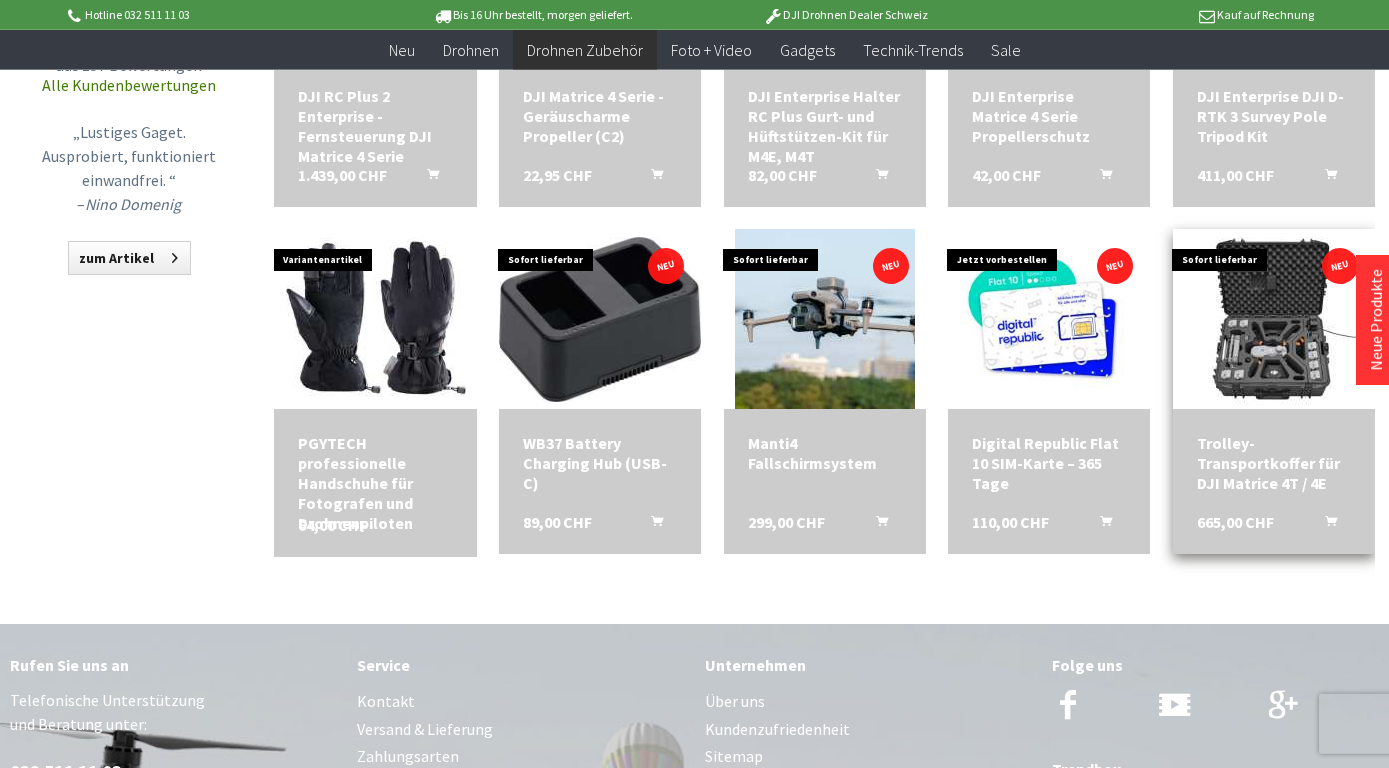 click on "Trolley-Transportkoffer für DJI Matrice 4T / 4E" at bounding box center (1274, 463) 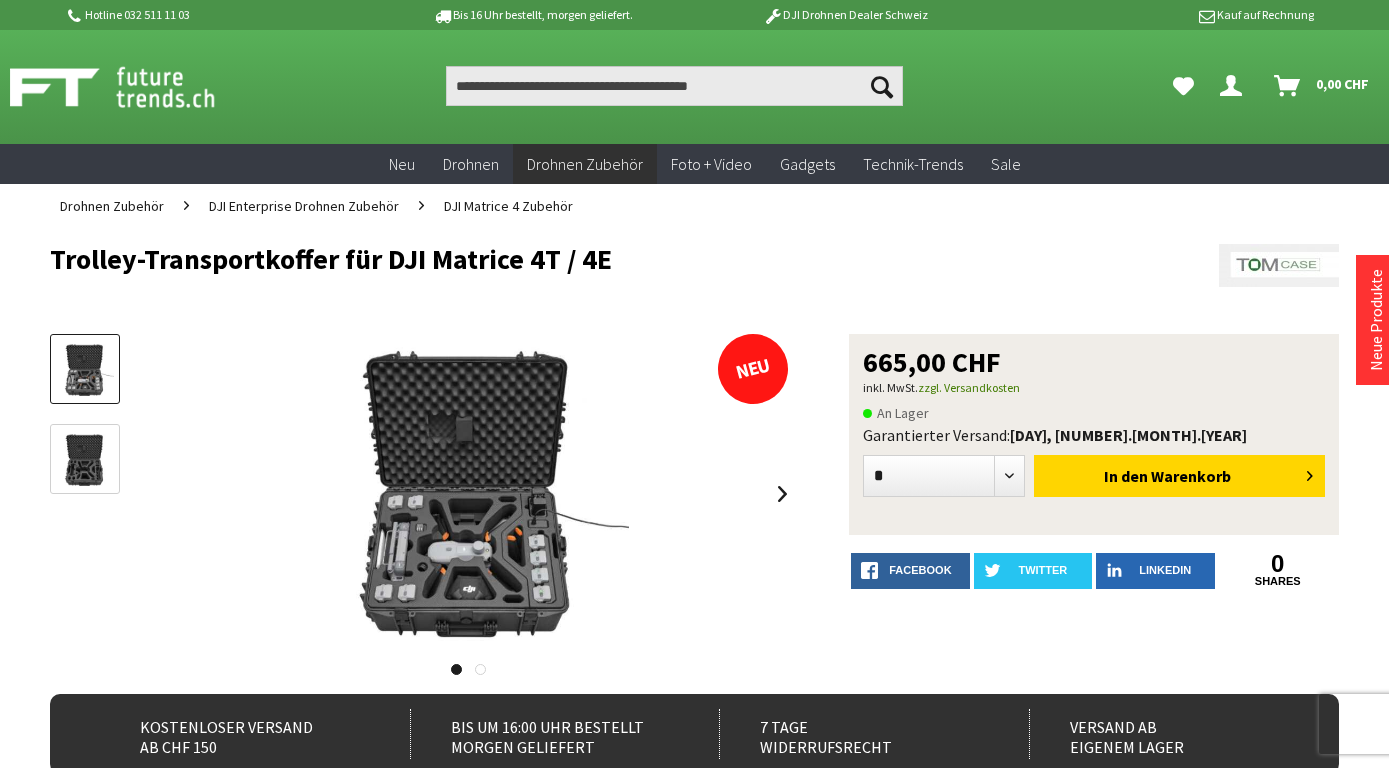 scroll, scrollTop: 0, scrollLeft: 0, axis: both 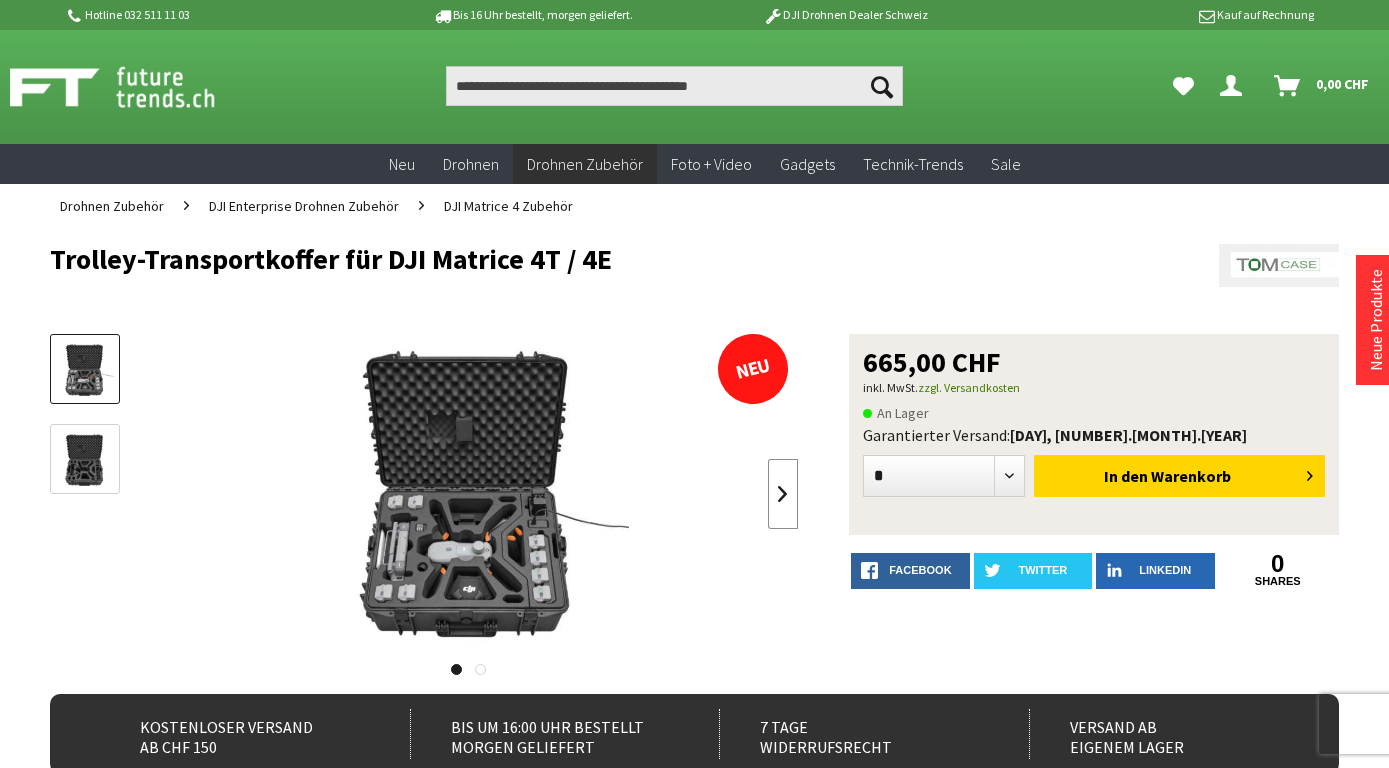 click at bounding box center (783, 494) 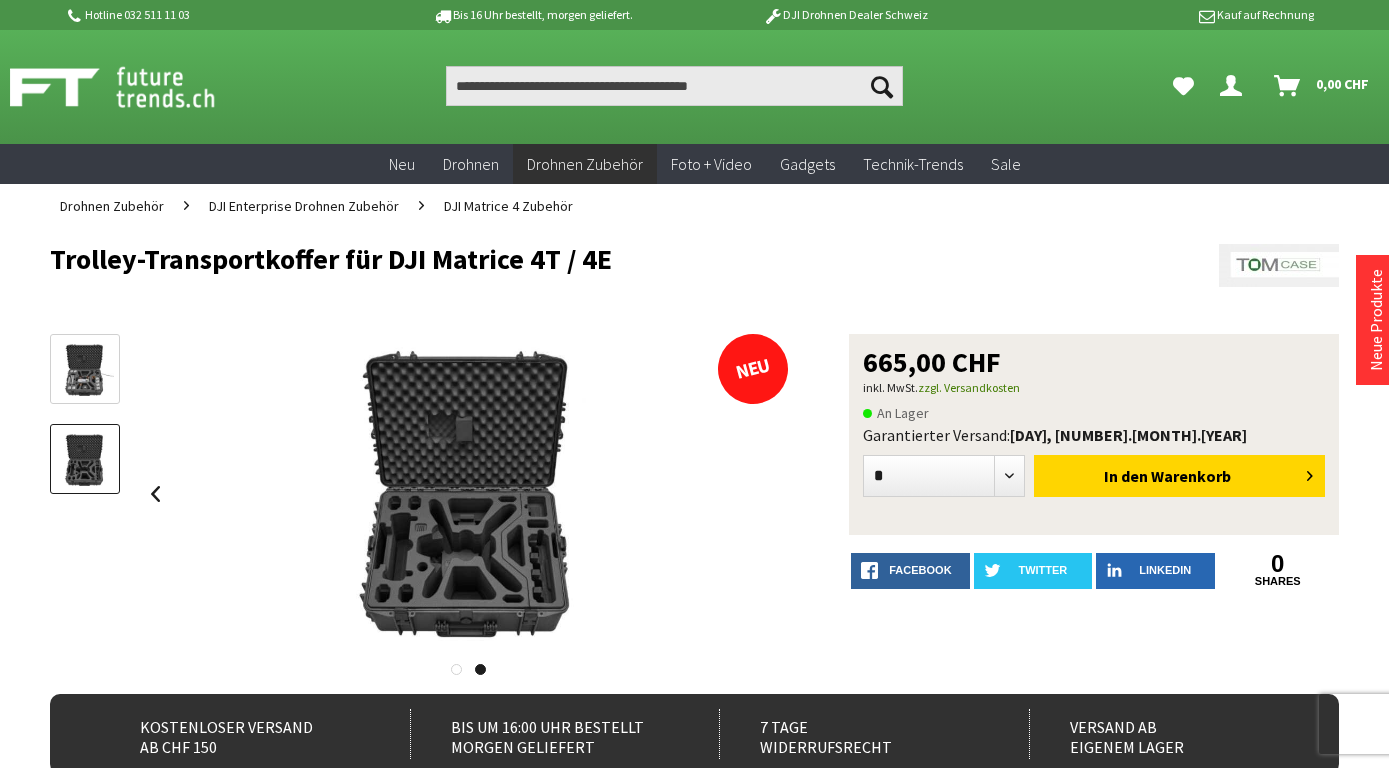 click at bounding box center (469, 494) 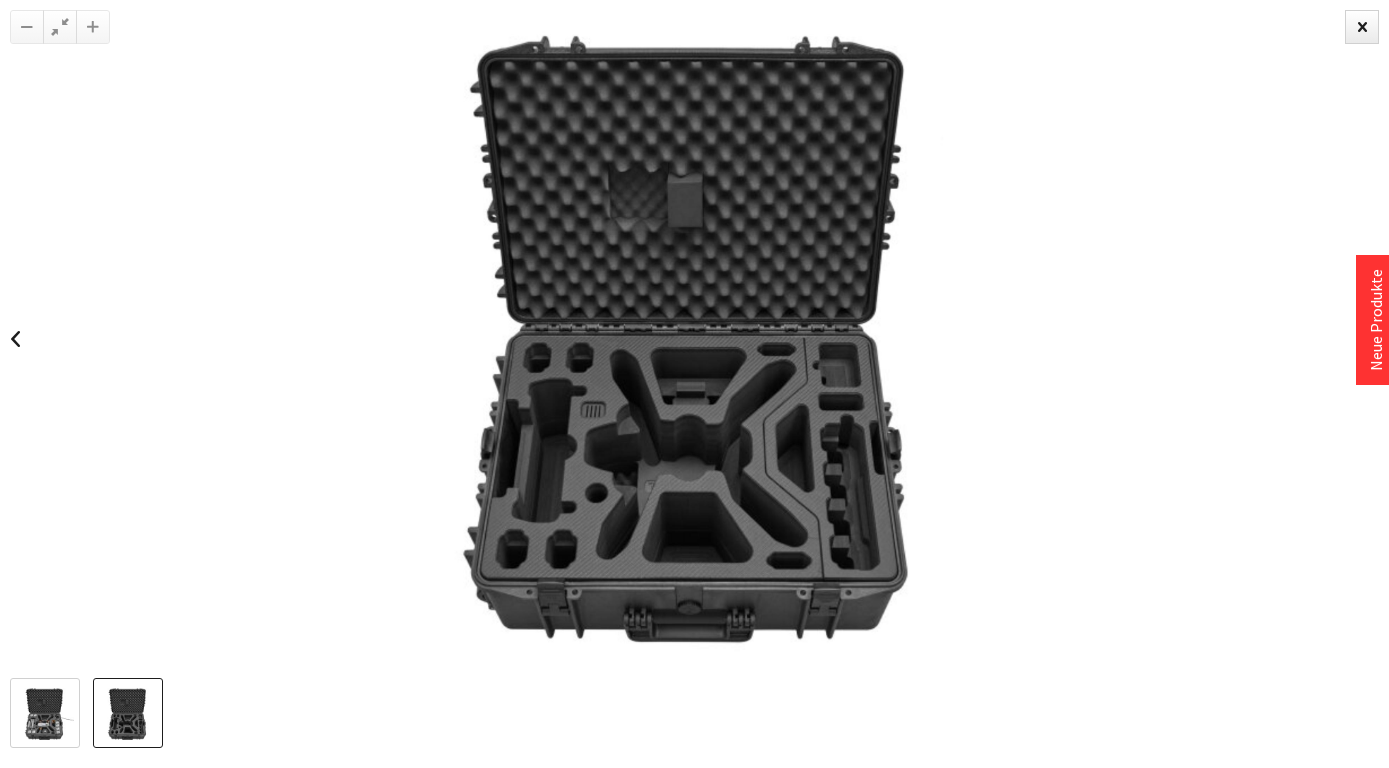 click at bounding box center (695, 339) 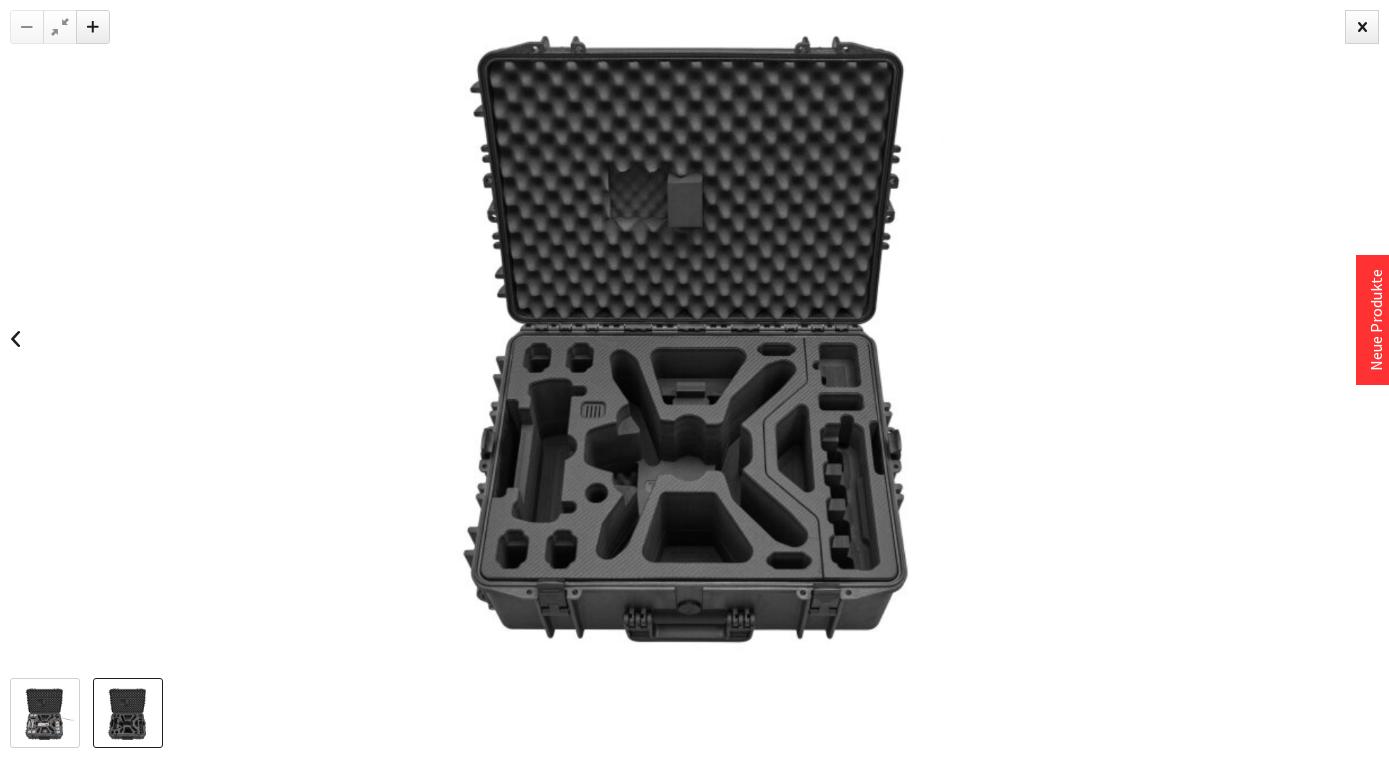 click at bounding box center (695, 339) 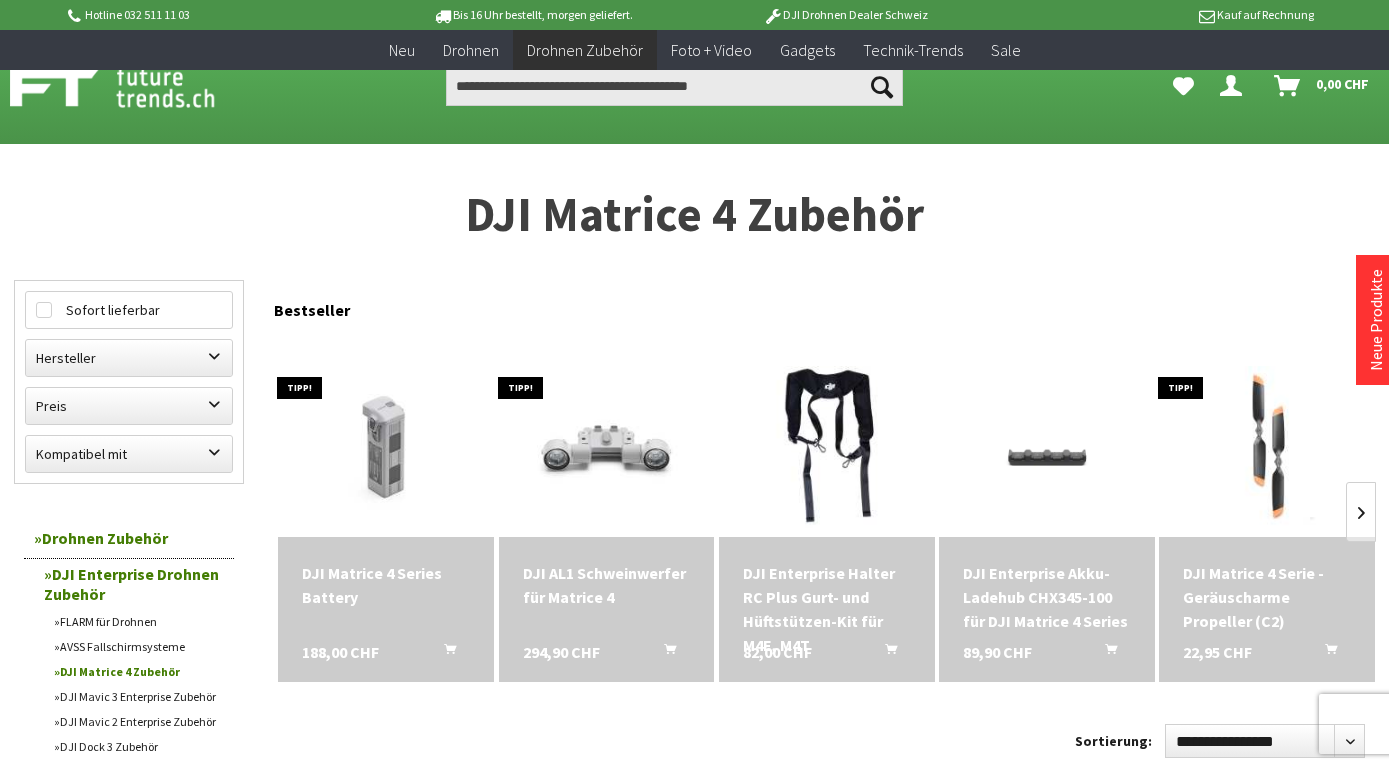scroll, scrollTop: 1255, scrollLeft: 0, axis: vertical 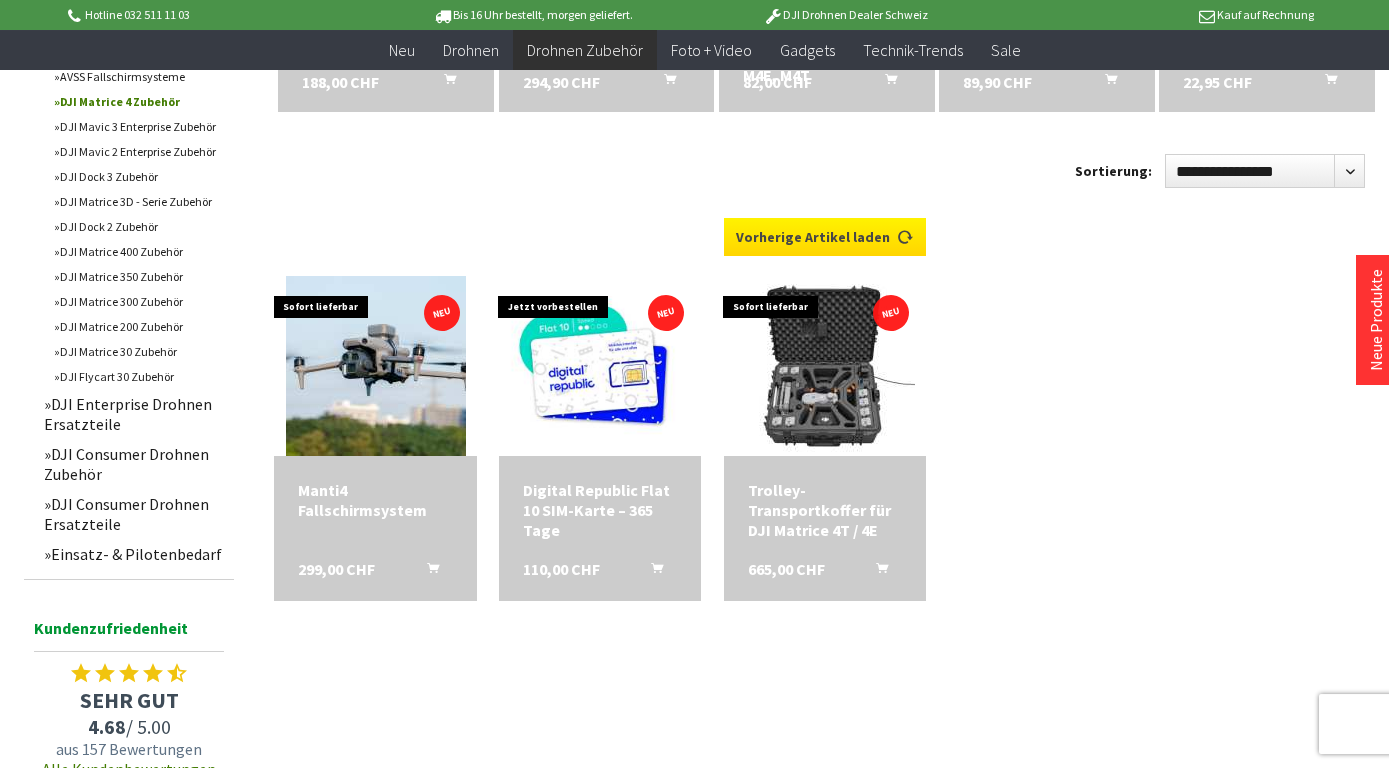 click on "Vorherige Artikel laden" at bounding box center [825, 237] 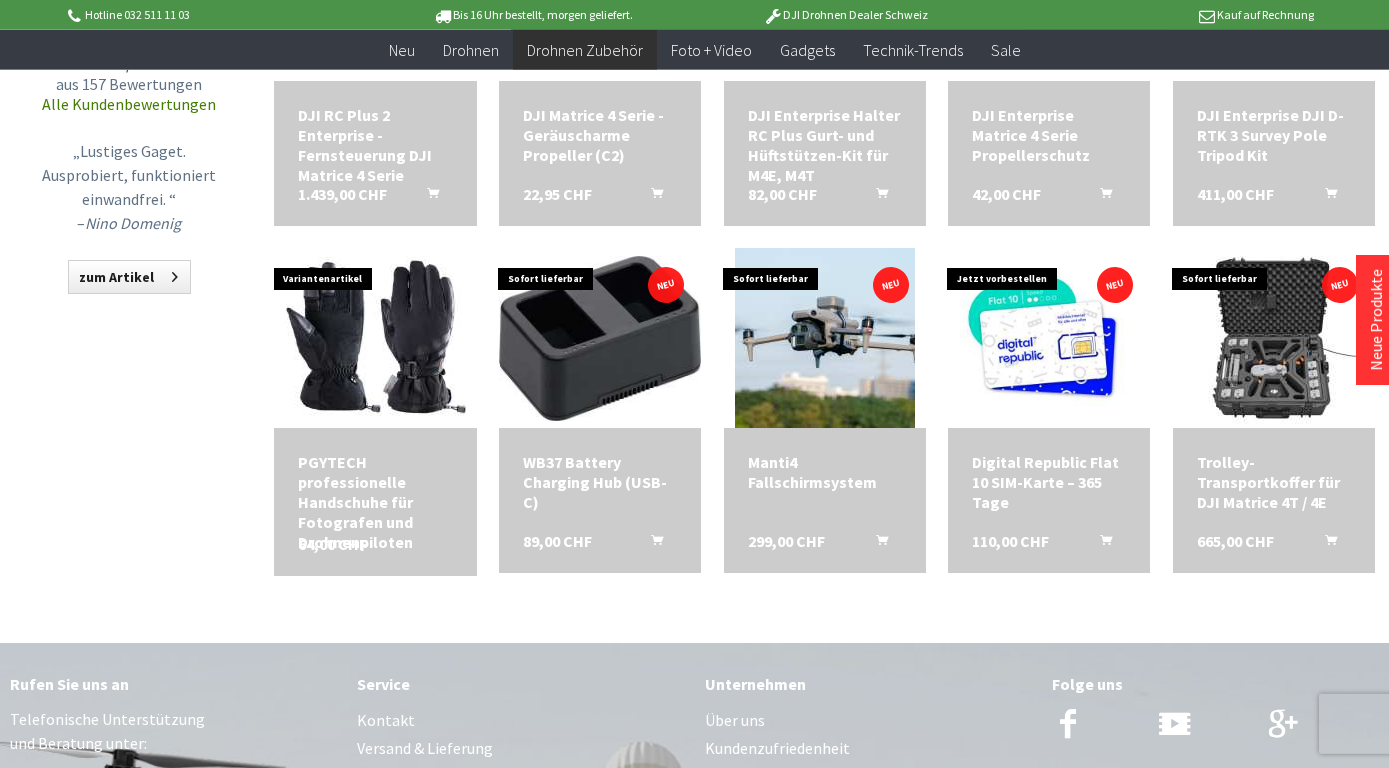 scroll, scrollTop: 1271, scrollLeft: 0, axis: vertical 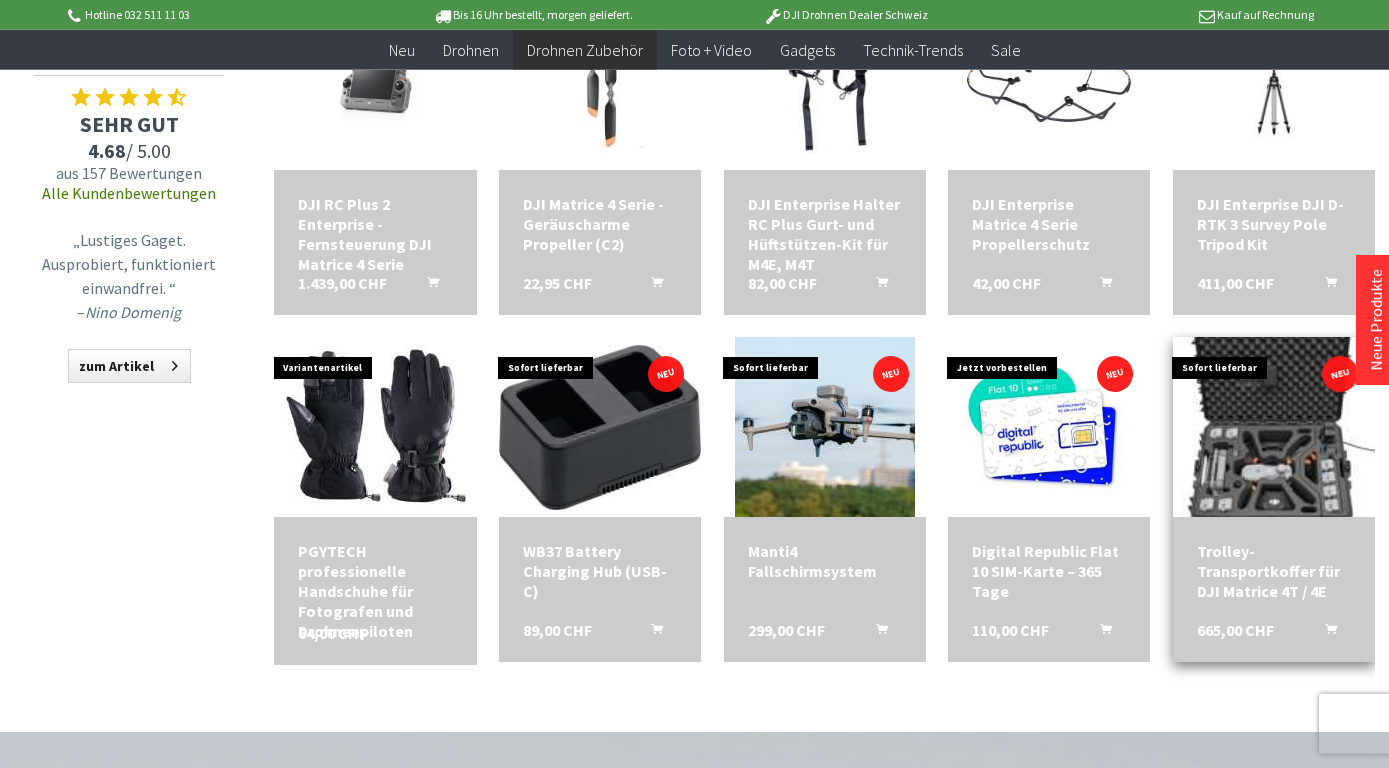 click at bounding box center [1274, 427] 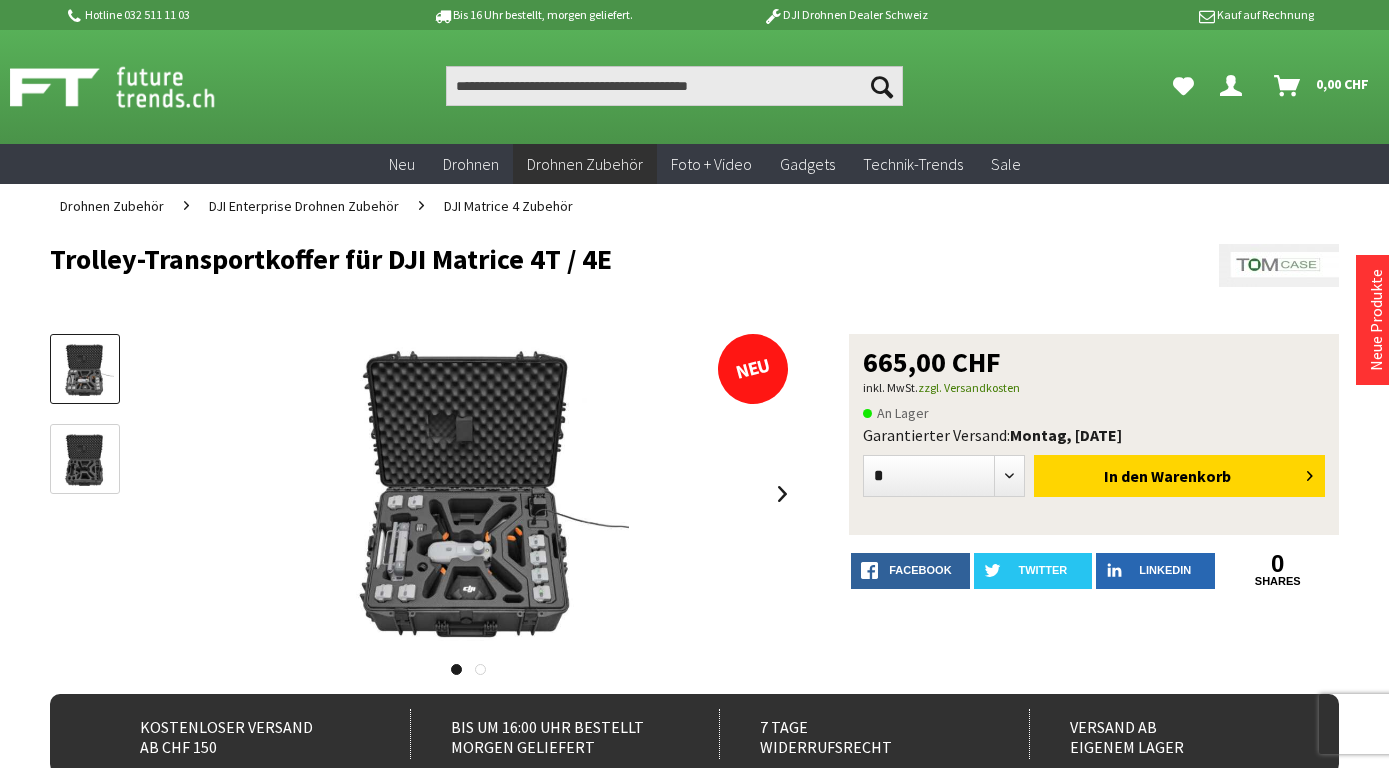 scroll, scrollTop: 0, scrollLeft: 0, axis: both 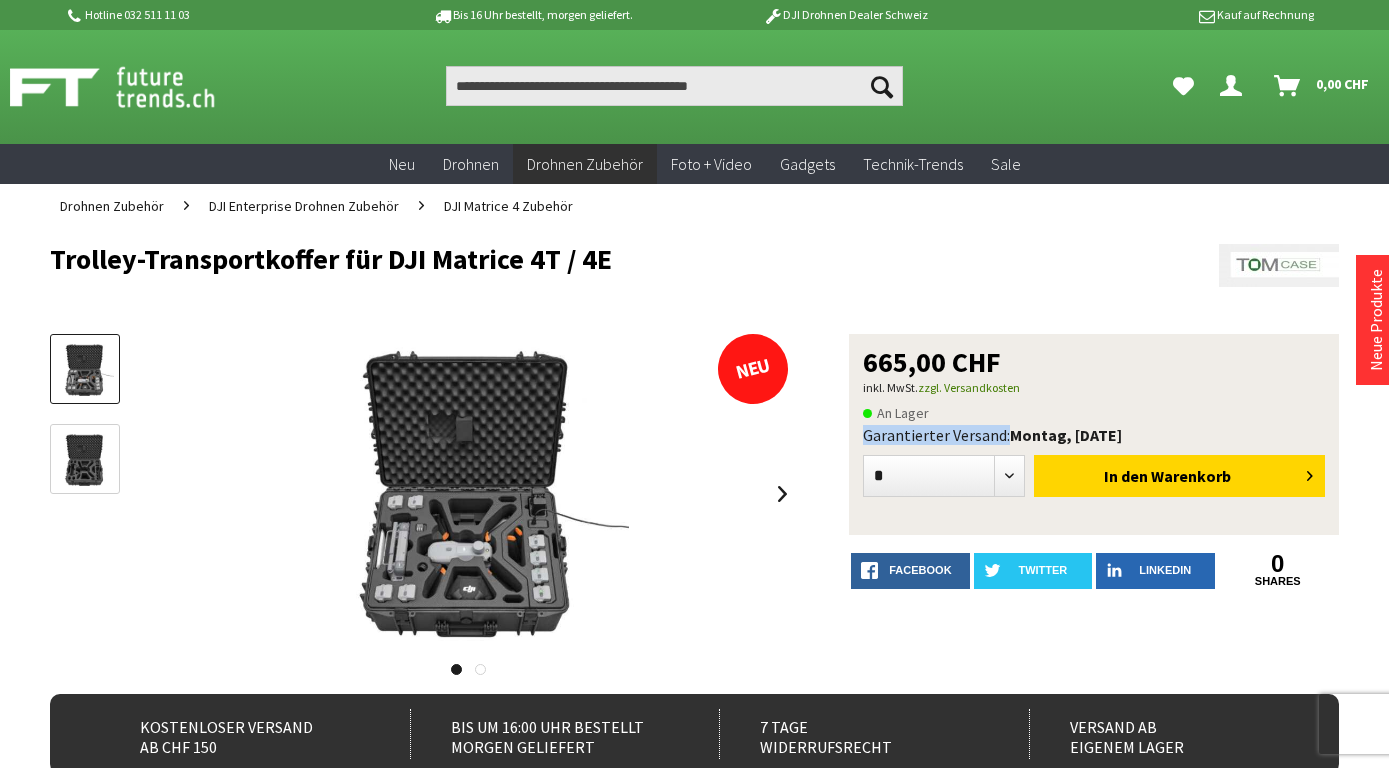 click on "Garantierter Versand:  Montag, 21.07.2025" at bounding box center (1094, 435) 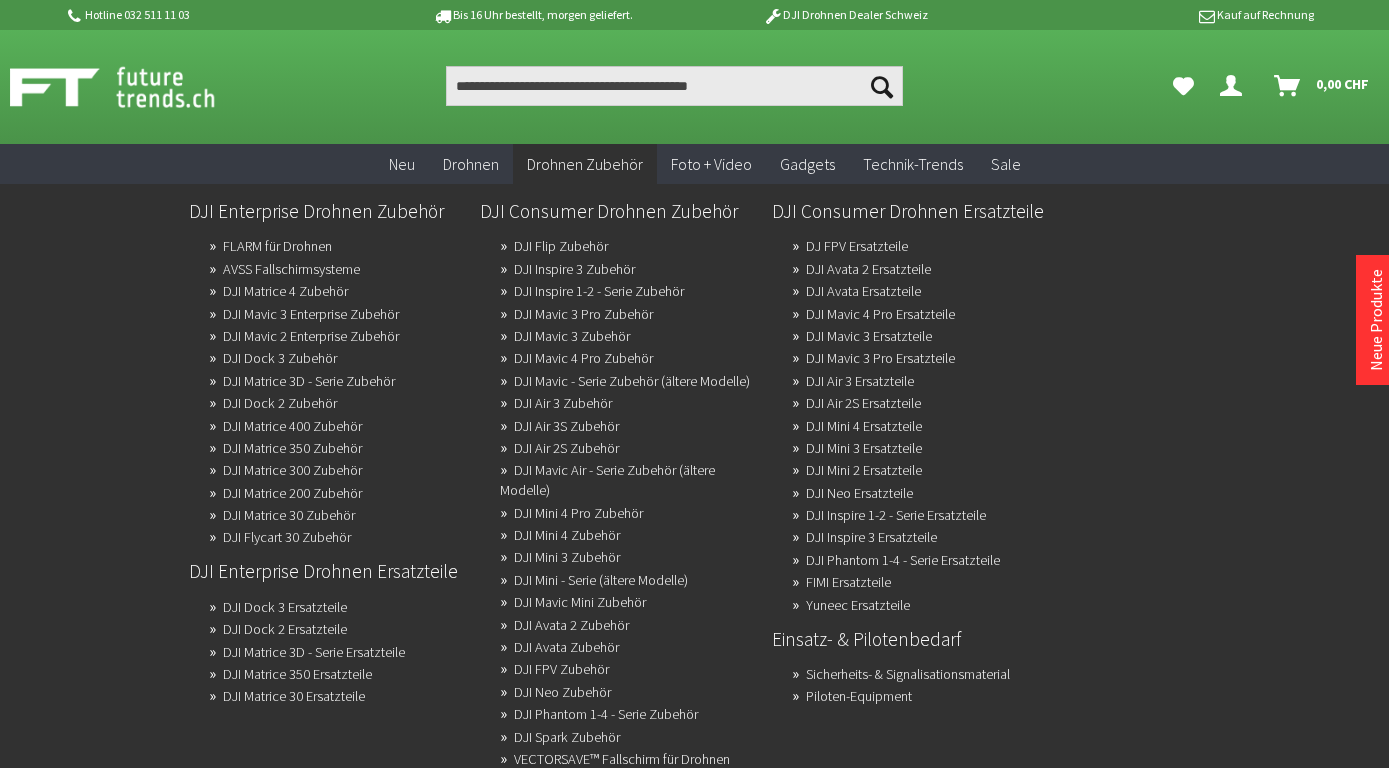 click on "DJI Enterprise Drohnen Zubehör       FLARM für Drohnen       AVSS Fallschirmsysteme       DJI Matrice 4 Zubehör       DJI Mavic 3 Enterprise Zubehör       DJI Mavic 2 Enterprise Zubehör       DJI Dock 3 Zubehör       DJI Matrice 3D - Serie Zubehör       DJI Dock 2 Zubehör       DJI Matrice 400 Zubehör       DJI Matrice 350 Zubehör       DJI Matrice 300 Zubehör       DJI Matrice 200 Zubehör       DJI Matrice 30 Zubehör       DJI Flycart 30 Zubehör           DJI Enterprise Drohnen Ersatzteile       DJI Dock 3 Ersatzteile       DJI Dock 2 Ersatzteile       DJI Matrice 3D - Serie Ersatzteile       DJI Matrice 350 Ersatzteile       DJI Matrice 30 Ersatzteile           DJI Consumer Drohnen Zubehör       DJI Flip Zubehör       DJI Inspire 3 Zubehör       DJI Inspire 1-2 - Serie Zubehör       DJI Mavic 3 Pro Zubehör       DJI Mavic 3 Zubehör       DJI Mavic 4 Pro Zubehör       DJI Mavic - Serie Zubehör (ältere Modelle)       DJI Air 3 Zubehör       DJI Air 3S Zubehör" at bounding box center (764, 546) 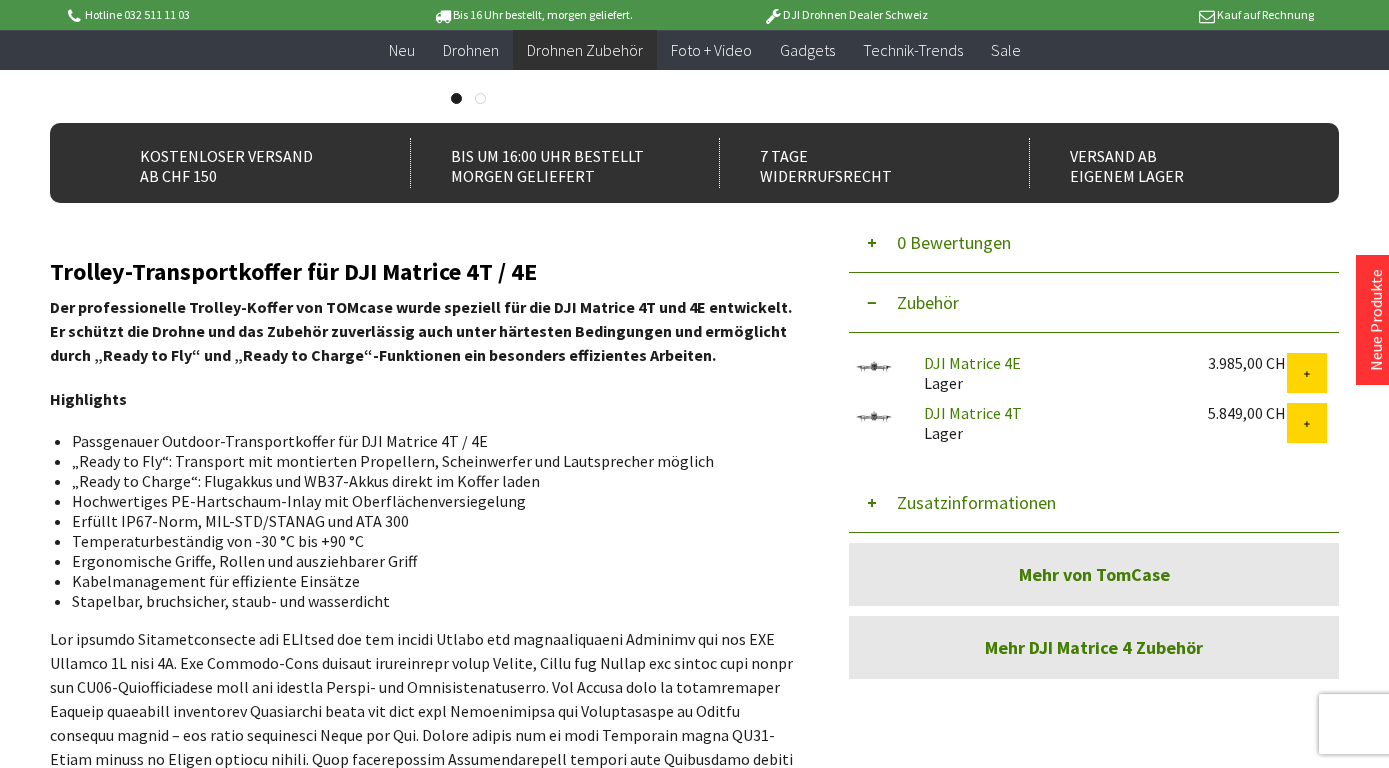 scroll, scrollTop: 545, scrollLeft: 0, axis: vertical 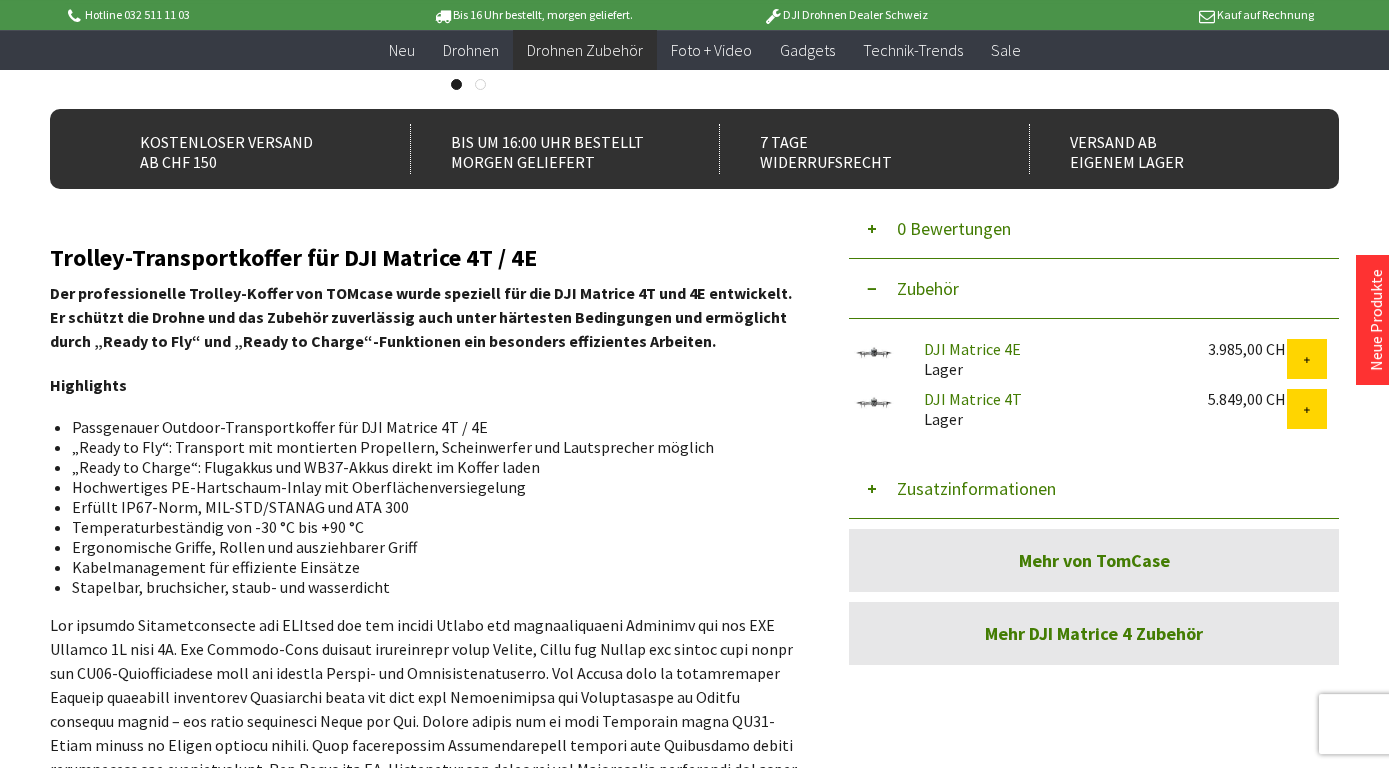 click on "Ergonomische Griffe, Rollen und ausziehbarer Griff" at bounding box center [427, 547] 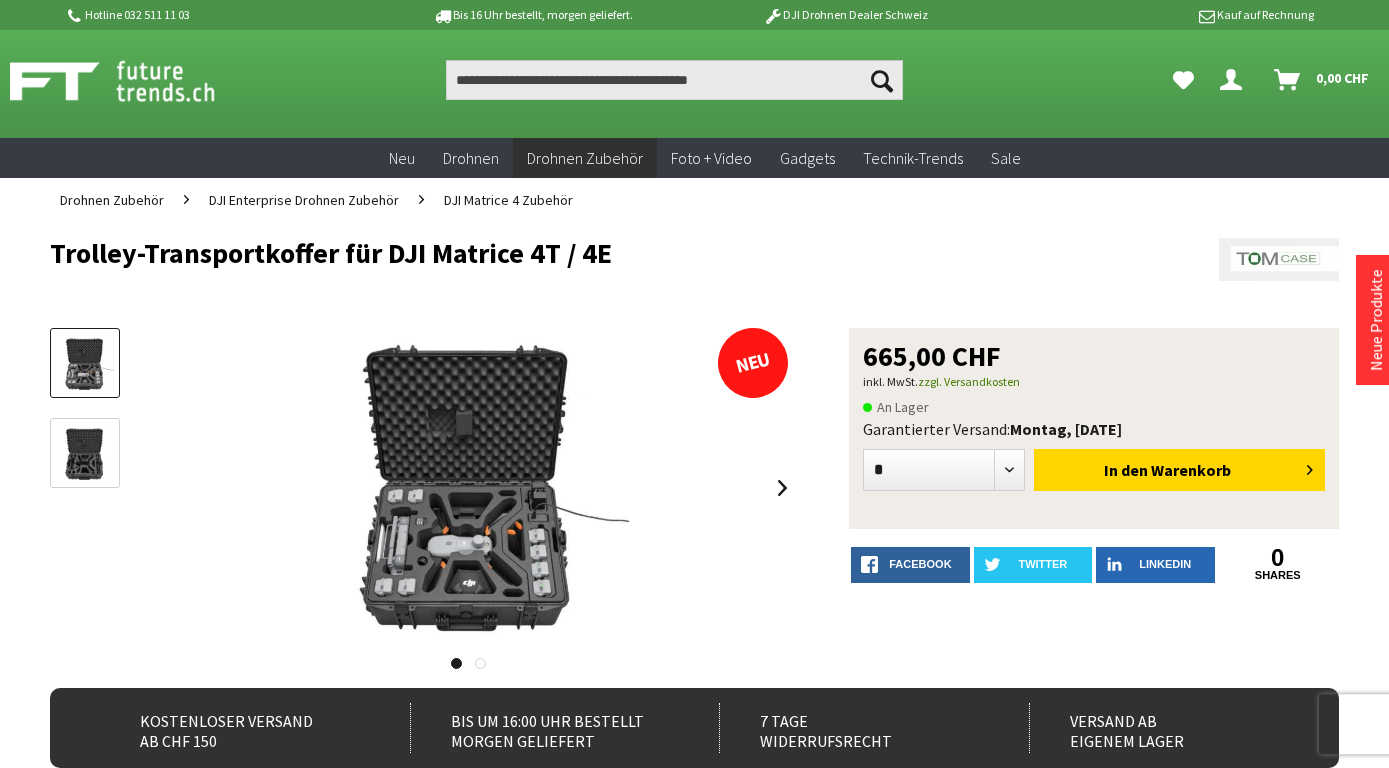 scroll, scrollTop: 0, scrollLeft: 0, axis: both 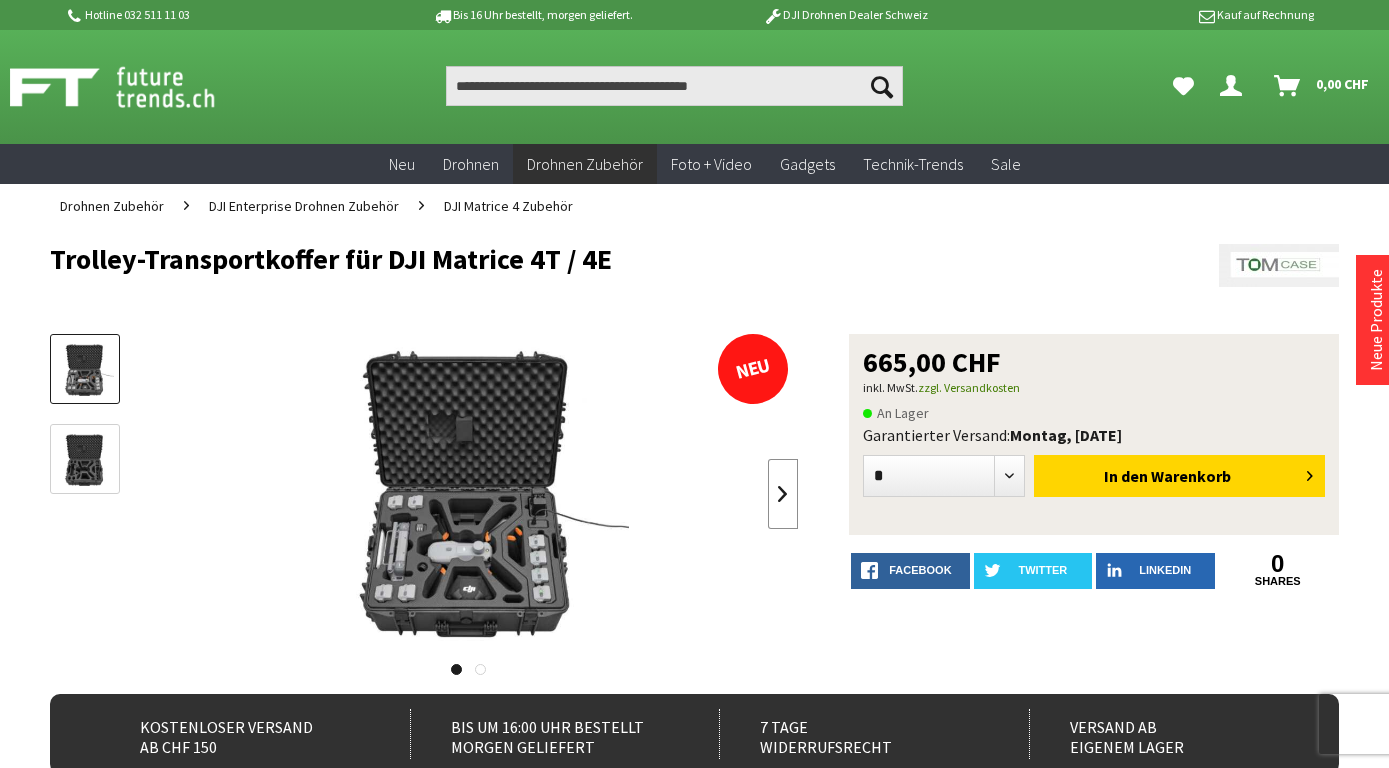 click at bounding box center [783, 494] 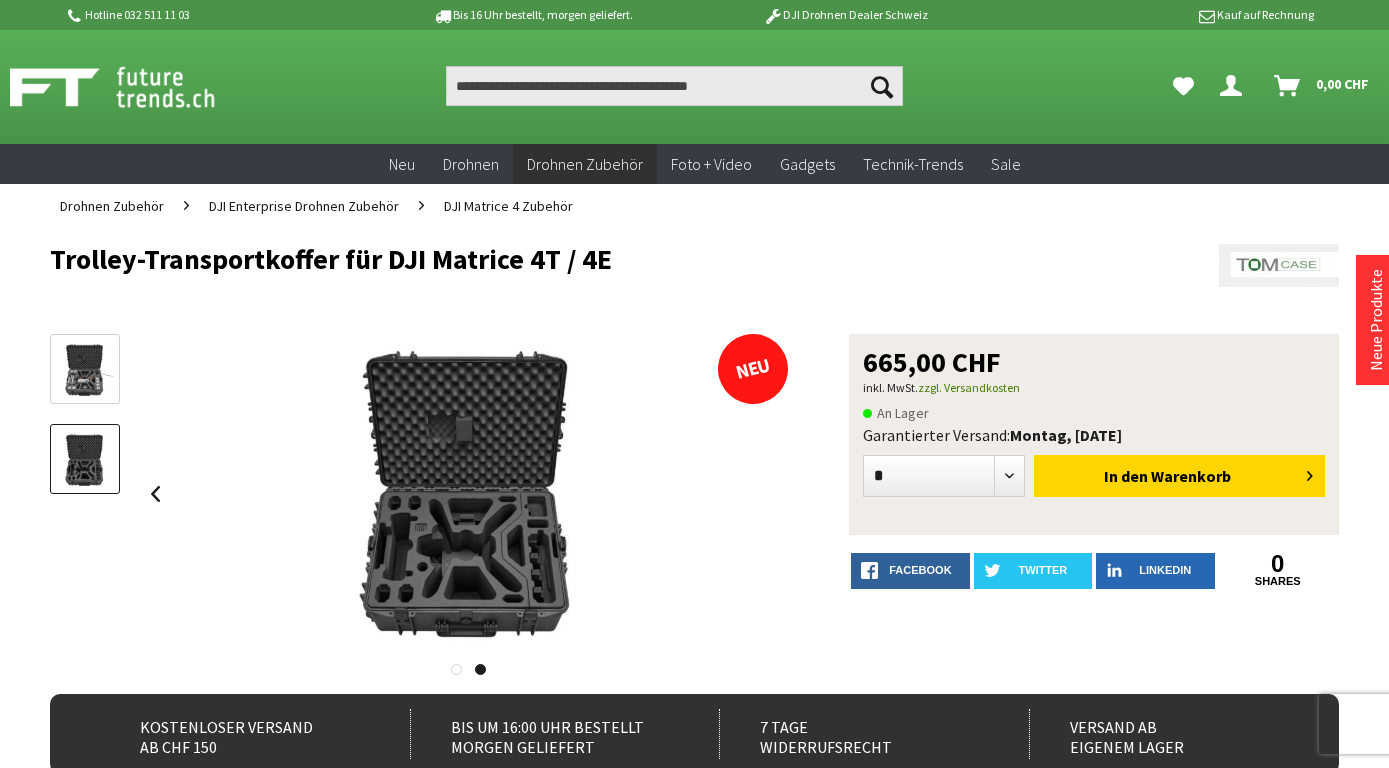 click at bounding box center (469, 494) 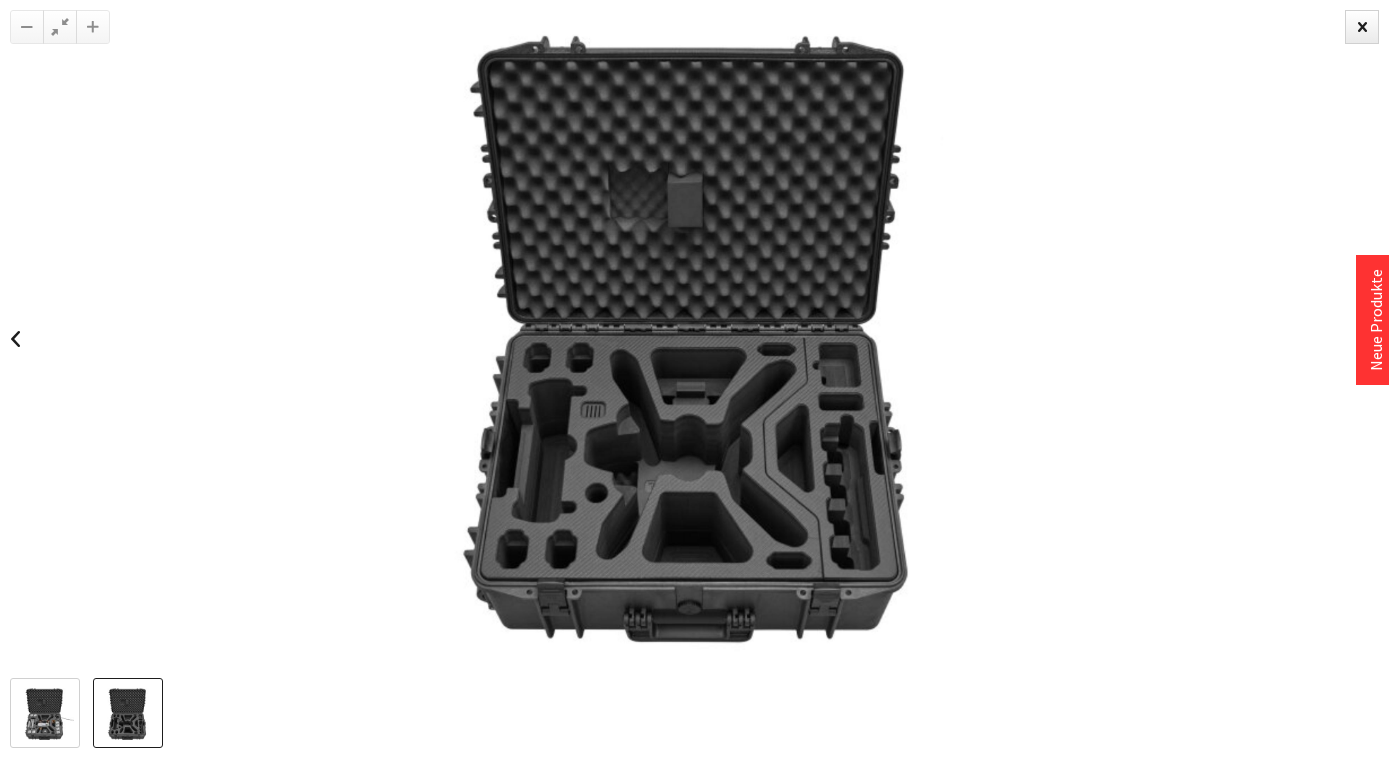 click at bounding box center [694, 339] 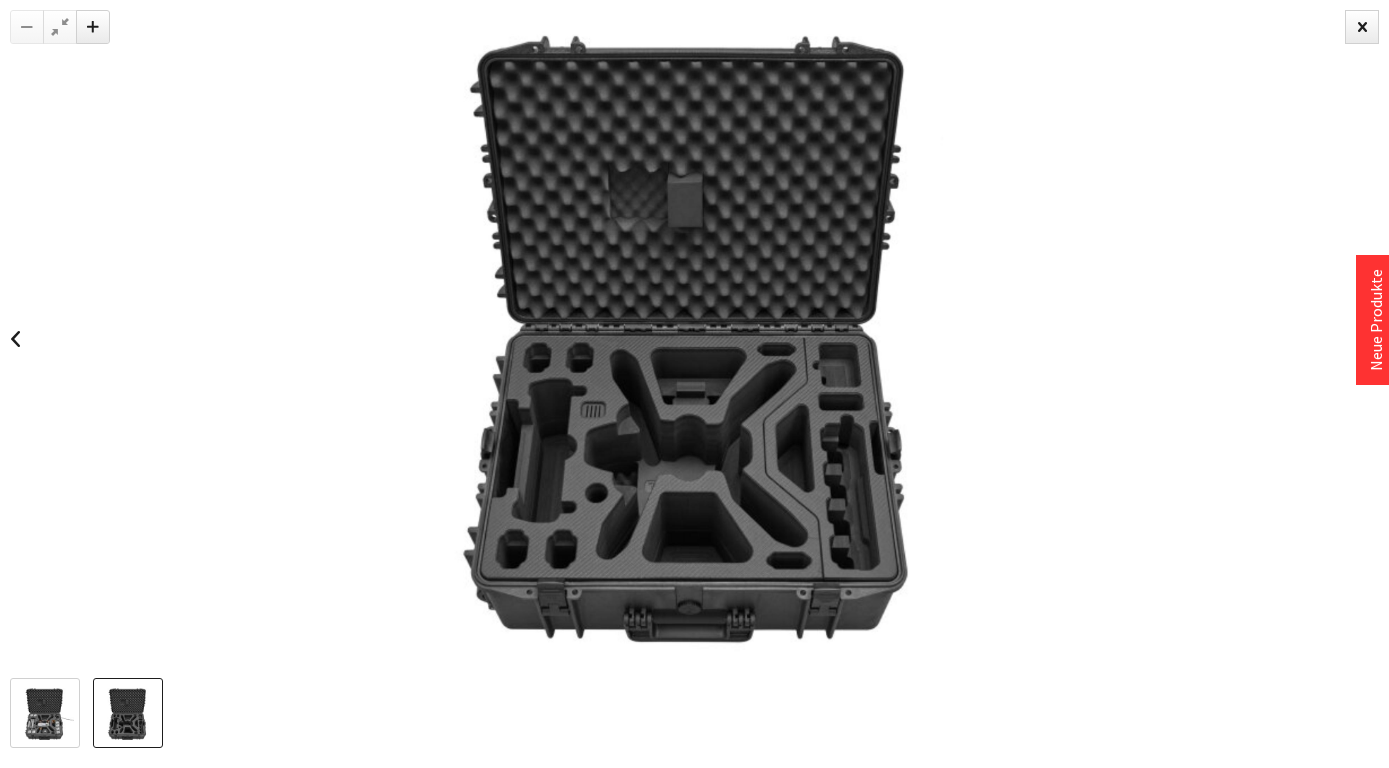 click at bounding box center [695, 339] 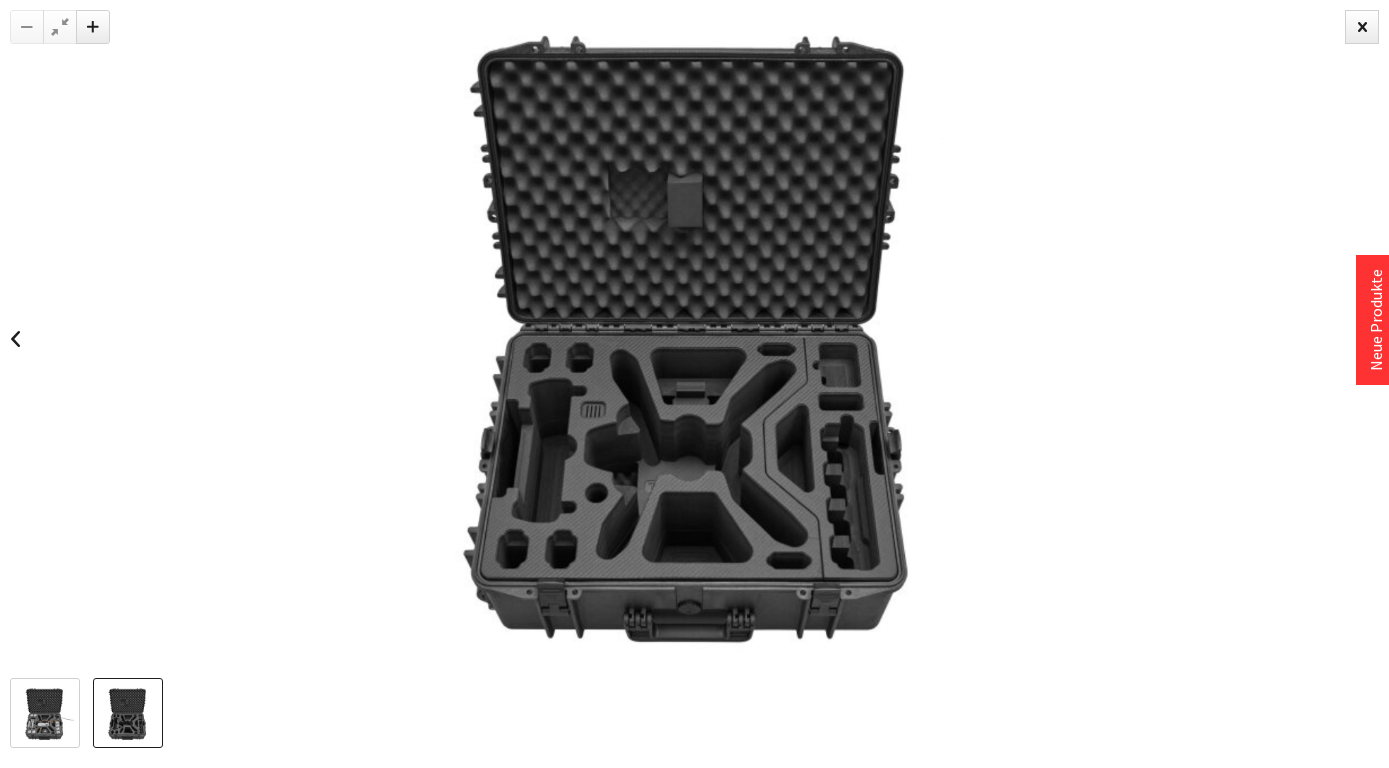 click at bounding box center [27, 27] 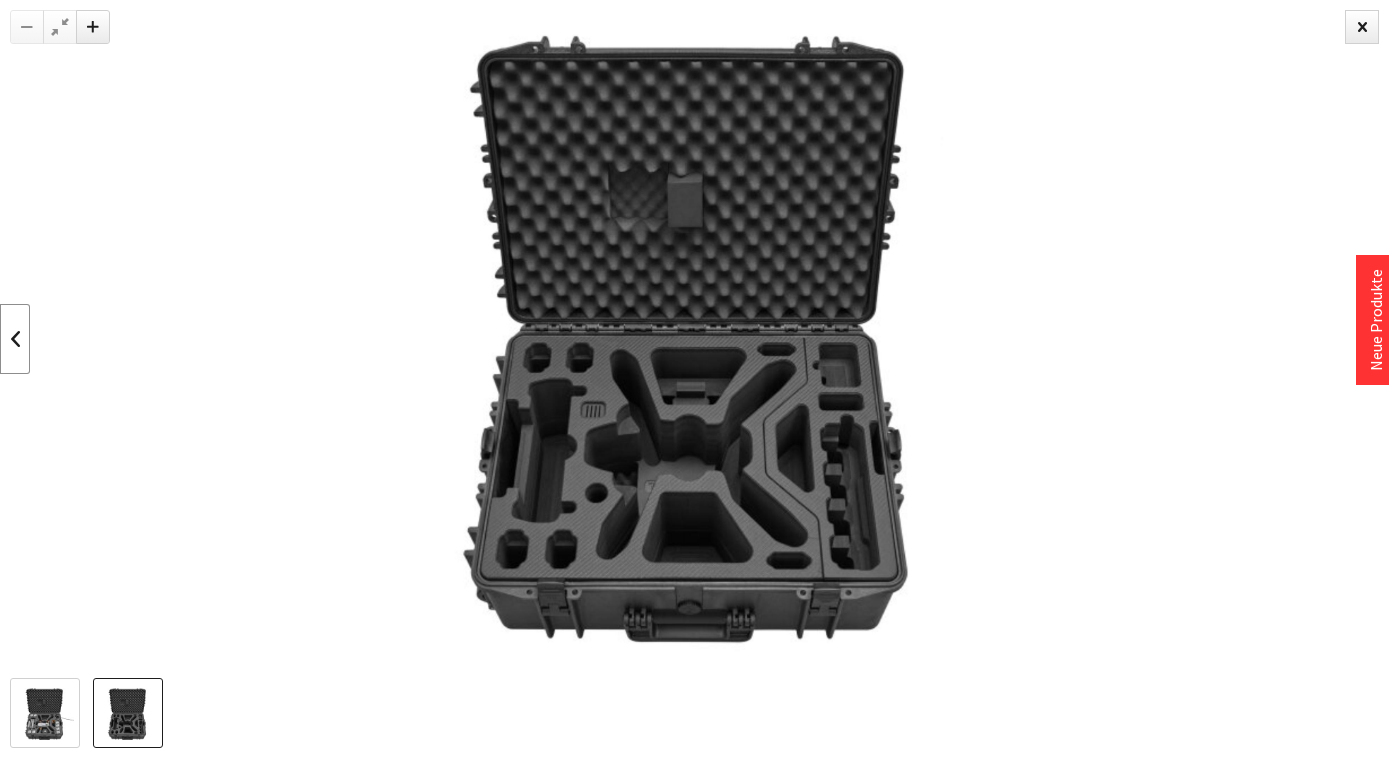click at bounding box center [15, 339] 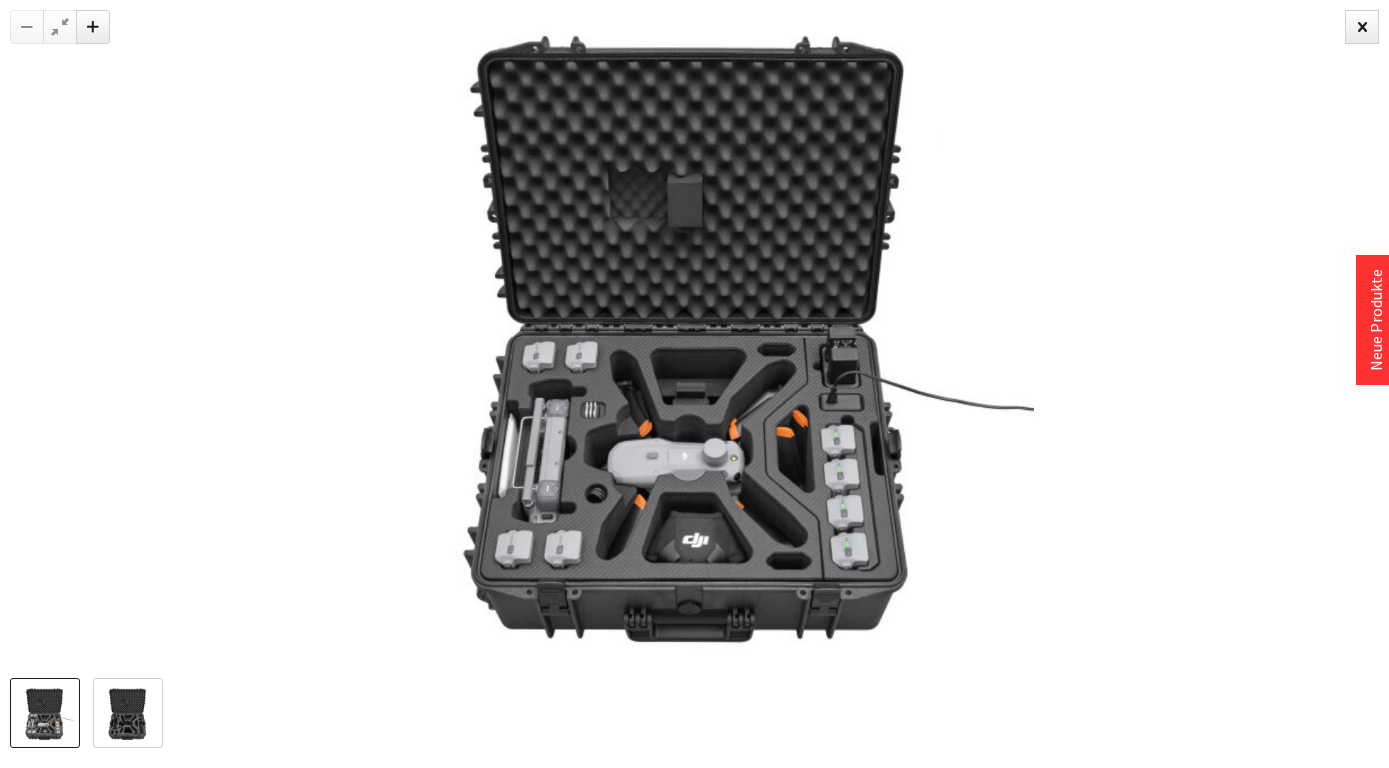 click at bounding box center (27, 27) 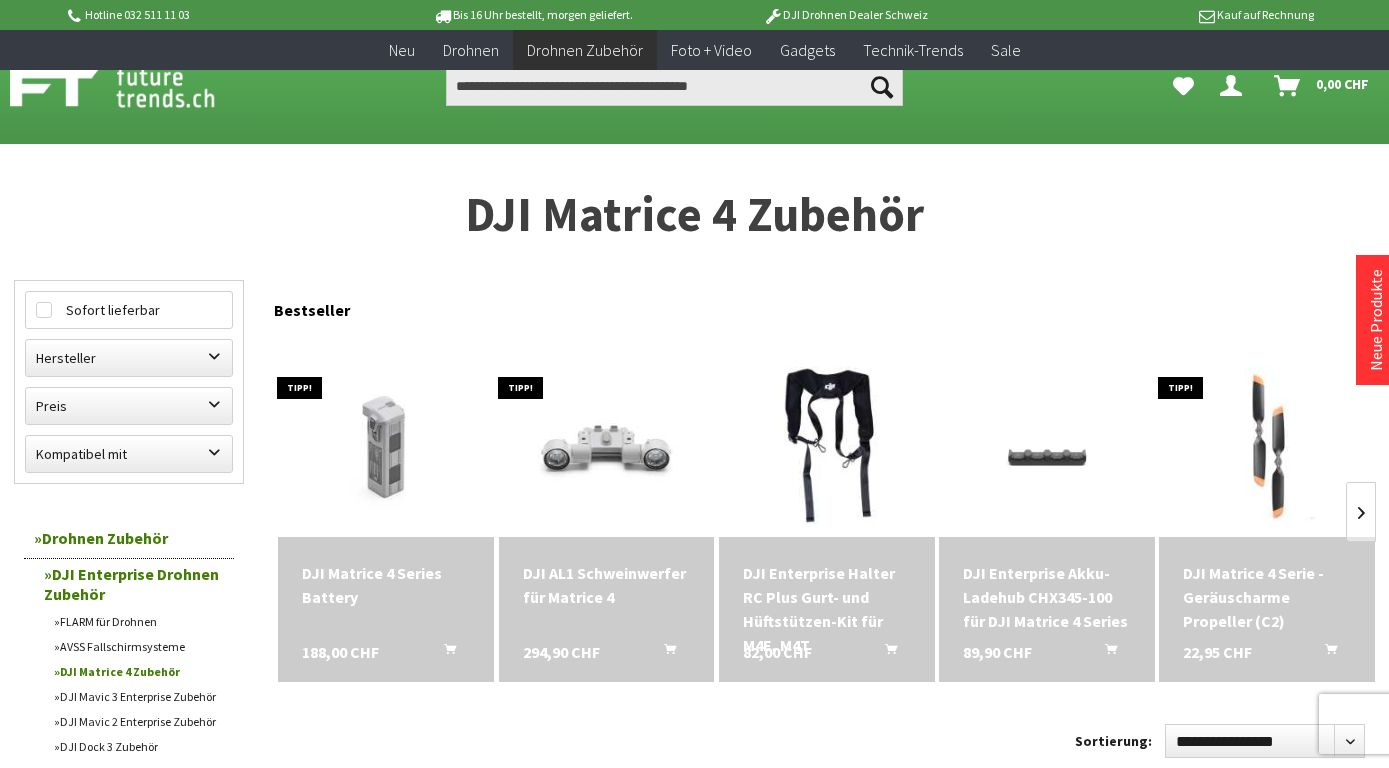 scroll, scrollTop: 1146, scrollLeft: 0, axis: vertical 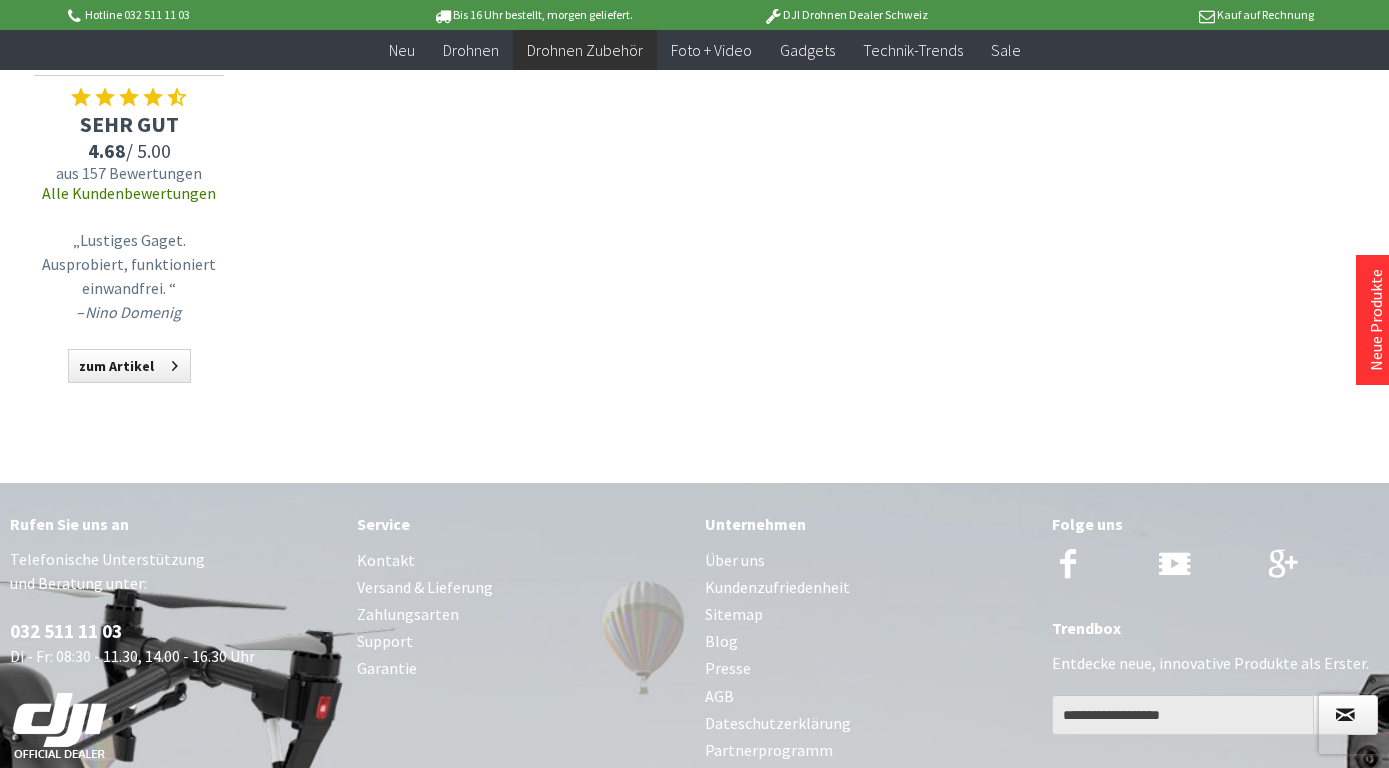 click on "DJI Matrice 4 Zubehör                       Filter schließen                       Sofort lieferbar                        Hersteller                         DJI                         DJI Enterprise                         Futuretrends                         PGYTECH                         TomCase                       Preis                 von    22,95 CHF     bis    1439,00 CHF                   Kompatibel mit                         DJI Mavic 3                         DJI Mavic 3 Enterprise                                           Menü schließen                                Kategorien           Neu         Drohnen               Drohnen Zubehör               DJI Enterprise Drohnen Zubehör               FLARM für Drohnen         AVSS Fallschirmsysteme         DJI Matrice 4 Zubehör         DJI Mavic 3 Enterprise Zubehör         DJI Mavic 2 Enterprise Zubehör         DJI Dock 3 Zubehör         DJI Matrice 3D - Serie Zubehör         DJI Dock 2 Zubehör" at bounding box center [694, -259] 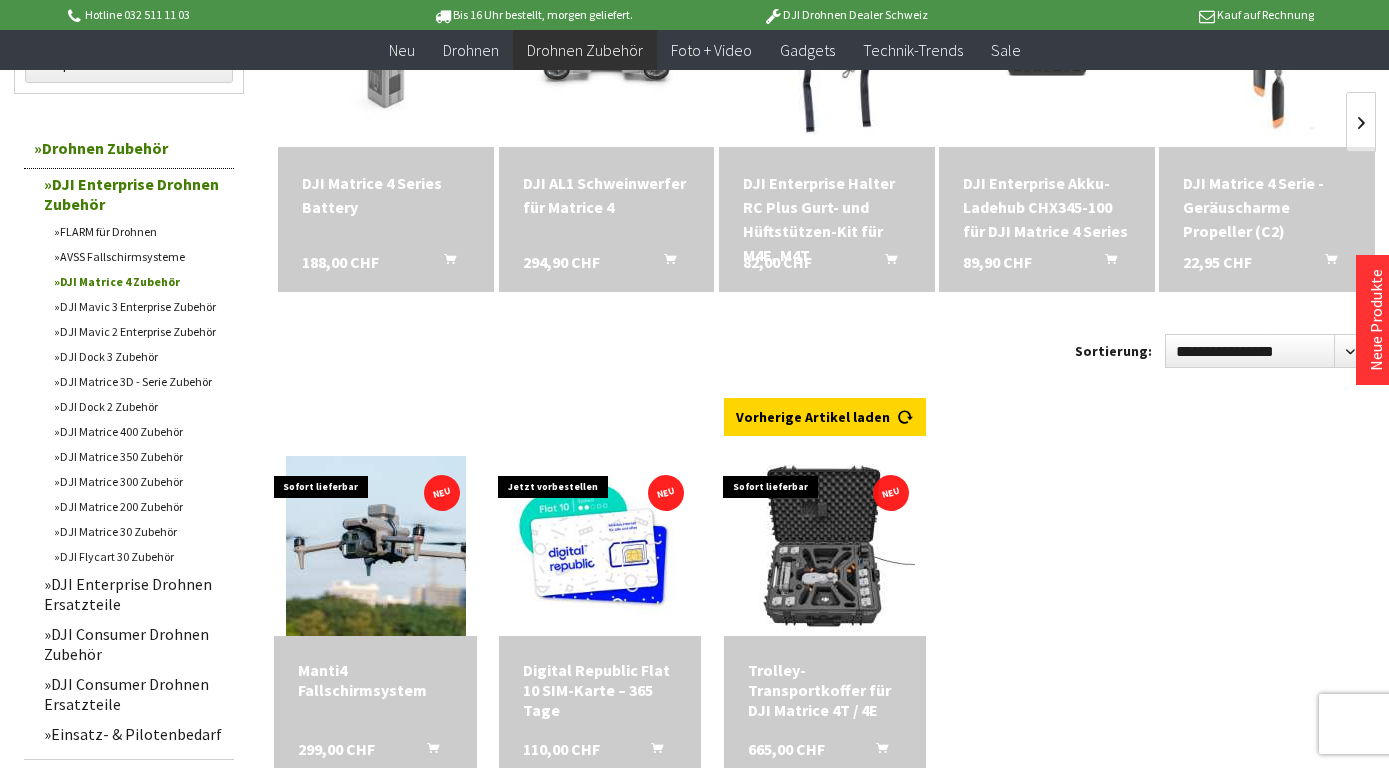 scroll, scrollTop: 336, scrollLeft: 0, axis: vertical 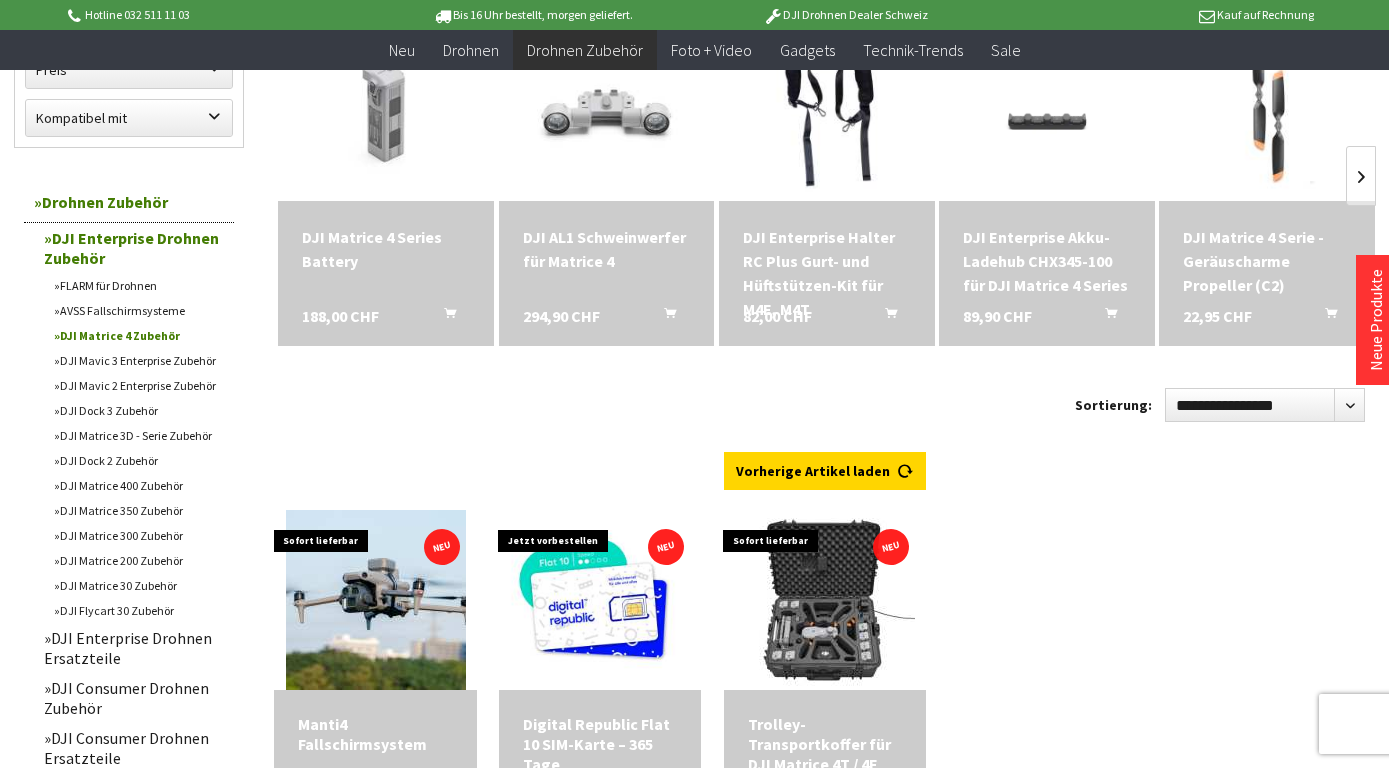 click on "DJI Matrice 400 Zubehör" at bounding box center [139, 485] 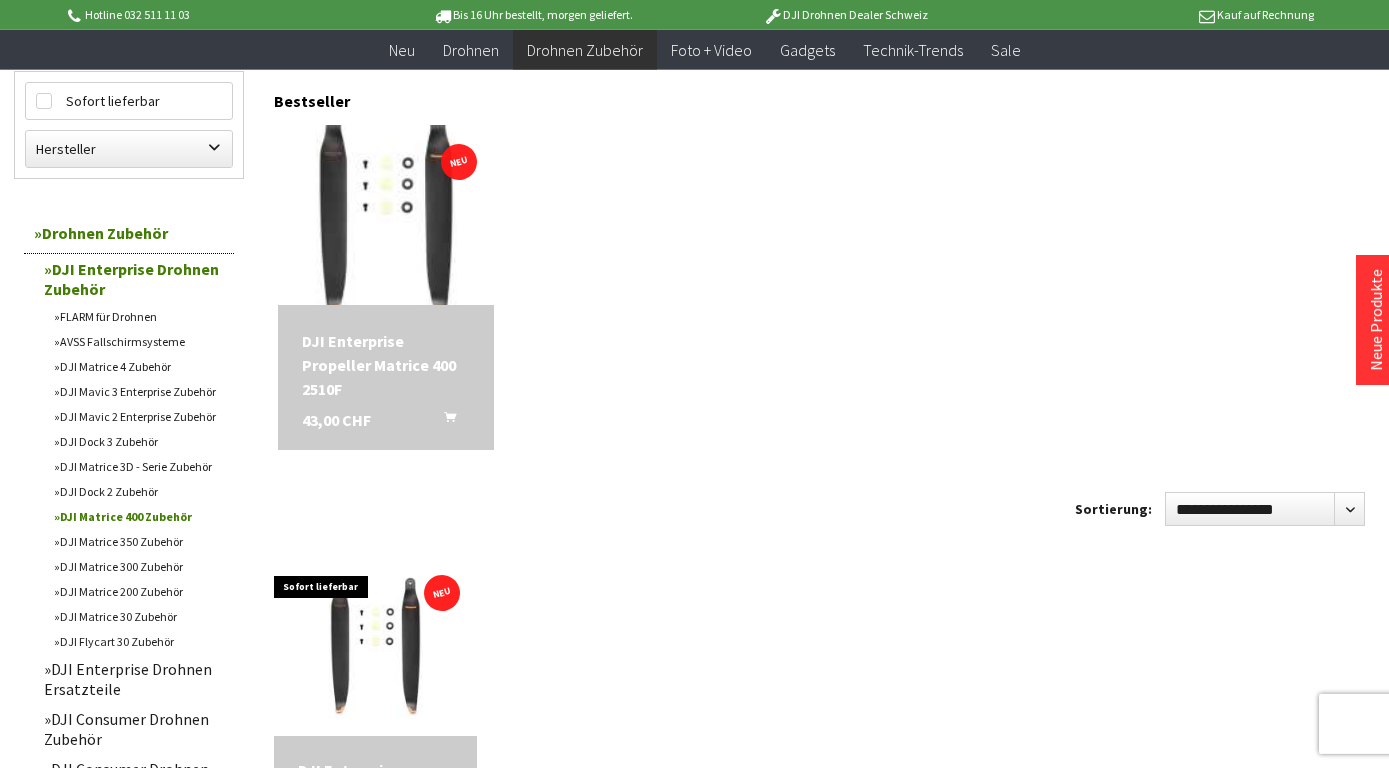 scroll, scrollTop: 216, scrollLeft: 0, axis: vertical 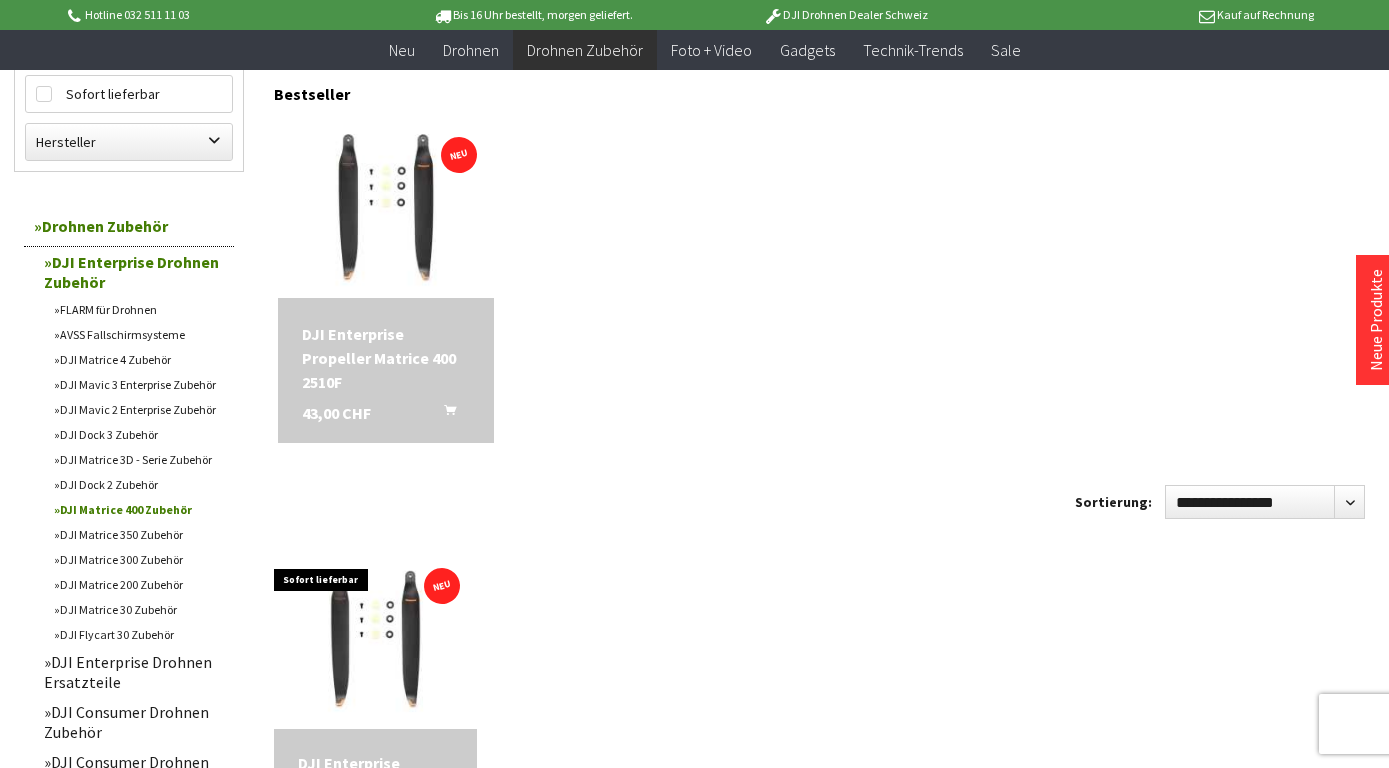 click on "DJI Matrice 4 Zubehör" at bounding box center [139, 359] 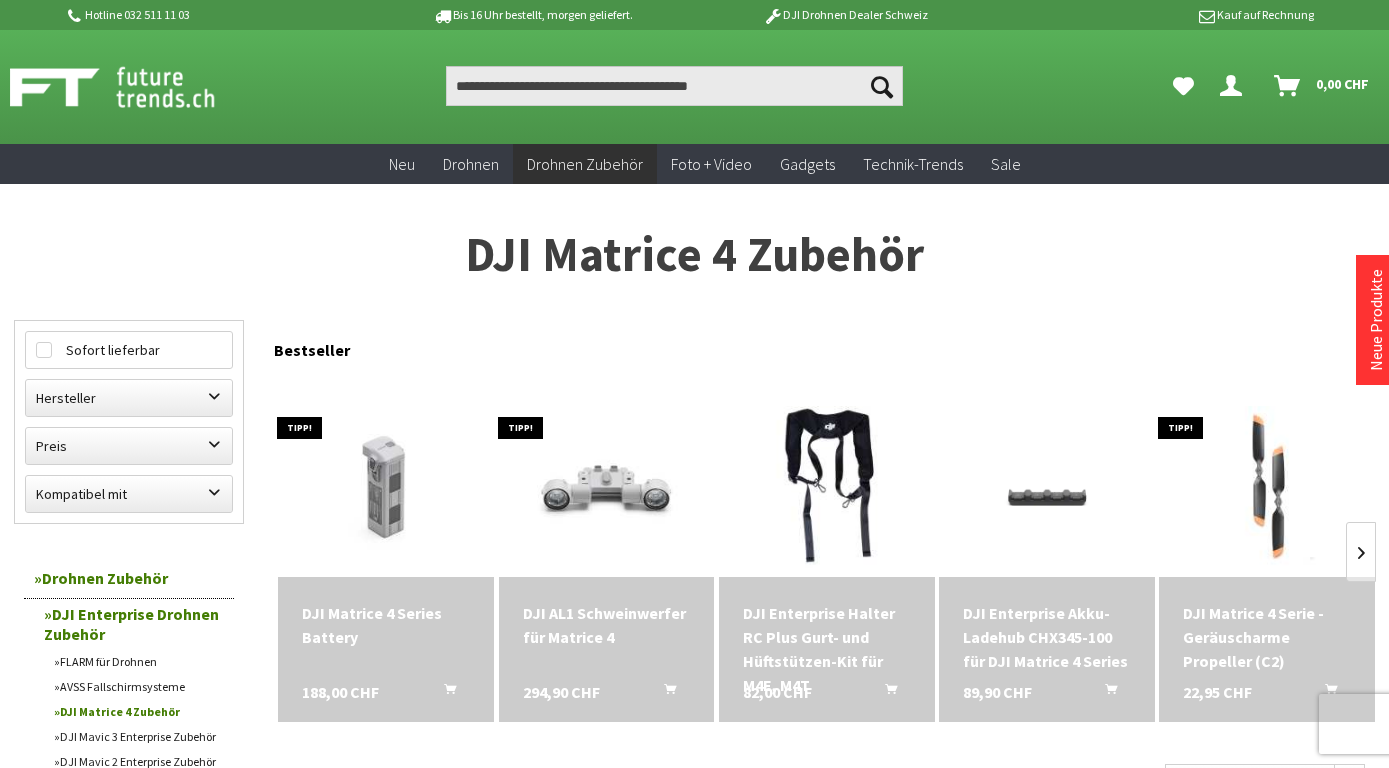 scroll, scrollTop: 0, scrollLeft: 0, axis: both 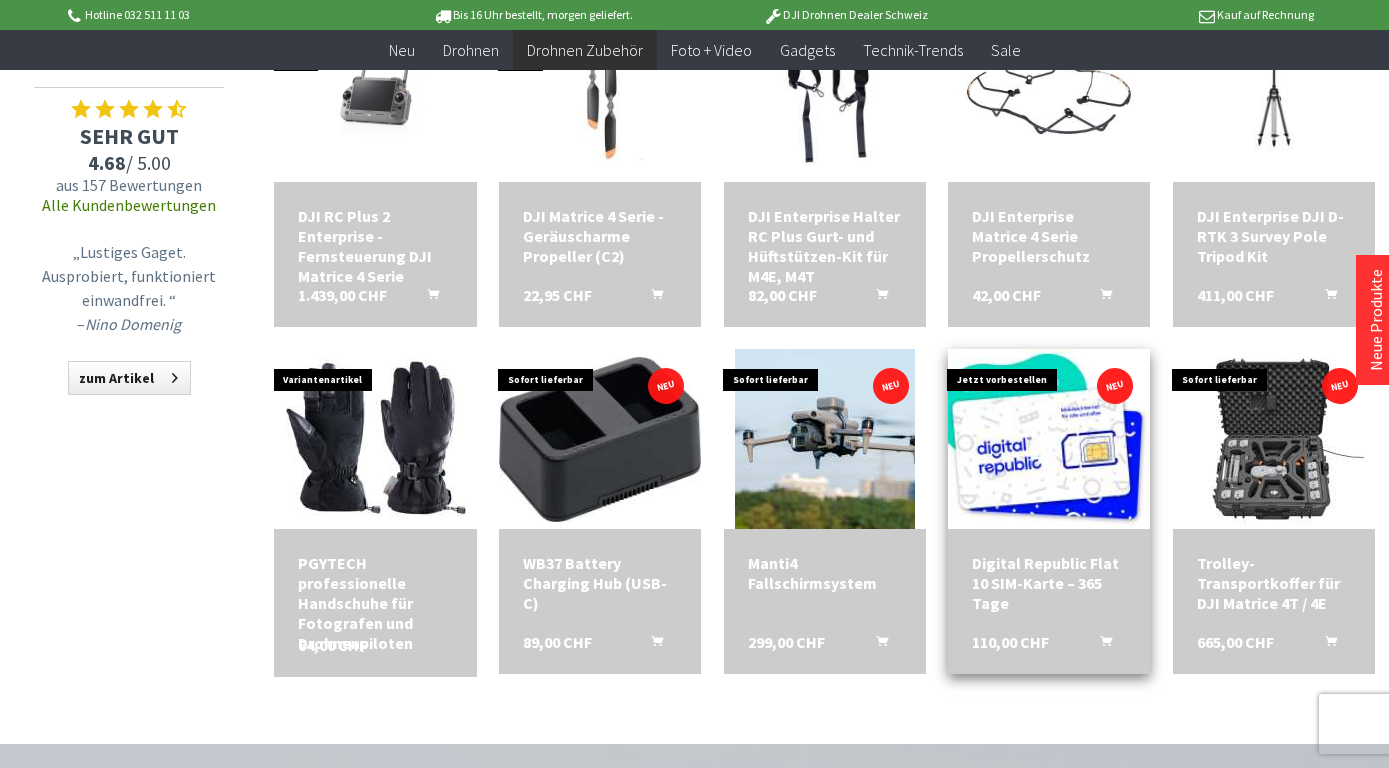 click at bounding box center (1049, 439) 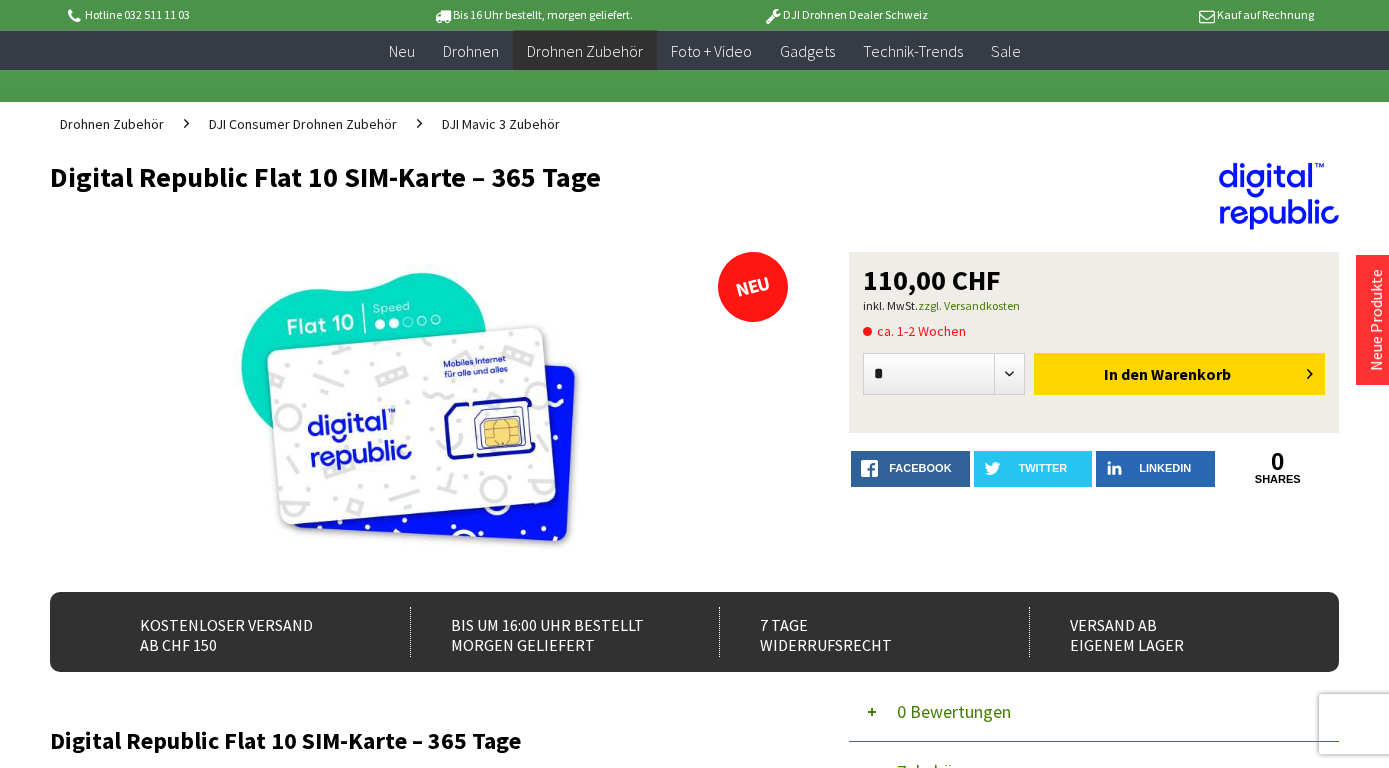 scroll, scrollTop: 0, scrollLeft: 0, axis: both 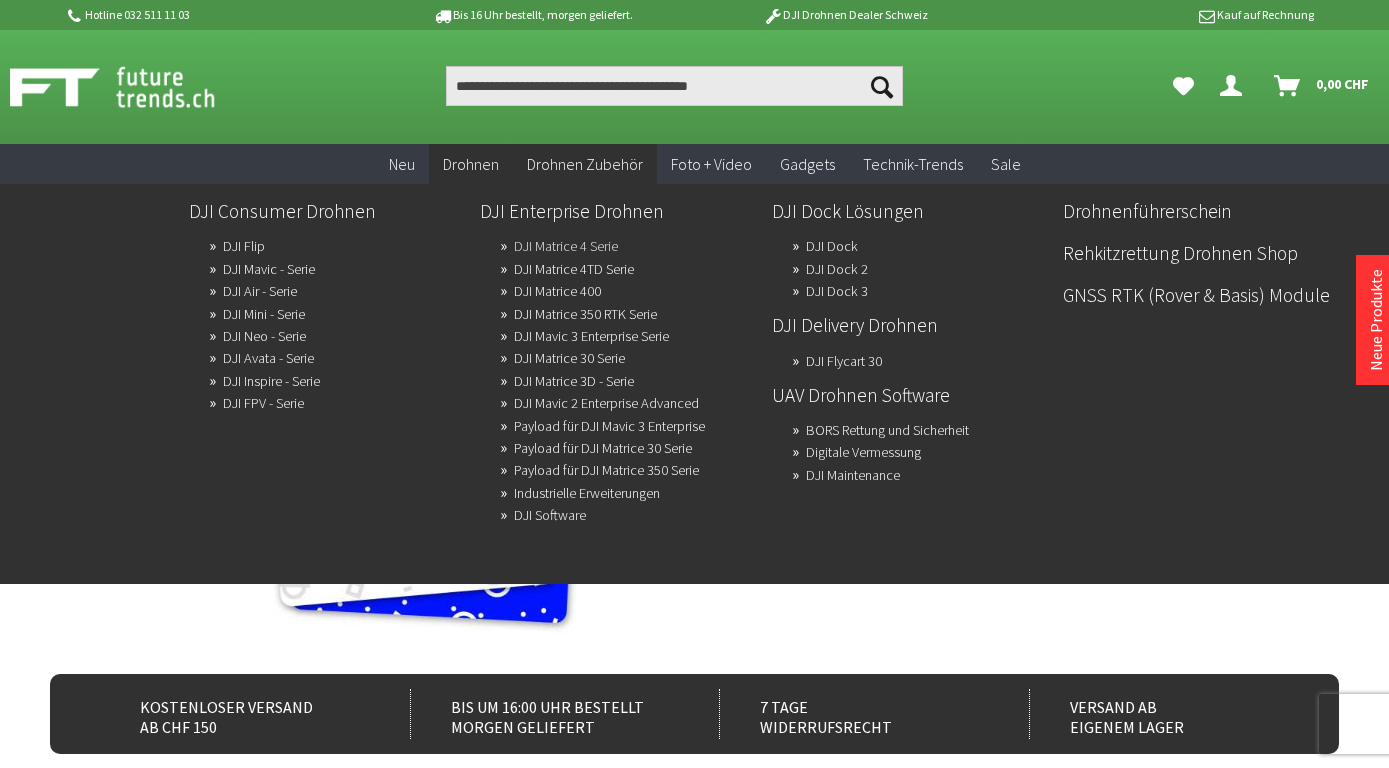 click on "DJI Matrice 4 Serie" at bounding box center (566, 246) 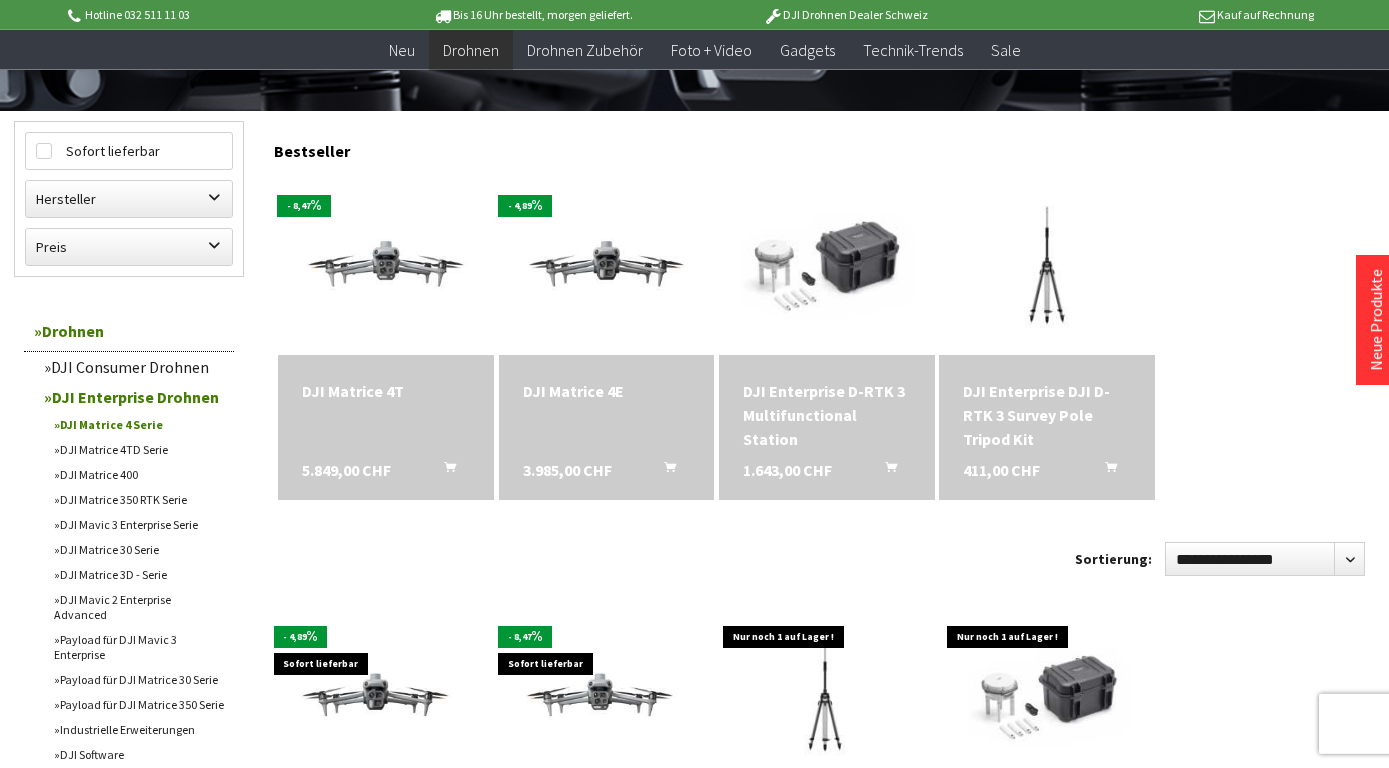scroll, scrollTop: 486, scrollLeft: 0, axis: vertical 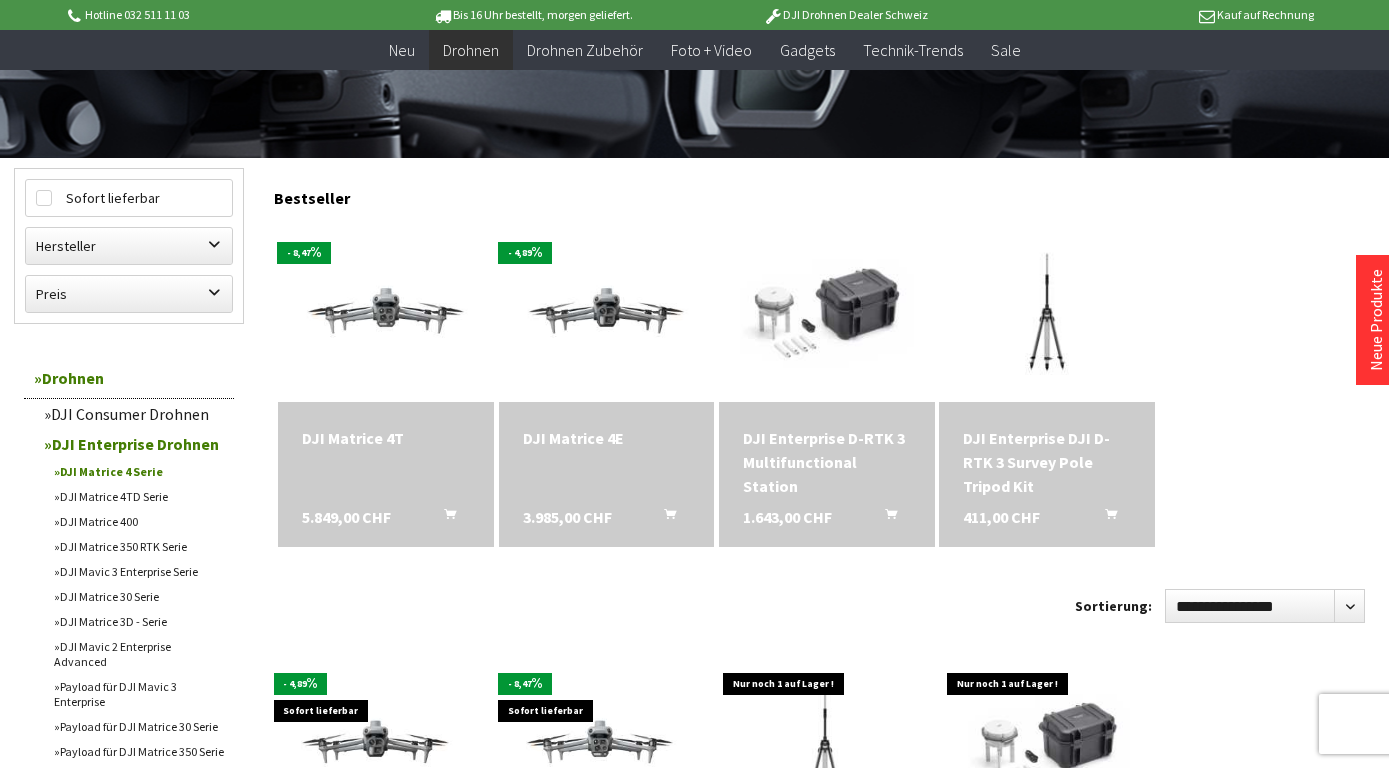 click on "DJI Matrice 4T" at bounding box center [386, 438] 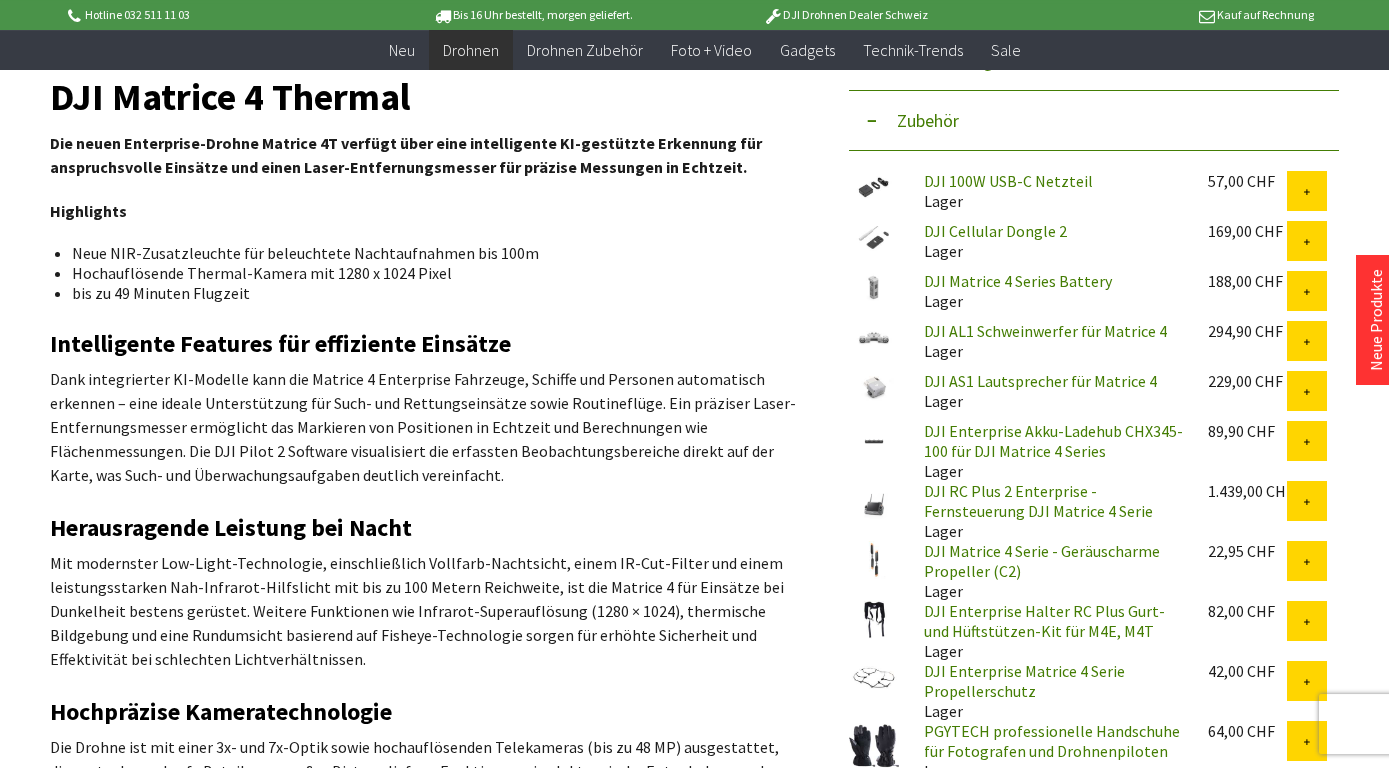 scroll, scrollTop: 756, scrollLeft: 0, axis: vertical 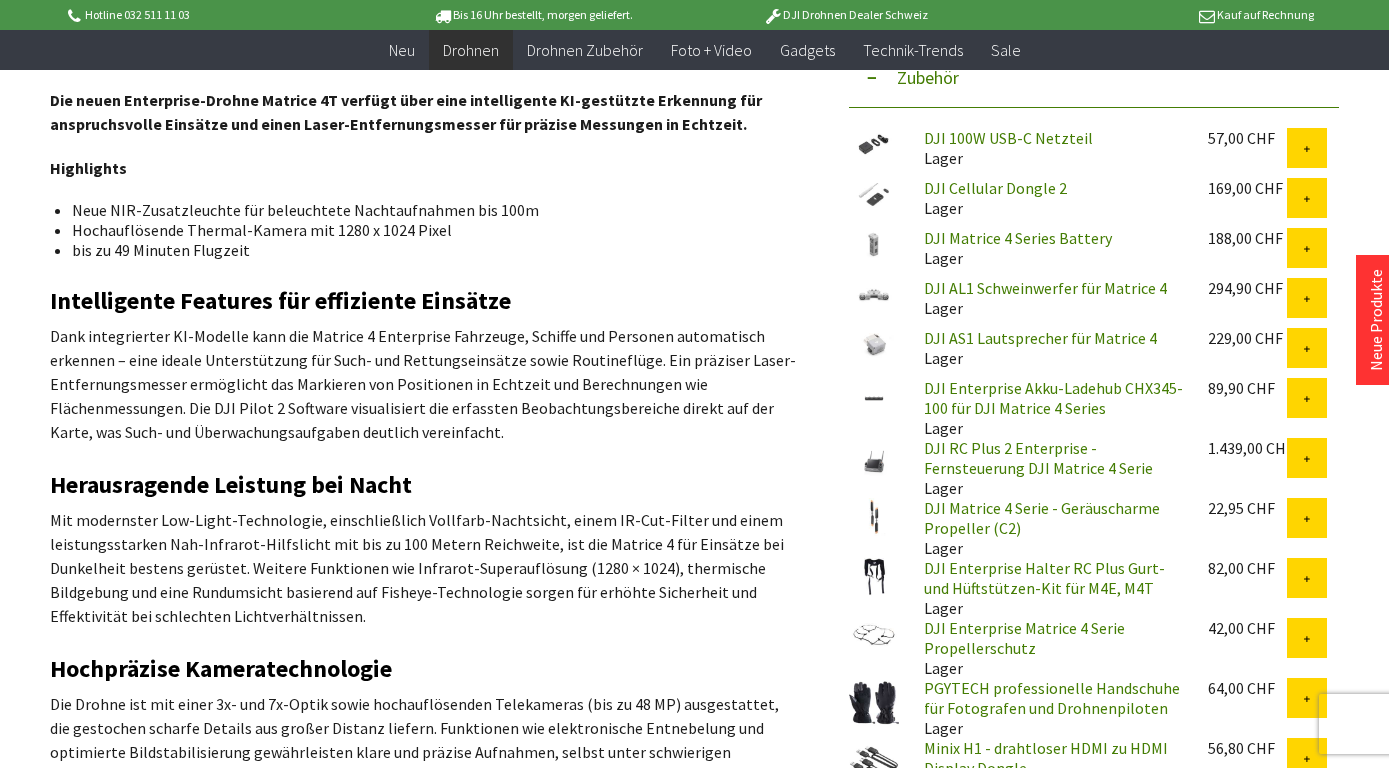 click on "Herausragende Leistung bei Nacht" at bounding box center [424, 485] 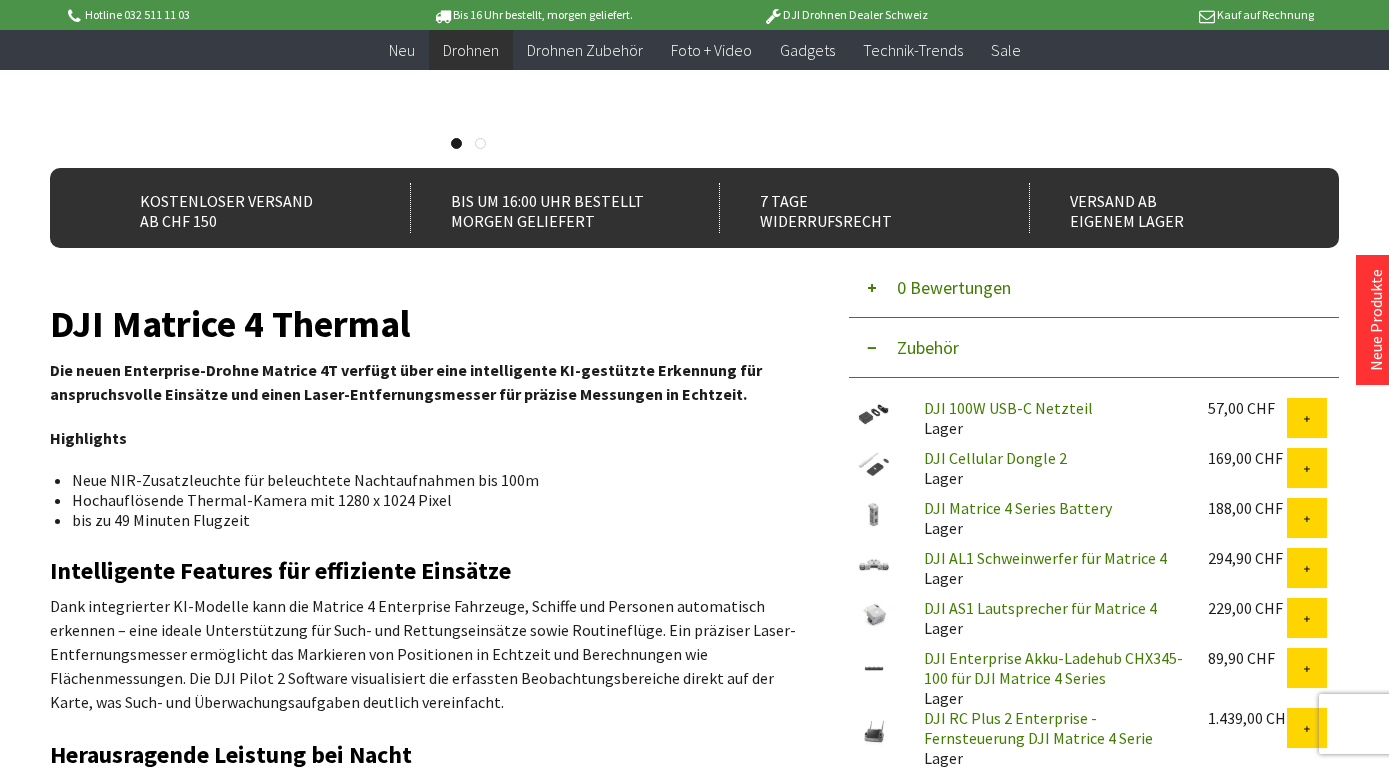 scroll, scrollTop: 540, scrollLeft: 0, axis: vertical 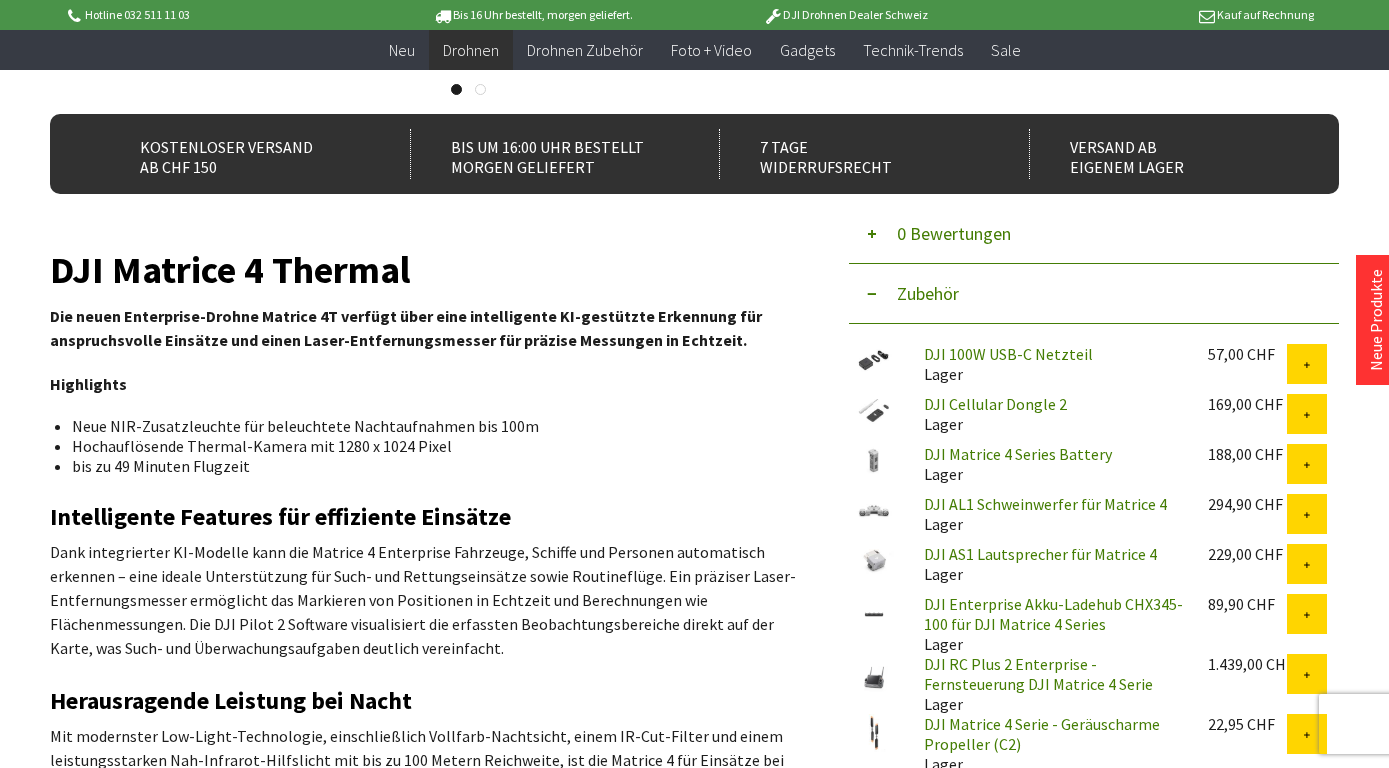 click on "DJI Cellular Dongle 2" at bounding box center [995, 404] 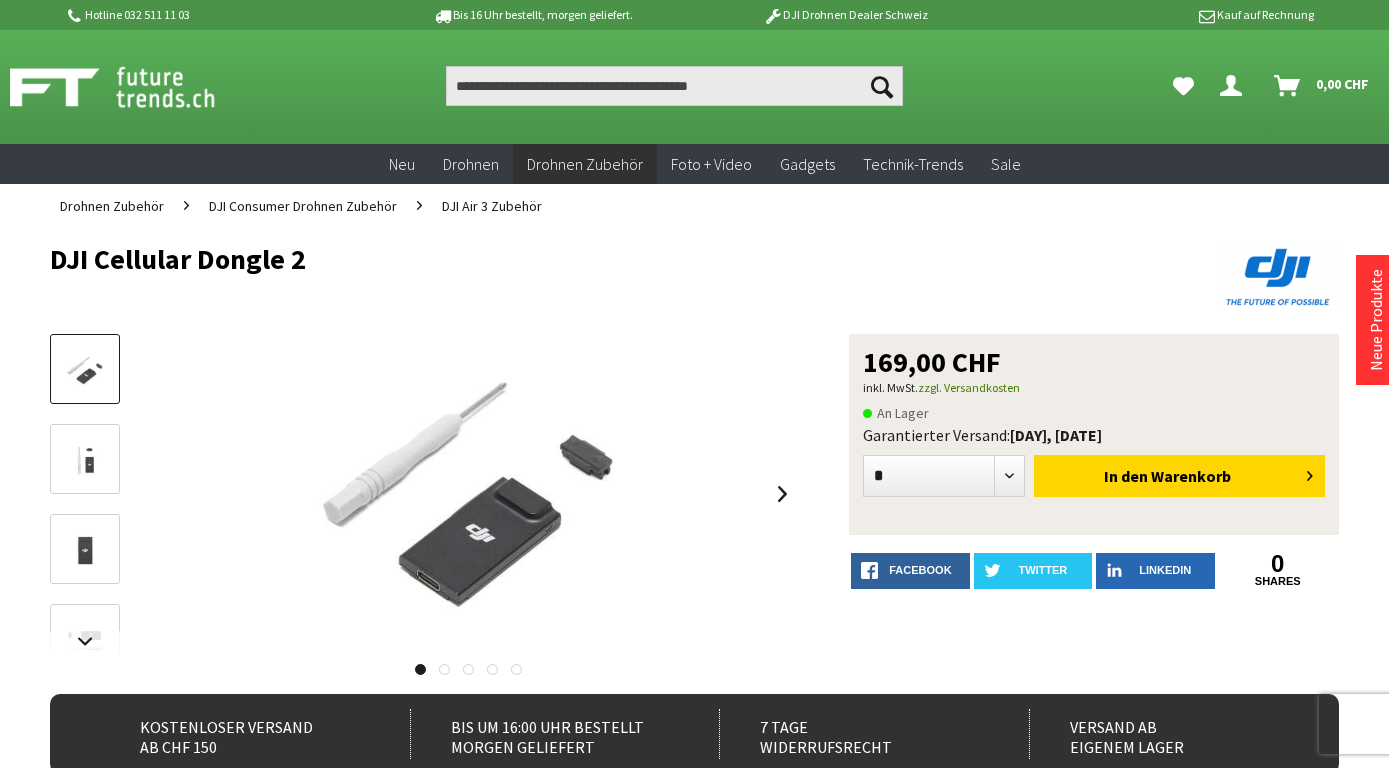 scroll, scrollTop: 0, scrollLeft: 0, axis: both 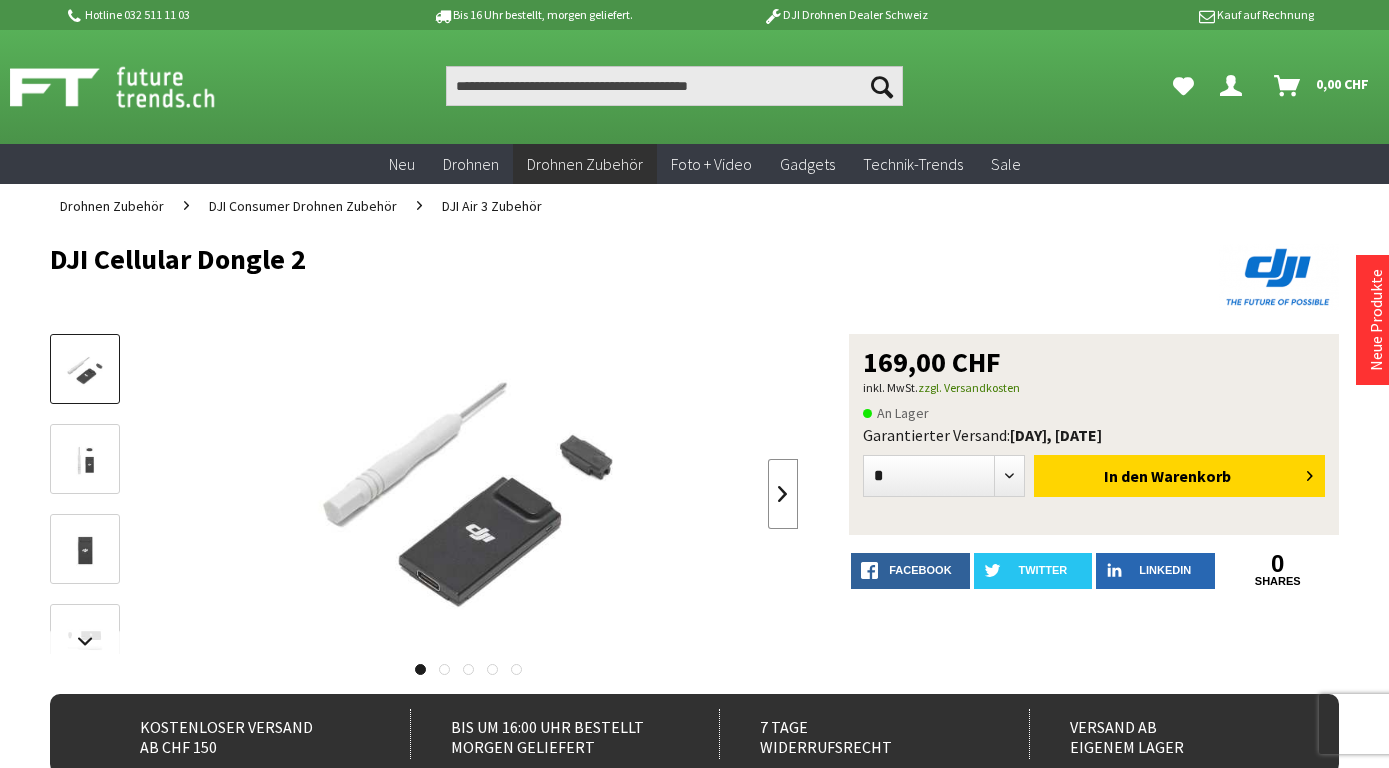 click at bounding box center [783, 494] 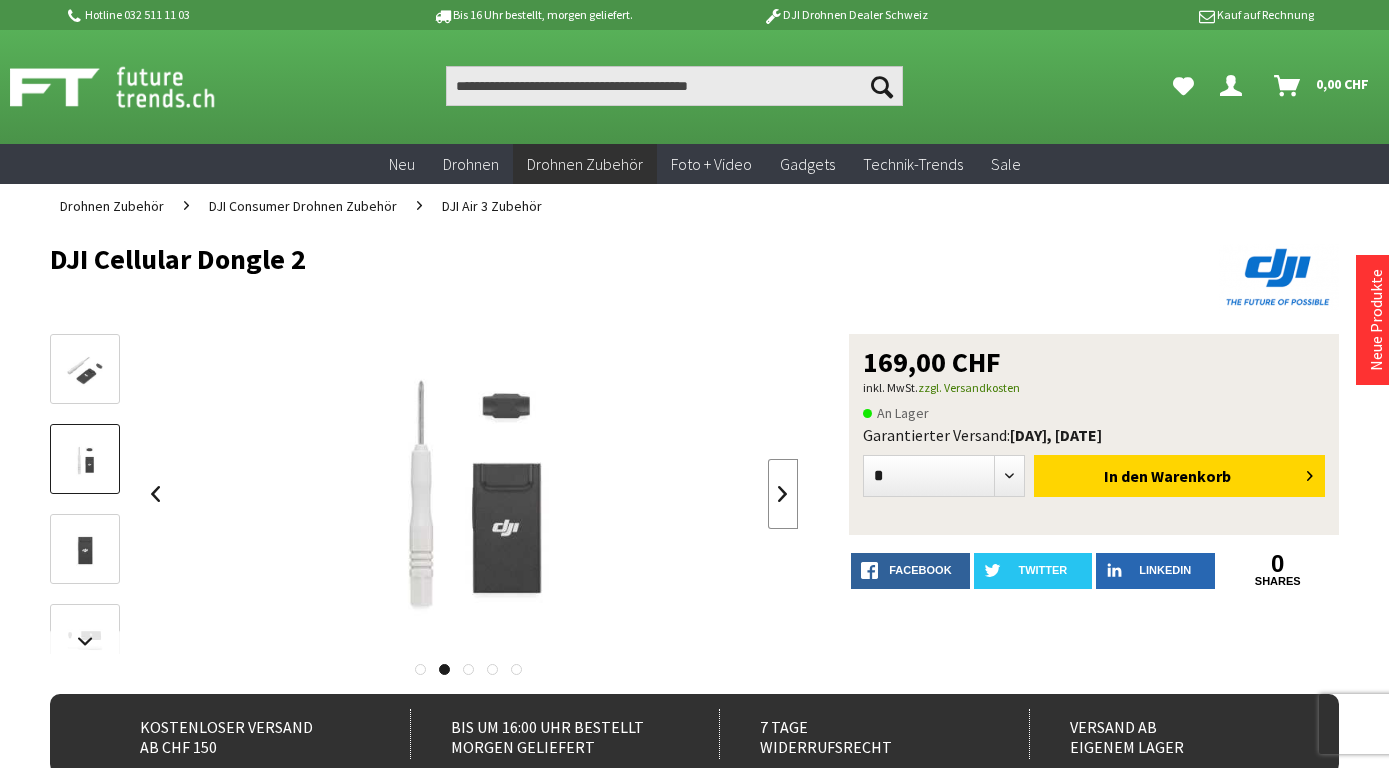 click at bounding box center [783, 494] 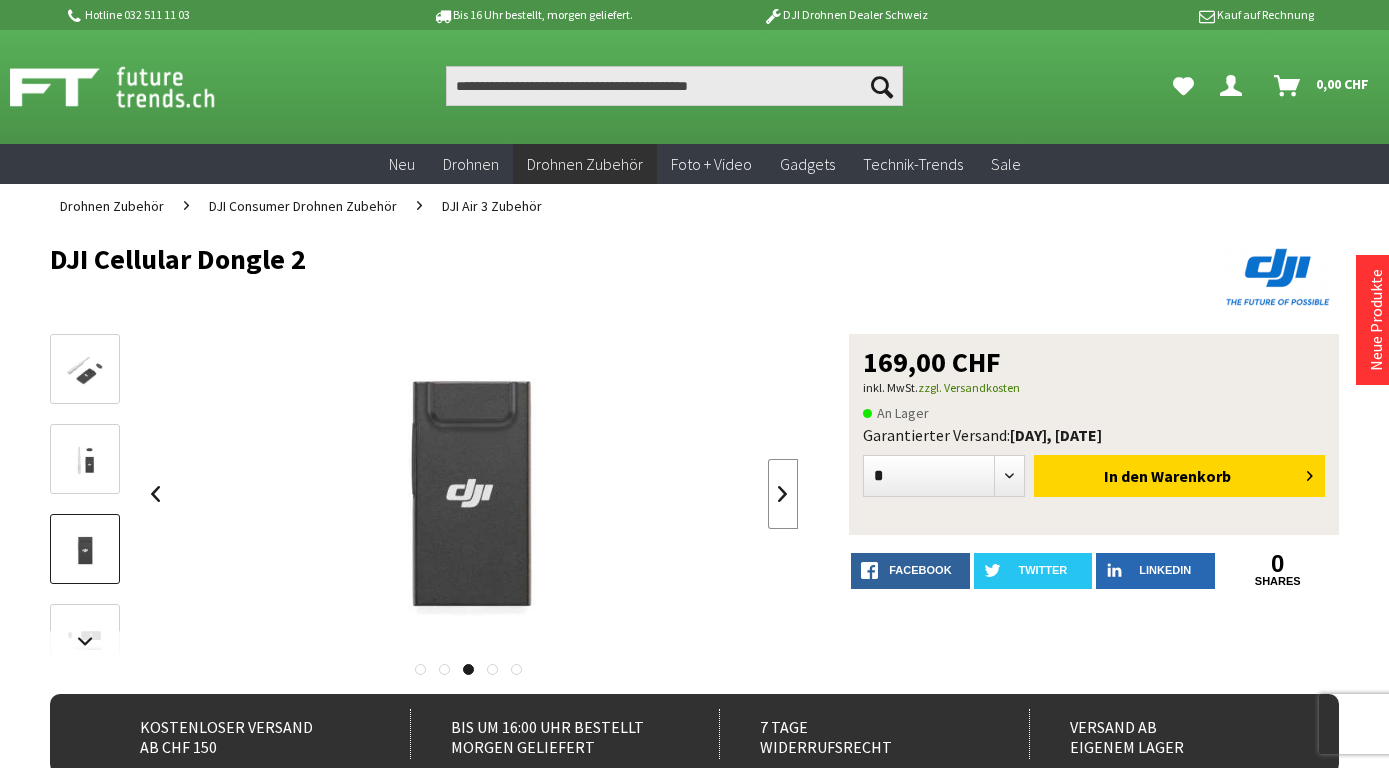 click at bounding box center (783, 494) 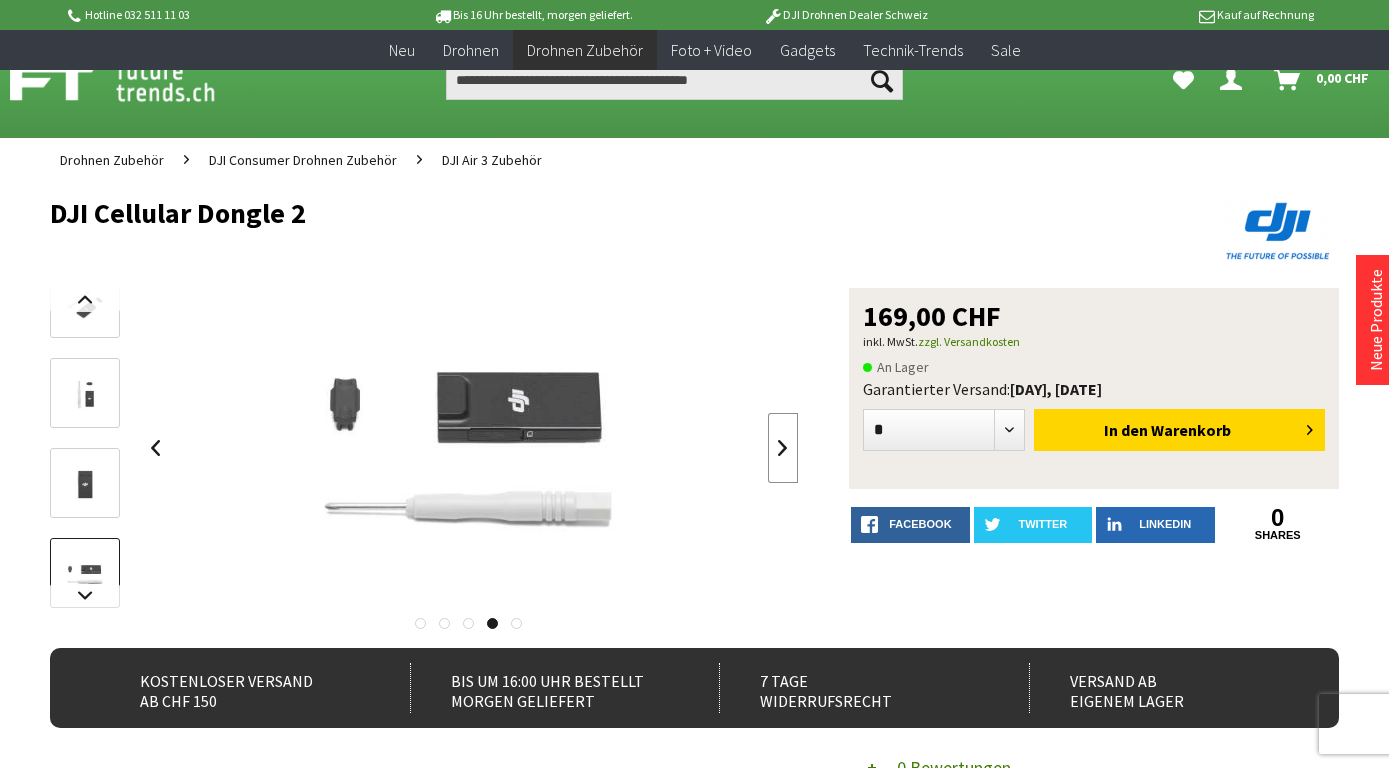 scroll, scrollTop: 0, scrollLeft: 0, axis: both 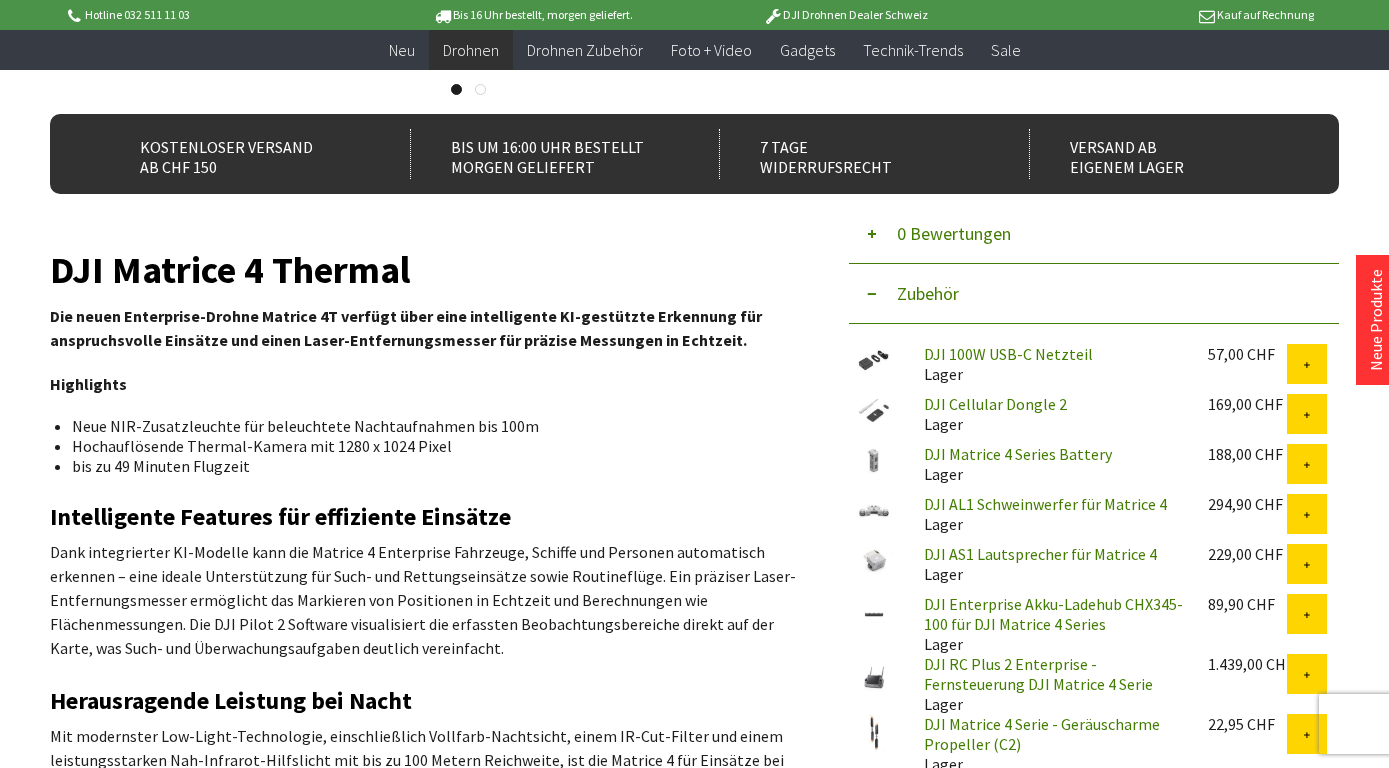 click on "Hochauflösende Thermal-Kamera mit 1280 x 1024 Pixel" at bounding box center (427, 446) 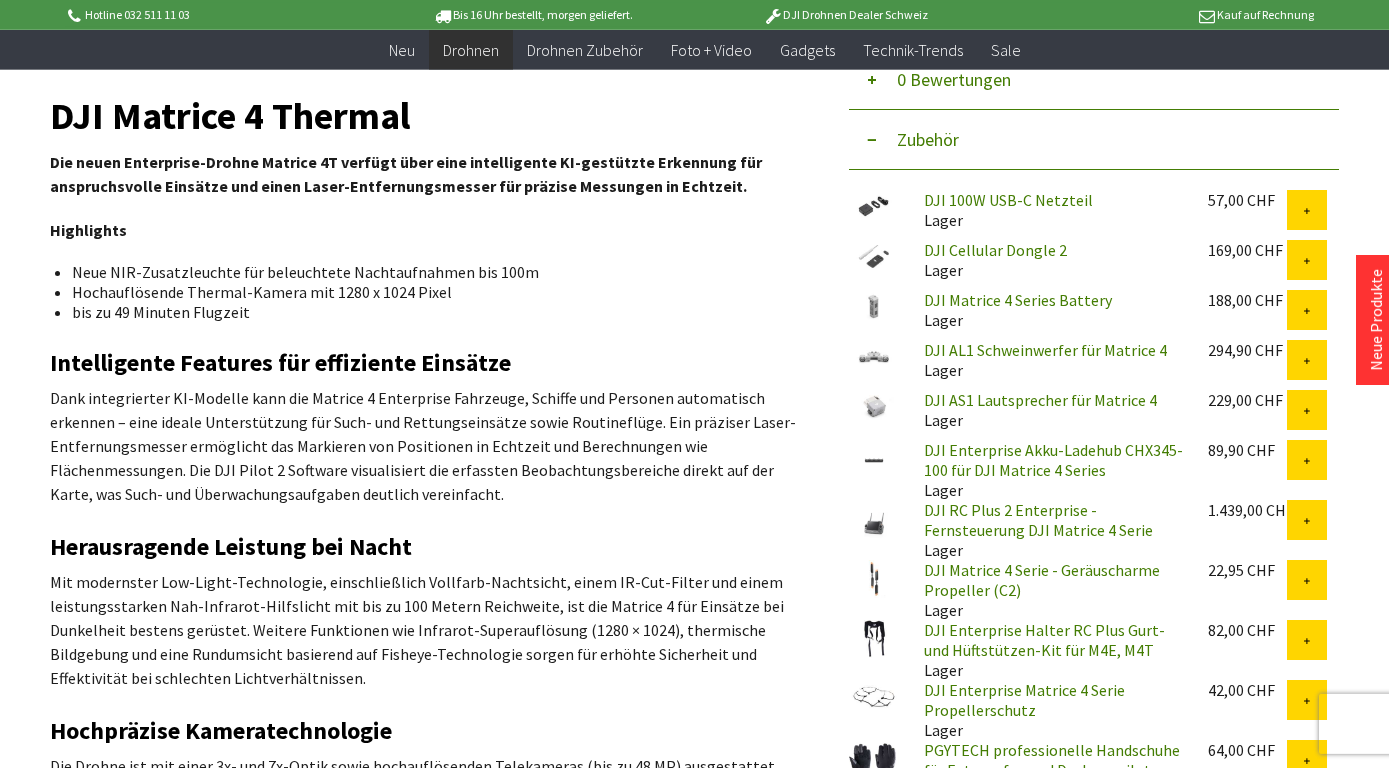 scroll, scrollTop: 702, scrollLeft: 0, axis: vertical 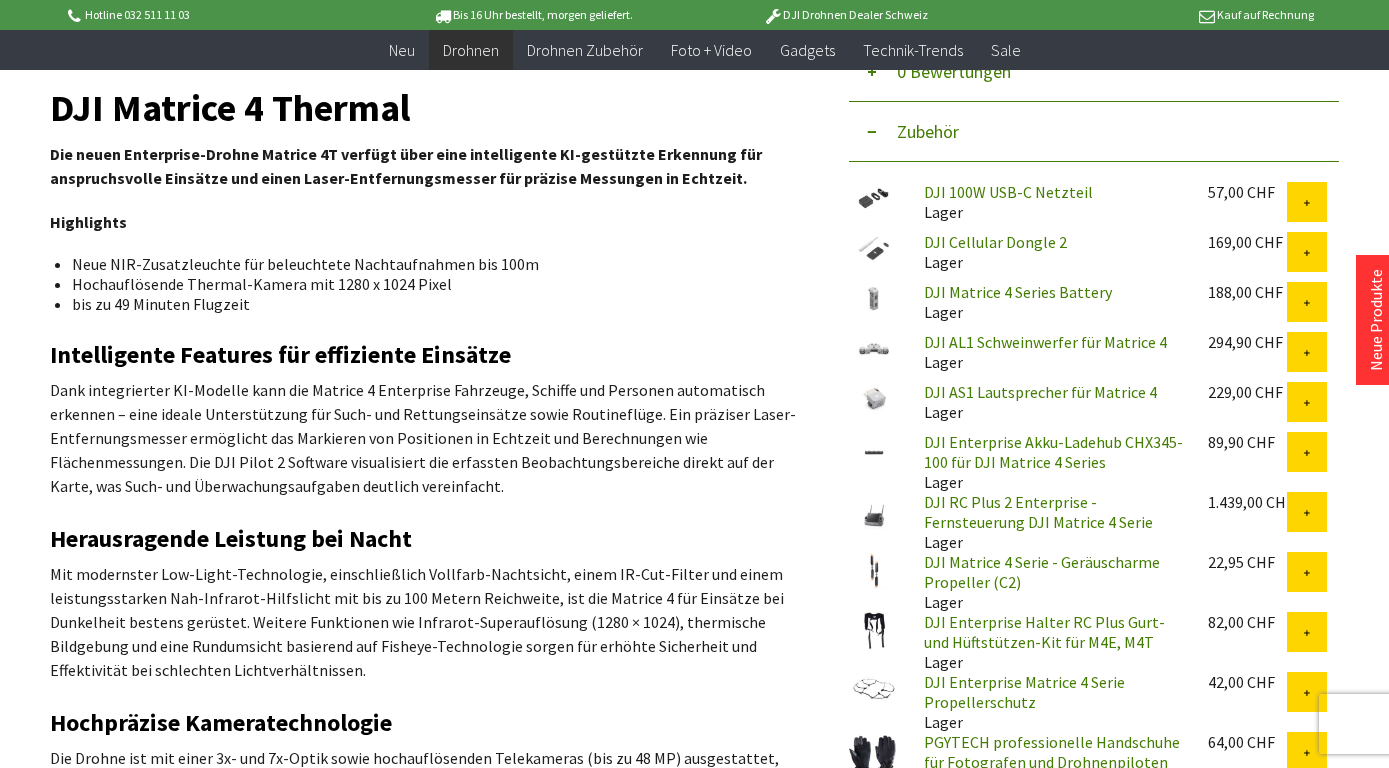 click on "Dank integrierter KI-Modelle kann die Matrice 4 Enterprise Fahrzeuge, Schiffe und Personen automatisch erkennen – eine ideale Unterstützung für Such- und Rettungseinsätze sowie Routineflüge. Ein präziser Laser-Entfernungsmesser ermöglicht das Markieren von Positionen in Echtzeit und Berechnungen wie Flächenmessungen. Die DJI Pilot 2 Software visualisiert die erfassten Beobachtungsbereiche direkt auf der Karte, was Such- und Überwachungsaufgaben deutlich vereinfacht." at bounding box center [424, 438] 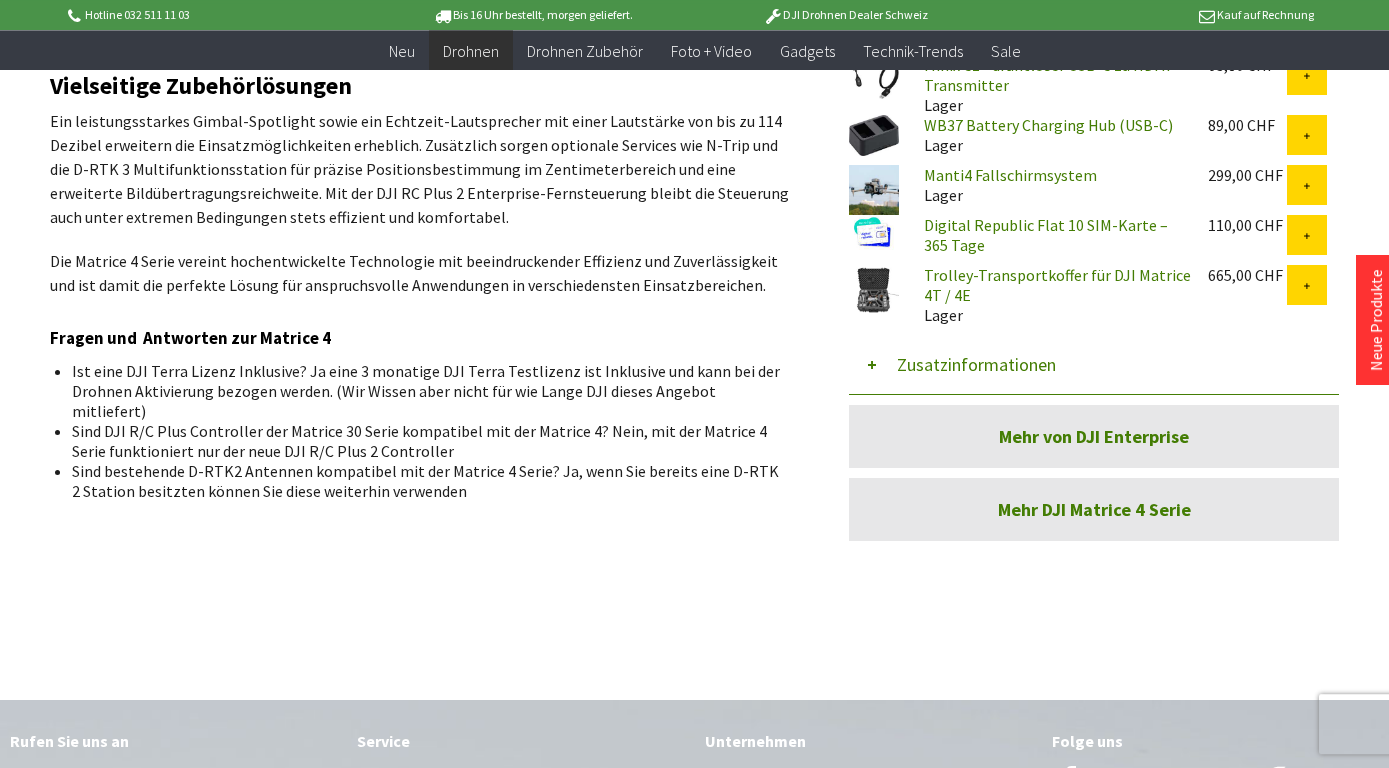 scroll, scrollTop: 1512, scrollLeft: 0, axis: vertical 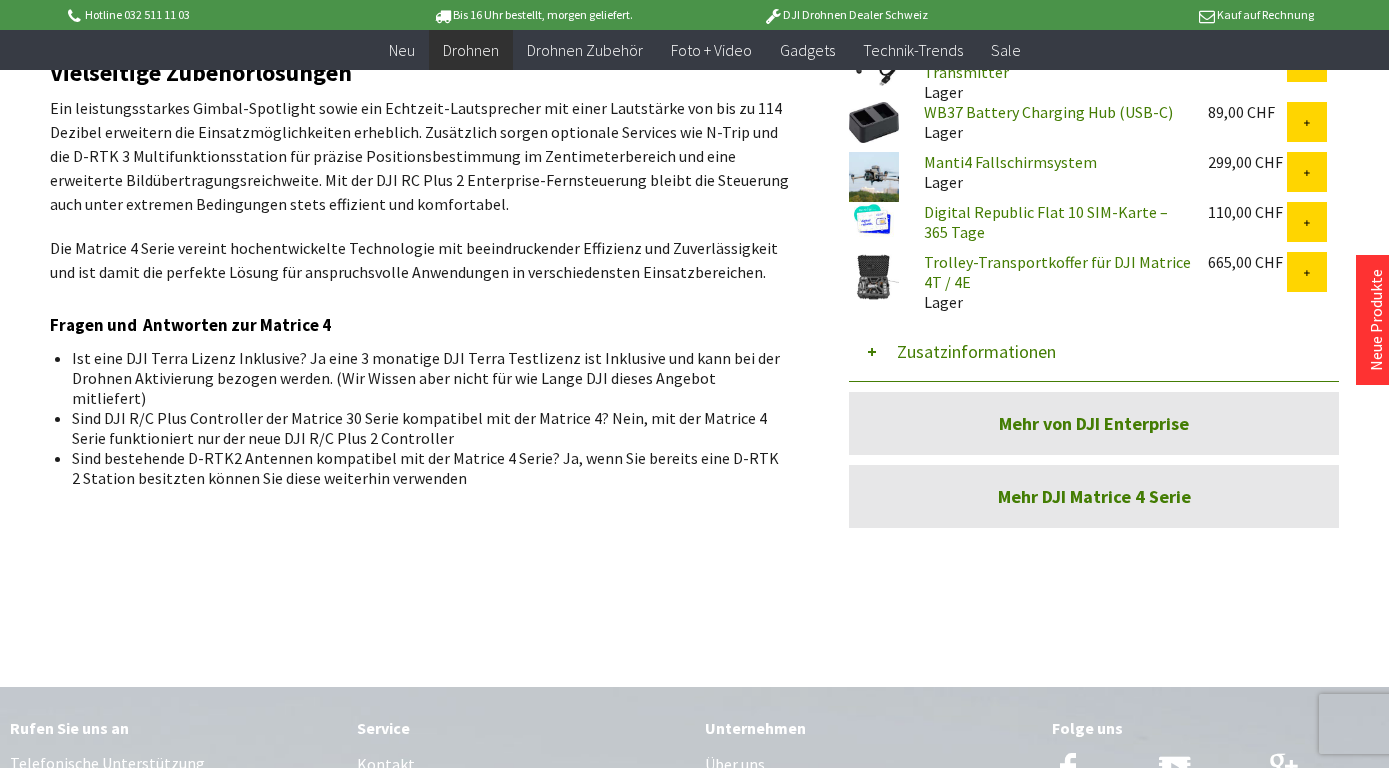 click on "Ist eine DJI Terra Lizenz Inklusive? Ja eine 3 monatige DJI Terra Testlizenz ist Inklusive und kann bei der Drohnen Aktivierung bezogen werden. (Wir Wissen aber nicht für wie Lange DJI dieses Angebot mitliefert)" at bounding box center [427, 378] 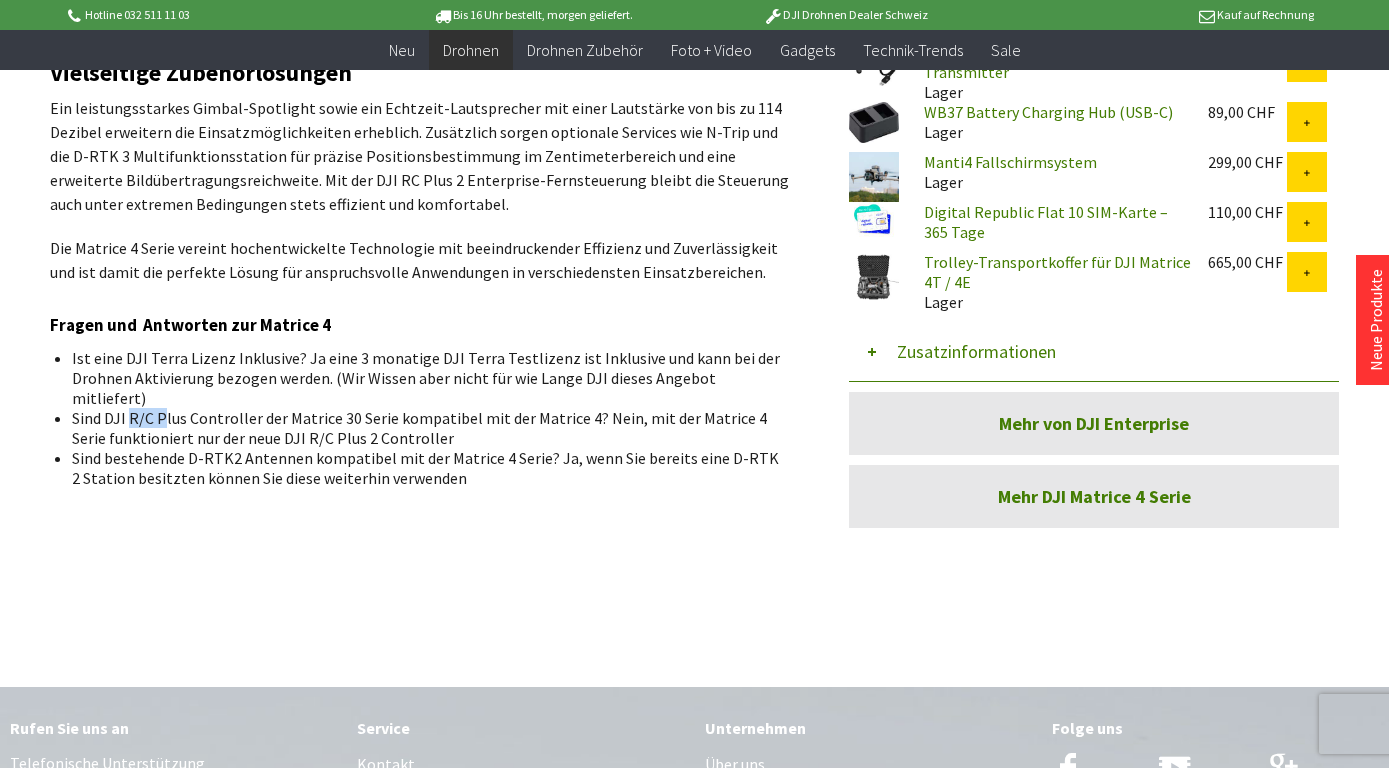 drag, startPoint x: 133, startPoint y: 399, endPoint x: 163, endPoint y: 399, distance: 30 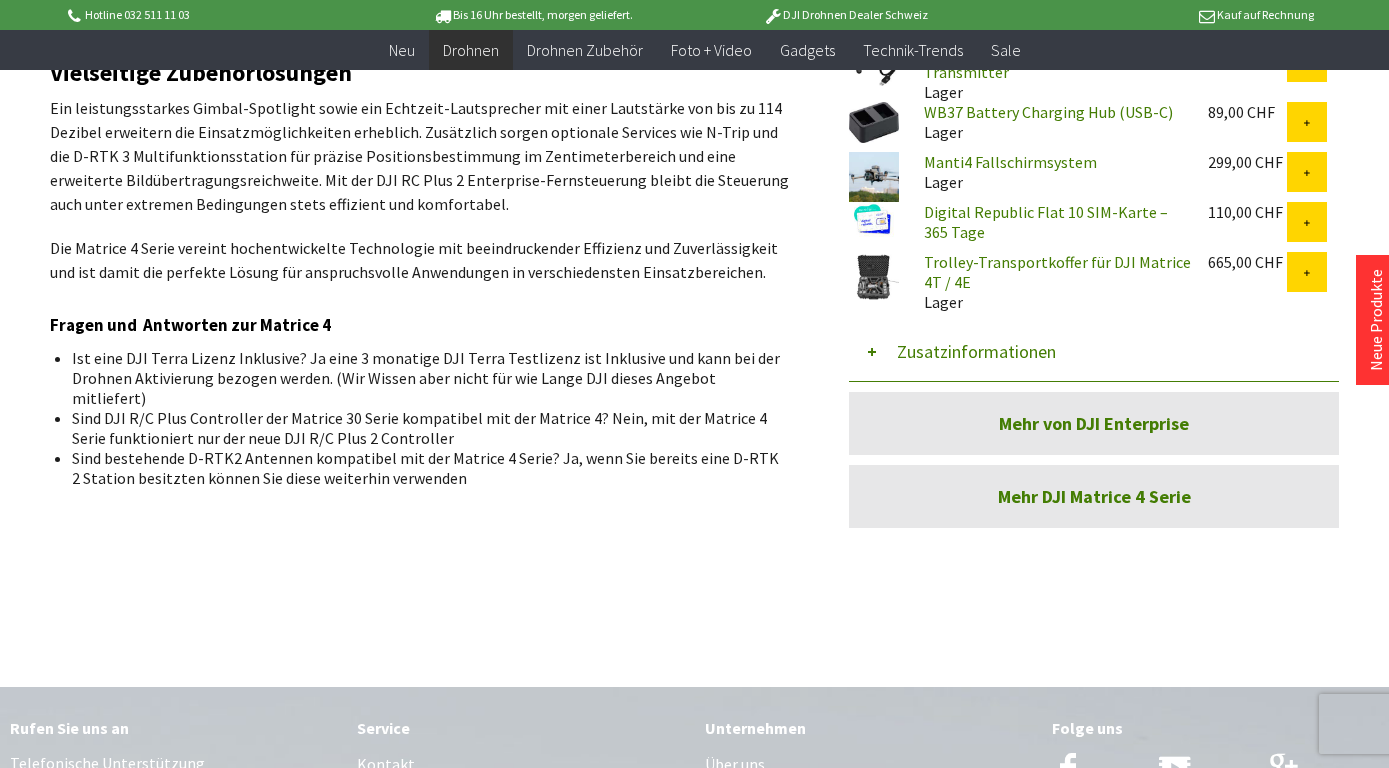 click on "Ist eine DJI Terra Lizenz Inklusive? Ja eine 3 monatige DJI Terra Testlizenz ist Inklusive und kann bei der Drohnen Aktivierung bezogen werden. (Wir Wissen aber nicht für wie Lange DJI dieses Angebot mitliefert)" at bounding box center [427, 378] 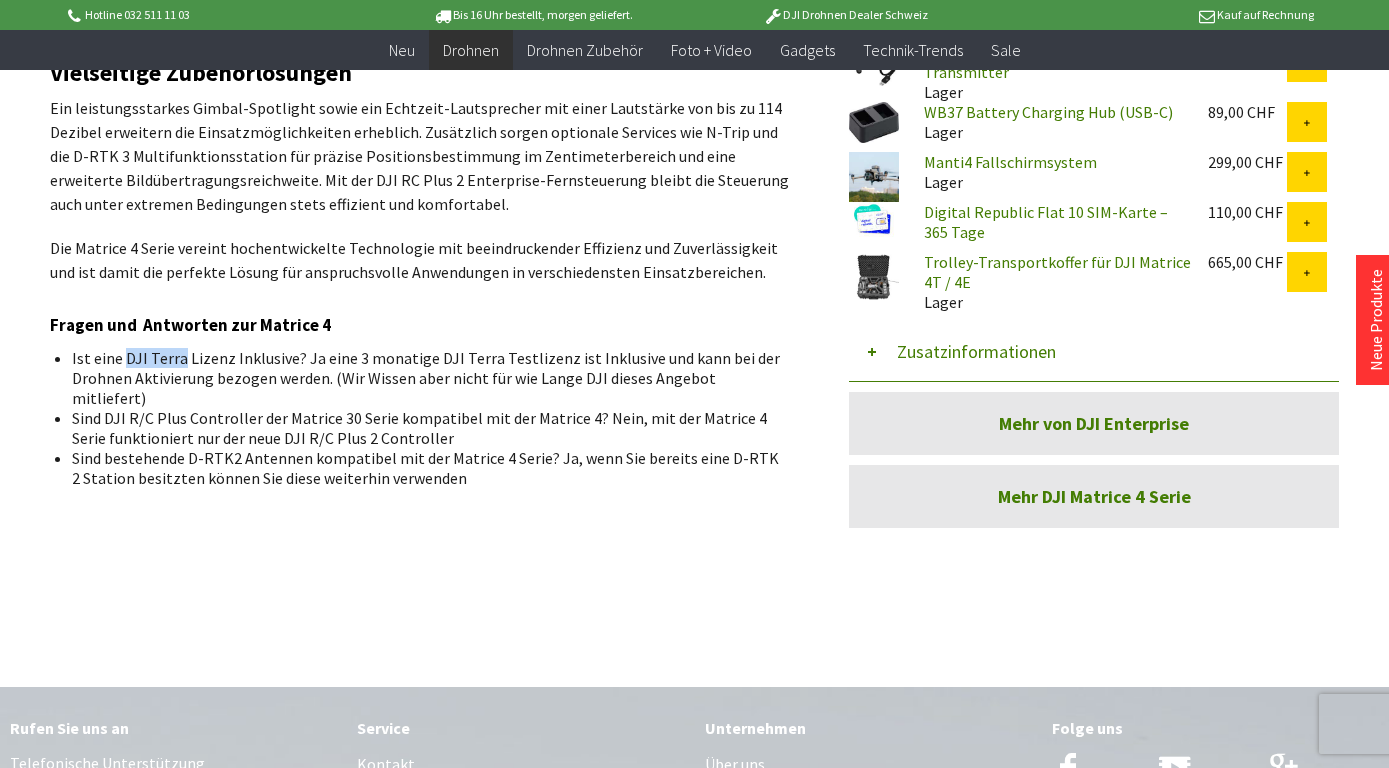 drag, startPoint x: 124, startPoint y: 356, endPoint x: 179, endPoint y: 358, distance: 55.03635 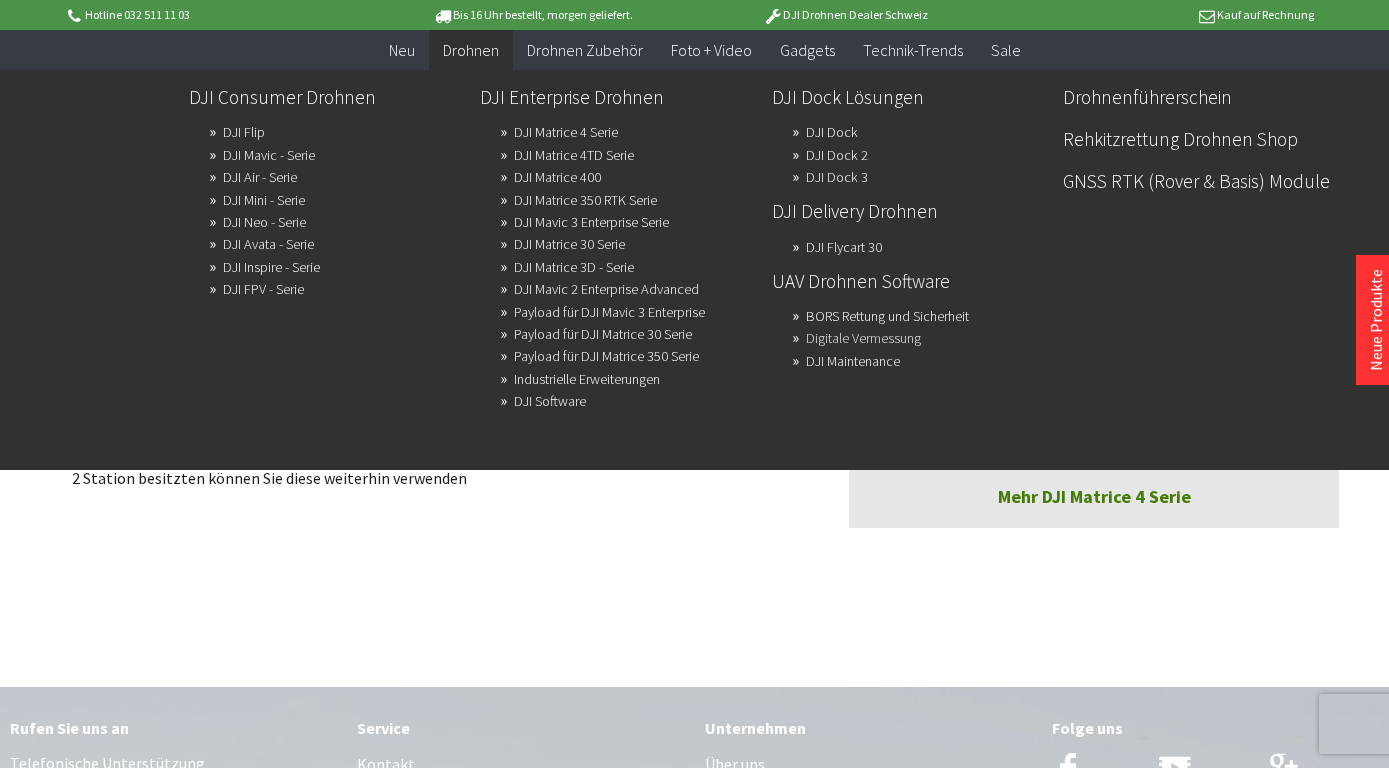 click on "Digitale Vermessung" at bounding box center (863, 338) 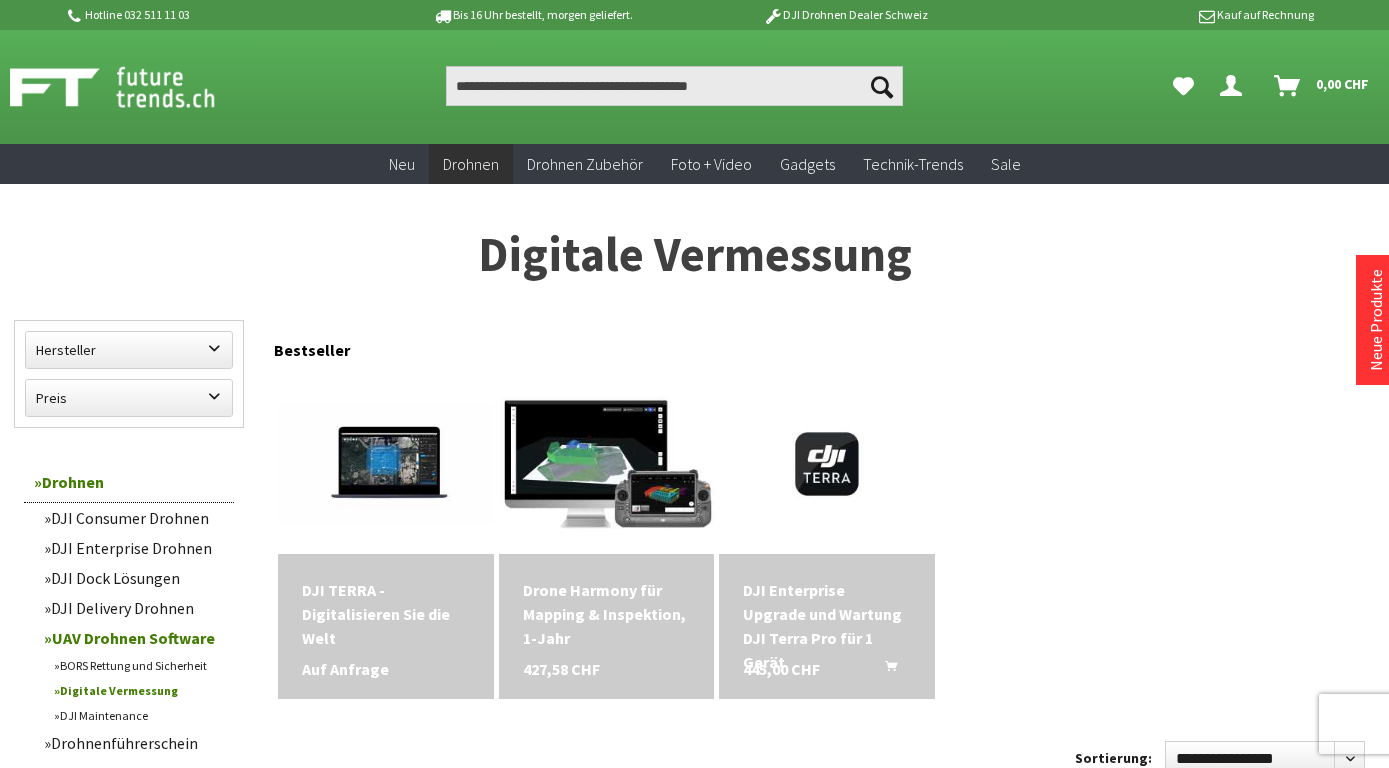 scroll, scrollTop: 0, scrollLeft: 0, axis: both 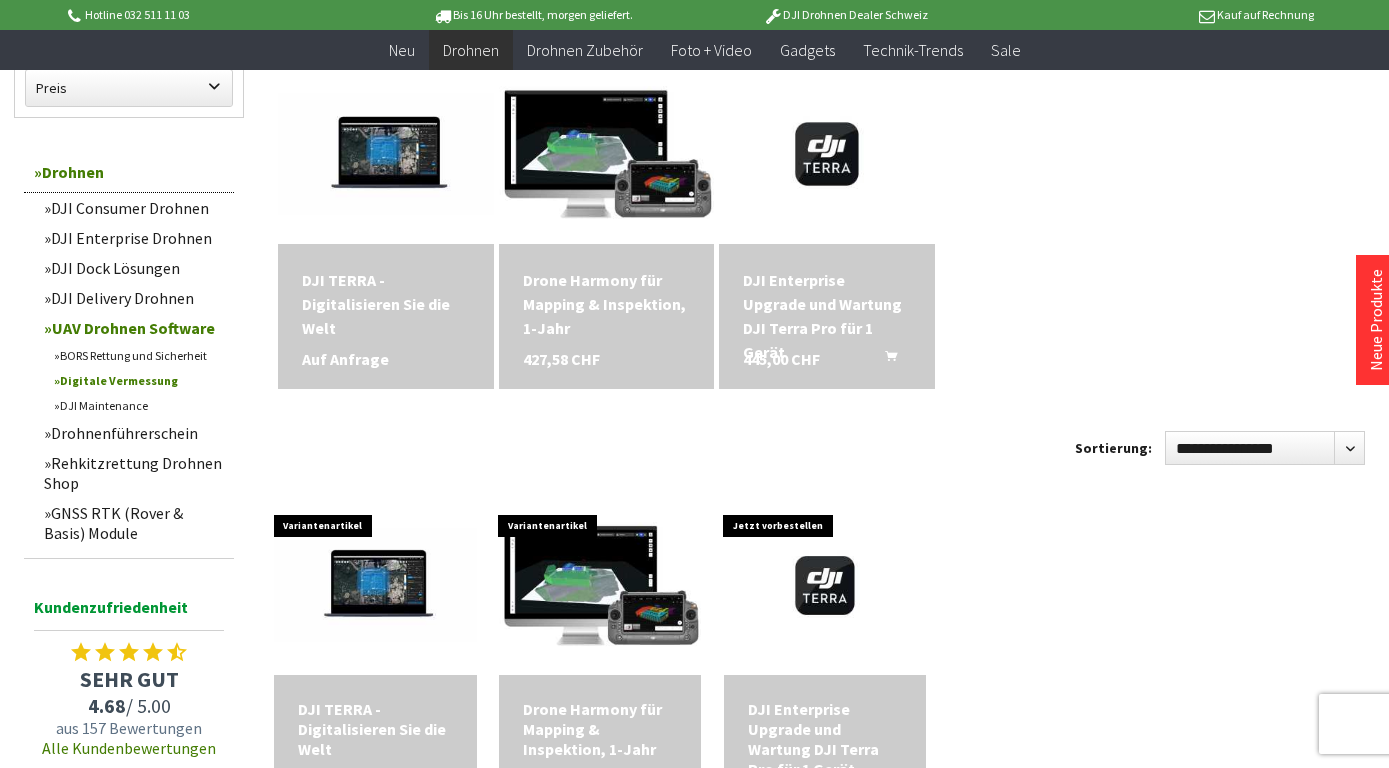 click on "DJI TERRA - Digitalisieren Sie die Welt" at bounding box center (386, 304) 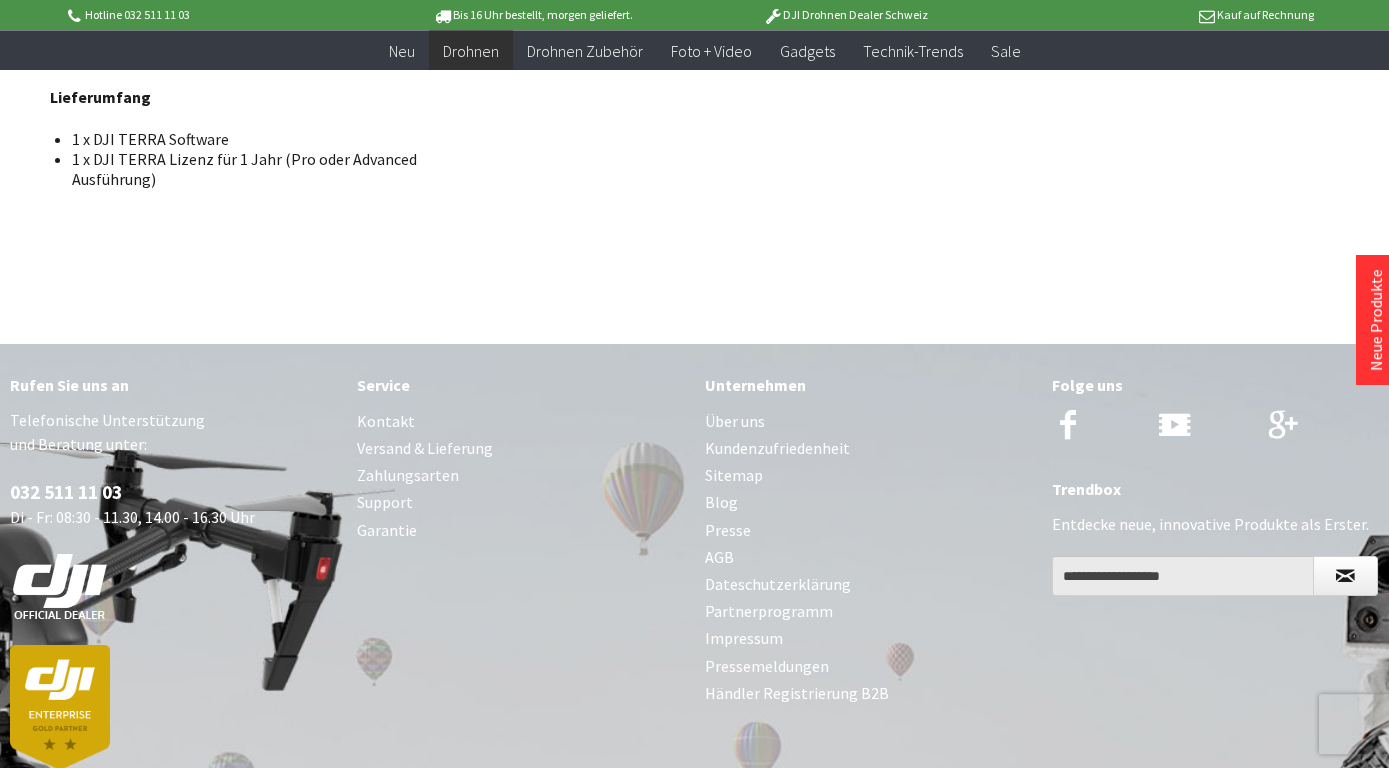 scroll, scrollTop: 3186, scrollLeft: 0, axis: vertical 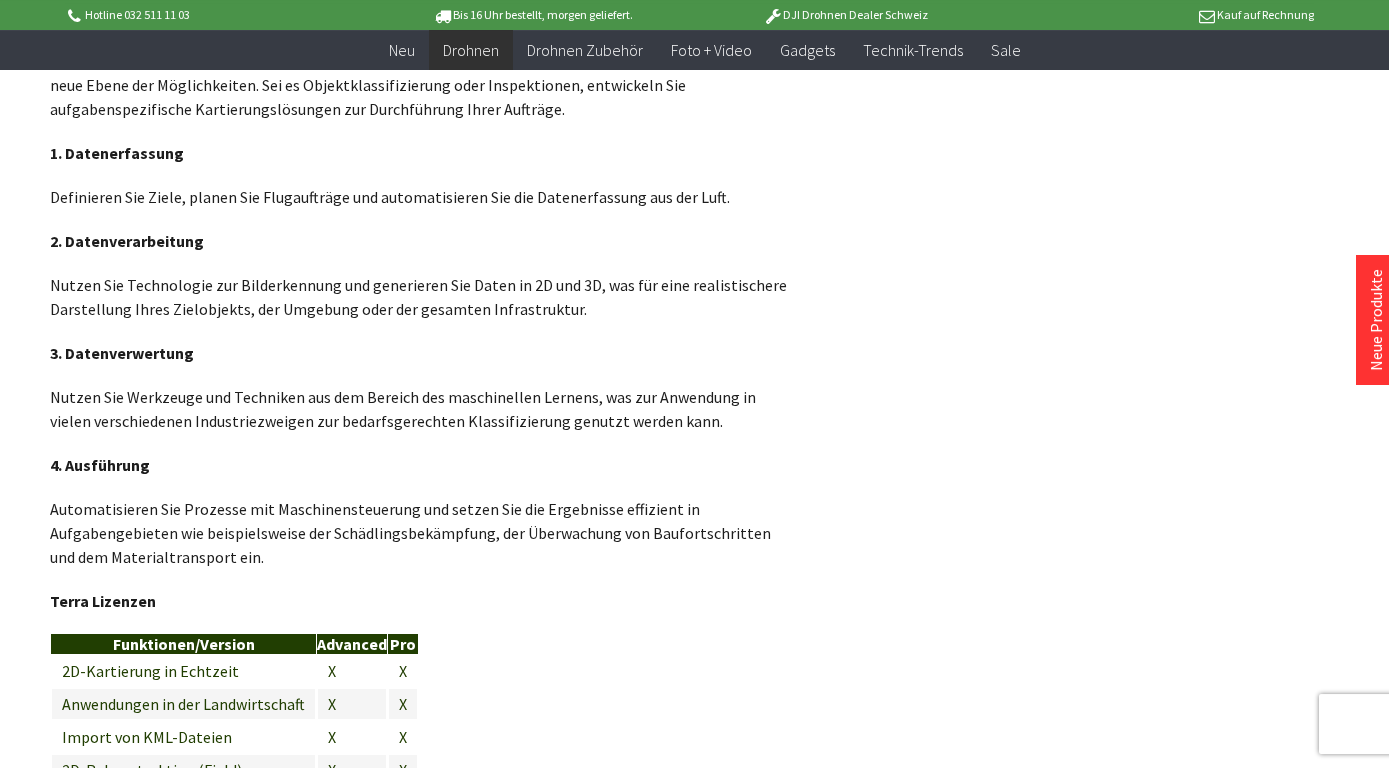 click on "DJI TERRA   Digitalisieren Sie die Welt   Analysieren und visualisieren Sie Ihre Umgebung mit DJI Terra, einer benutzerfreundlichen Kartierungslösung für Branchenprofis zur professionellen Erzeugung Digitaler Daten aus echten Szenarien.   Highlights     Planung von Flugaufträgen   Datenerfassung   Bereichskartierung   Datenanalyse       Auftragstypen     Wegpunkteplanung   Bereichsplanung   Schrägaufnahmenplanung     Kartierung     Echtzeit Kartierung   2D Rekonstruktion   3D Rekonstruktion       Datenanalyse     2D- und 3D-Messungen   Anmerkungen auf Bildmaterial erfassbar   Inspektion durch detaillierte Fotos     Nahtlose Integration mit Drohnen von DJI   DJI Terra ist mit folgenden Drohnen der Phantom 4 Serie kompatibel:     Phantom 4 RTK   Phantom 4 Pro V2.0   Phantom 4 Pro+ V2.0   Phantom 4 Pro   Phantom 4 Advanced   Phantom 4     Beginn einer neuen Generation von Kartierungslösungen      1. Datenerfassung     2. Datenverarbeitung      3. Datenverwertung      4. Ausführung     Terra Lizenzen" at bounding box center (424, -246) 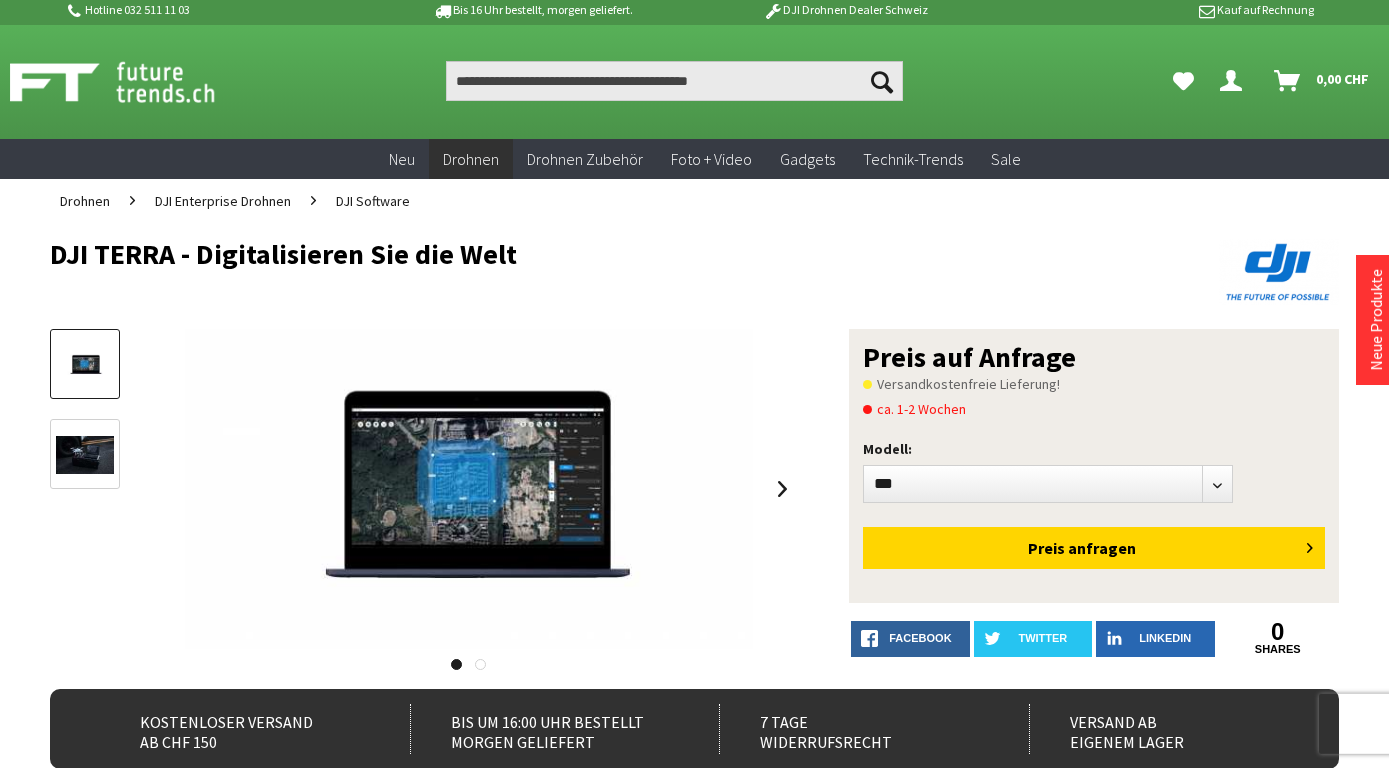 scroll, scrollTop: 0, scrollLeft: 0, axis: both 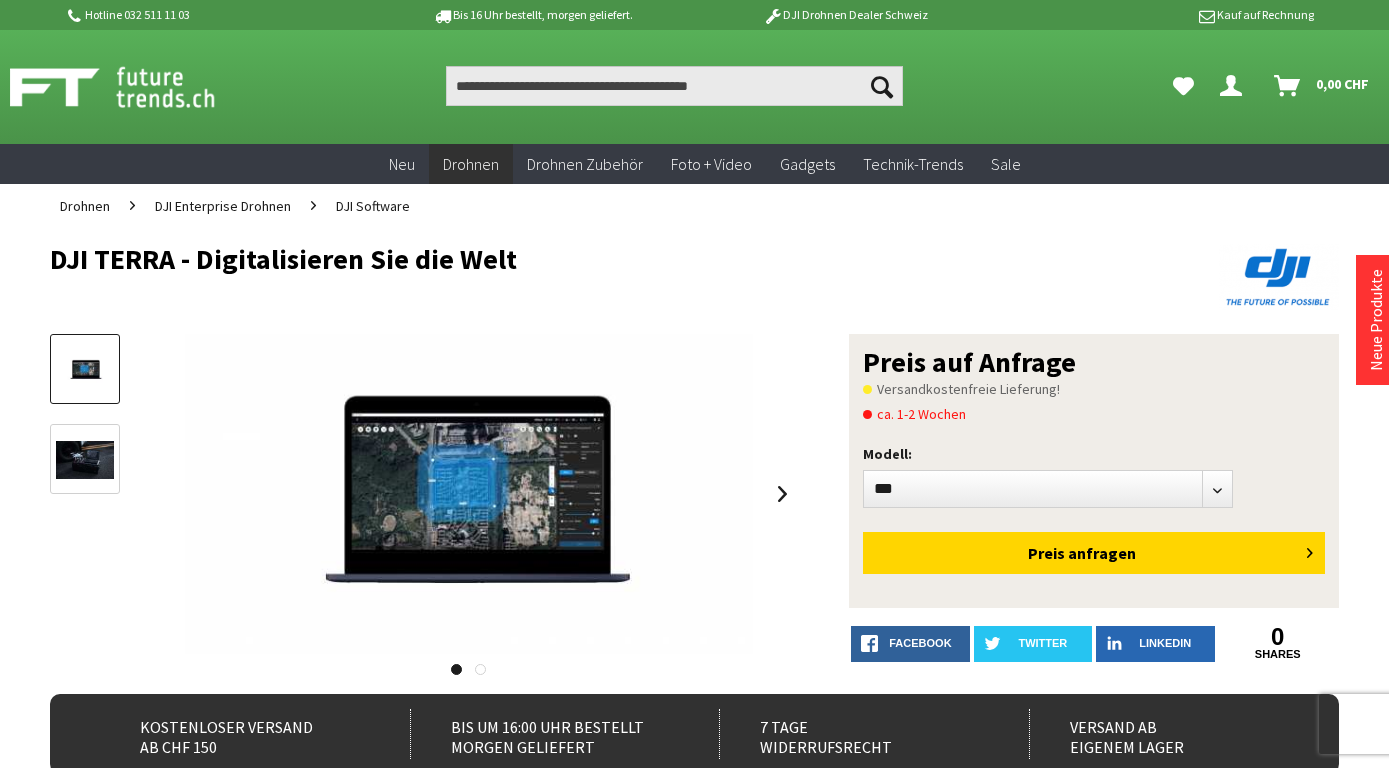 click at bounding box center [85, 460] 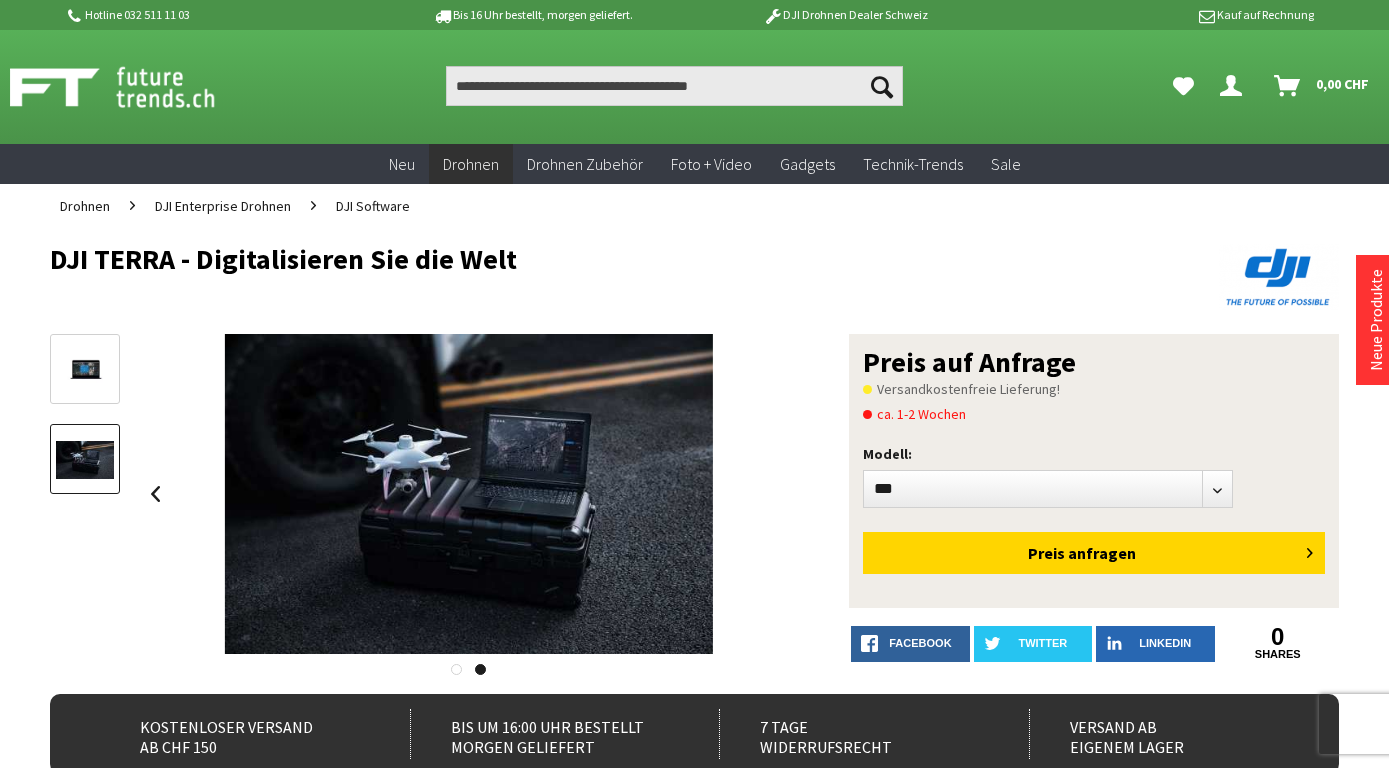 click at bounding box center [85, 370] 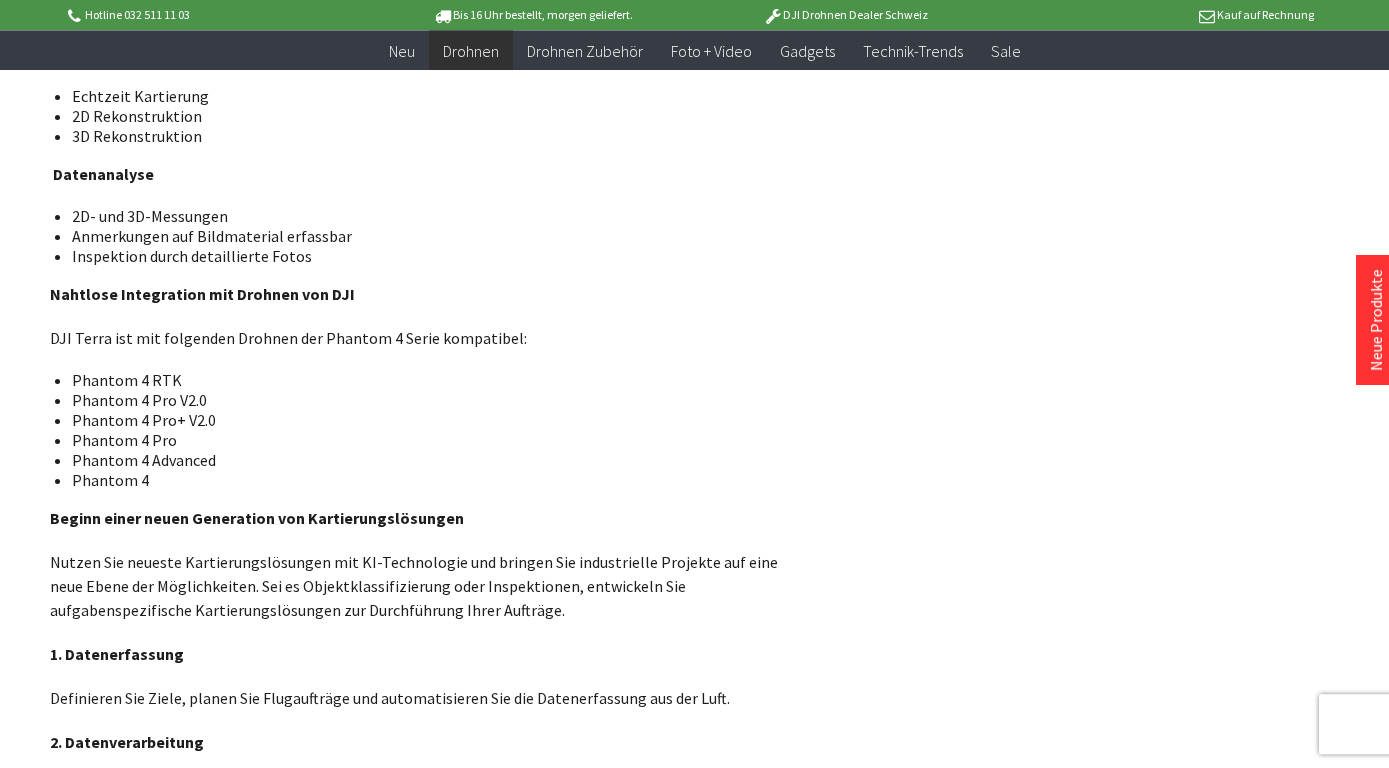 scroll, scrollTop: 1674, scrollLeft: 0, axis: vertical 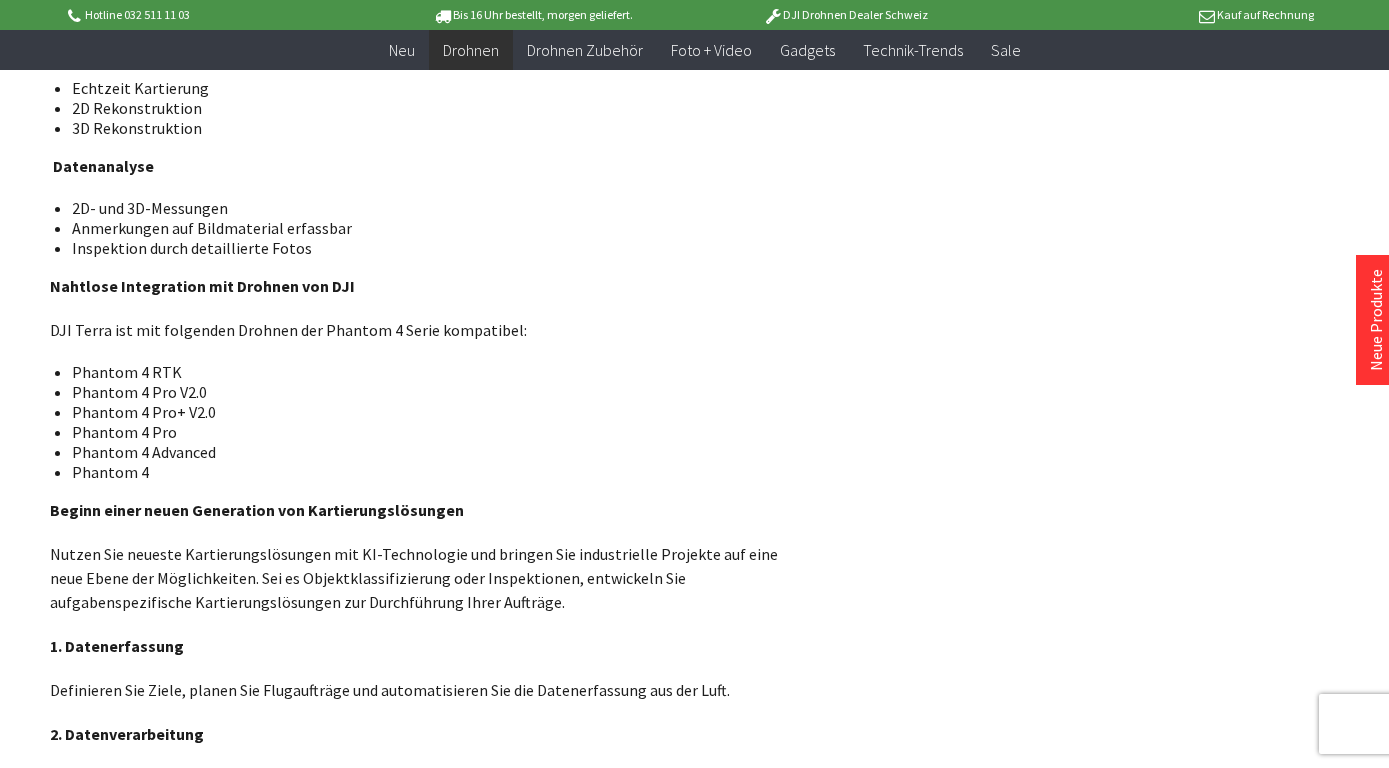 click on "DJI Terra ist mit folgenden Drohnen der Phantom 4 Serie kompatibel:" at bounding box center [424, 330] 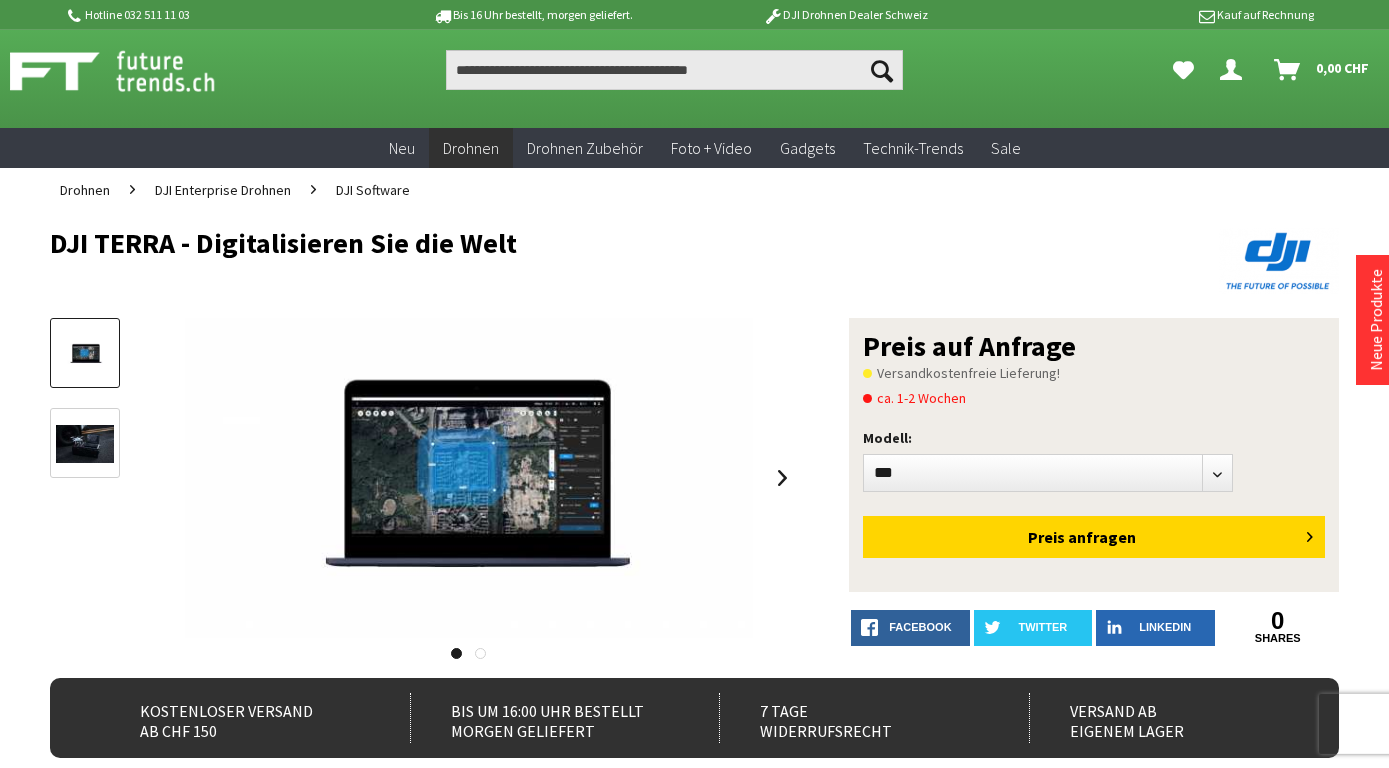 scroll, scrollTop: 0, scrollLeft: 0, axis: both 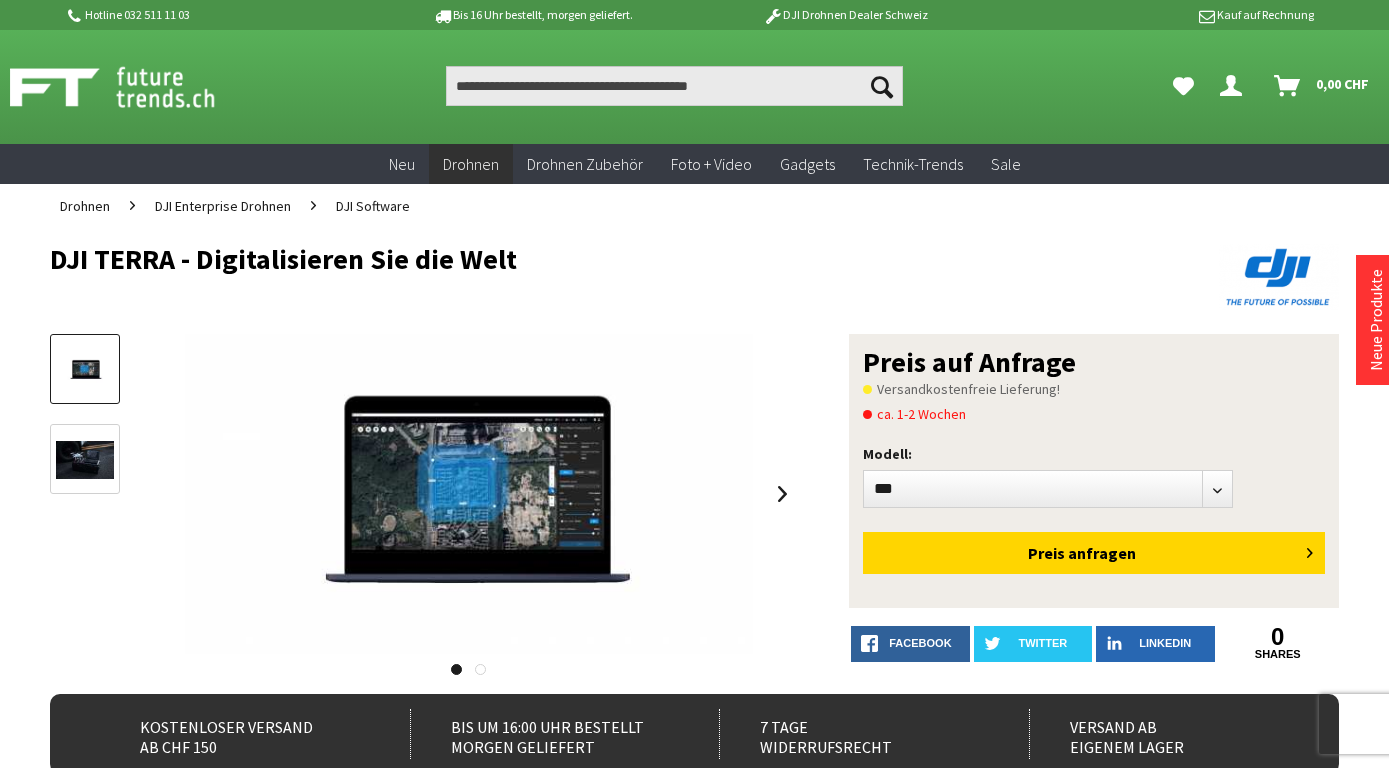 click on "DJI Software" at bounding box center [373, 206] 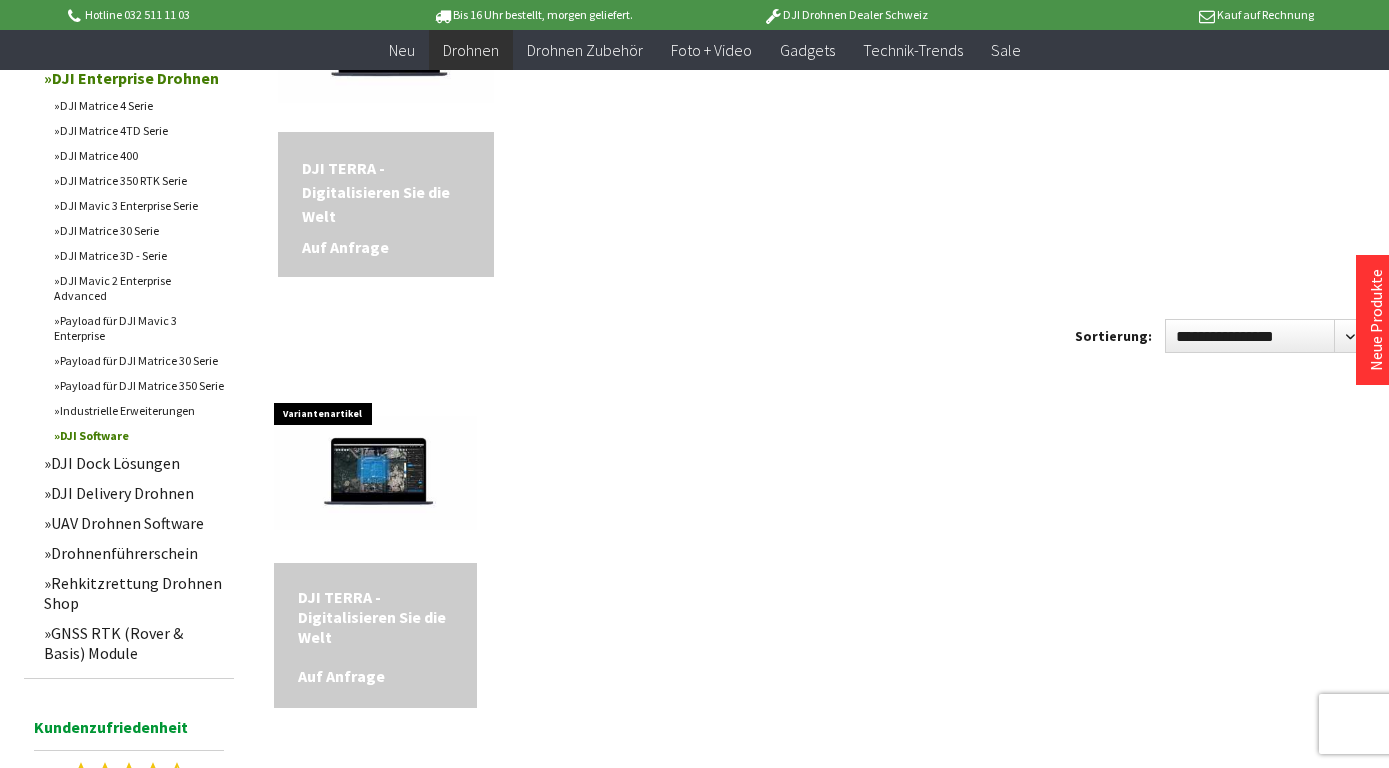 scroll, scrollTop: 702, scrollLeft: 0, axis: vertical 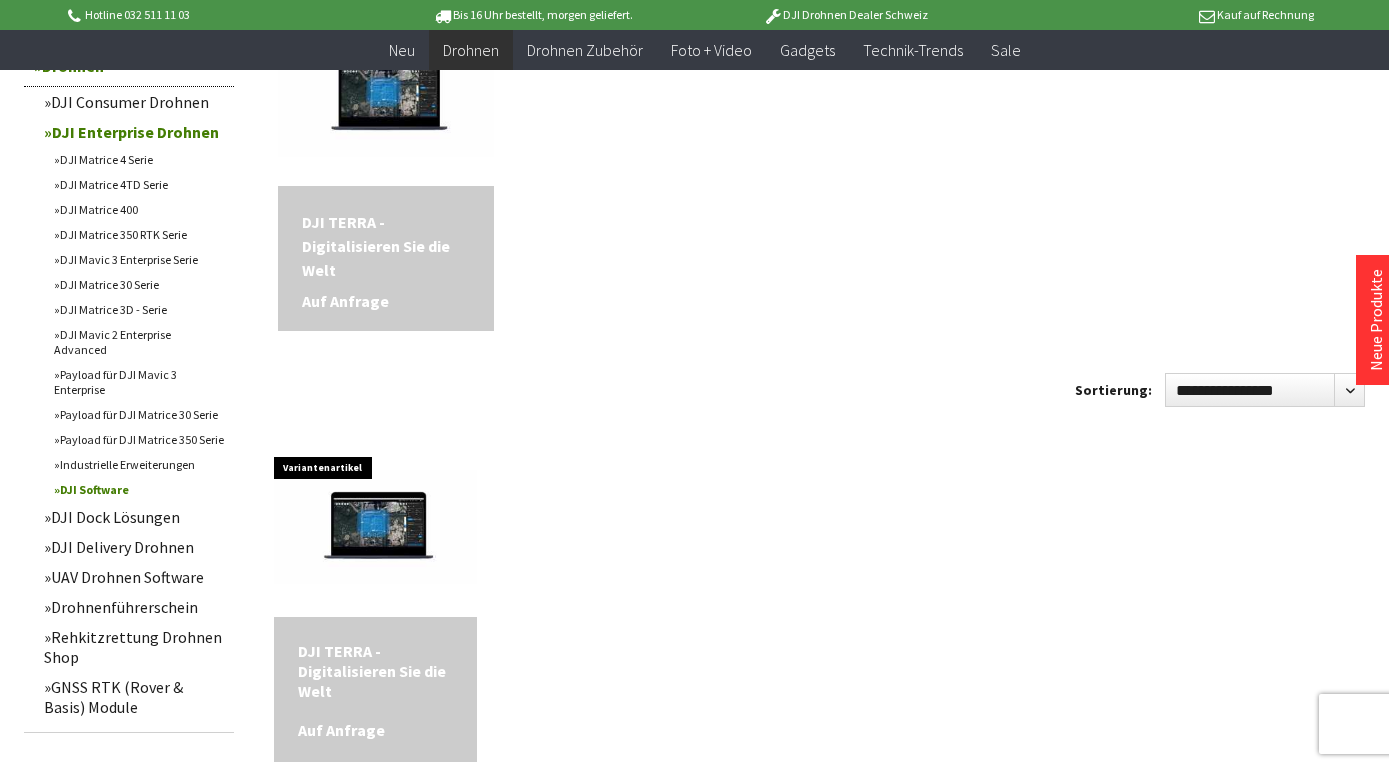 click on "DJI Software" at bounding box center (139, 489) 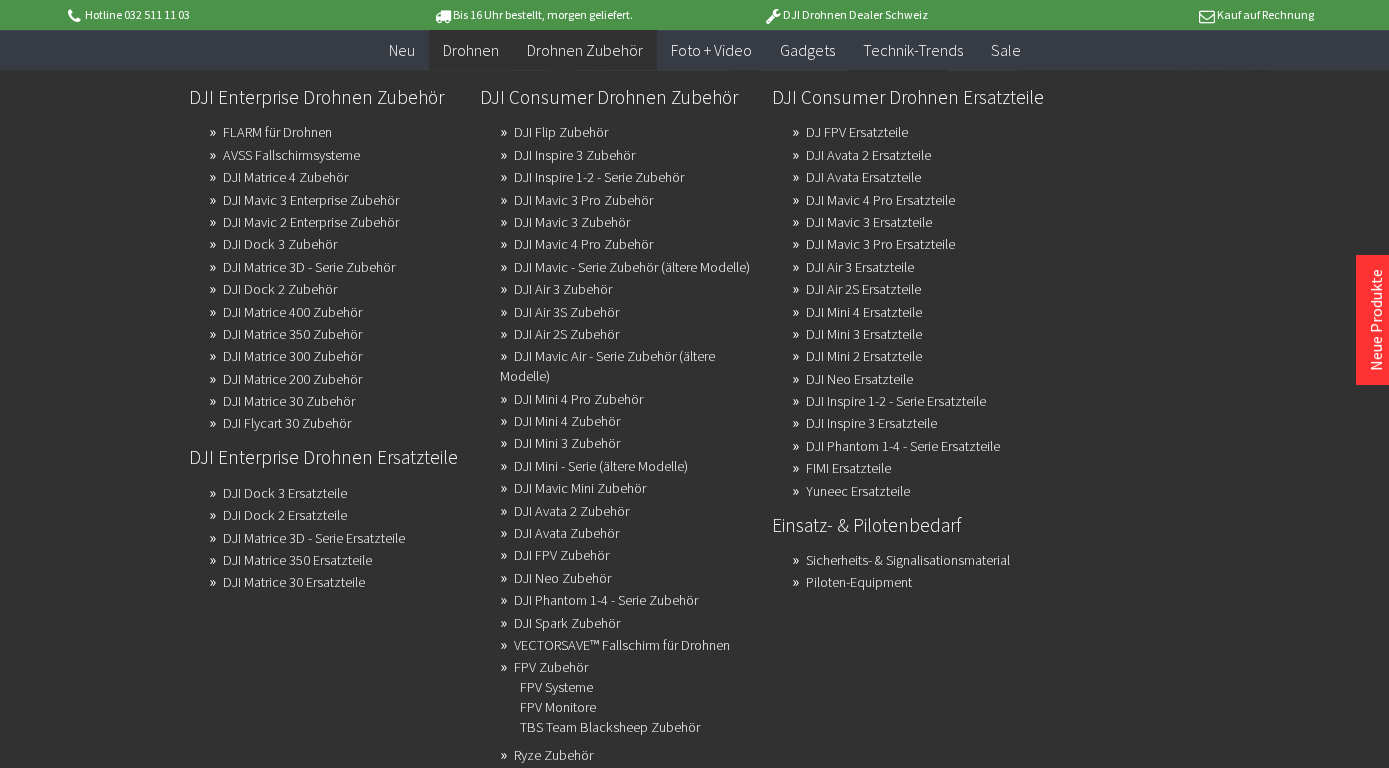 scroll, scrollTop: 486, scrollLeft: 0, axis: vertical 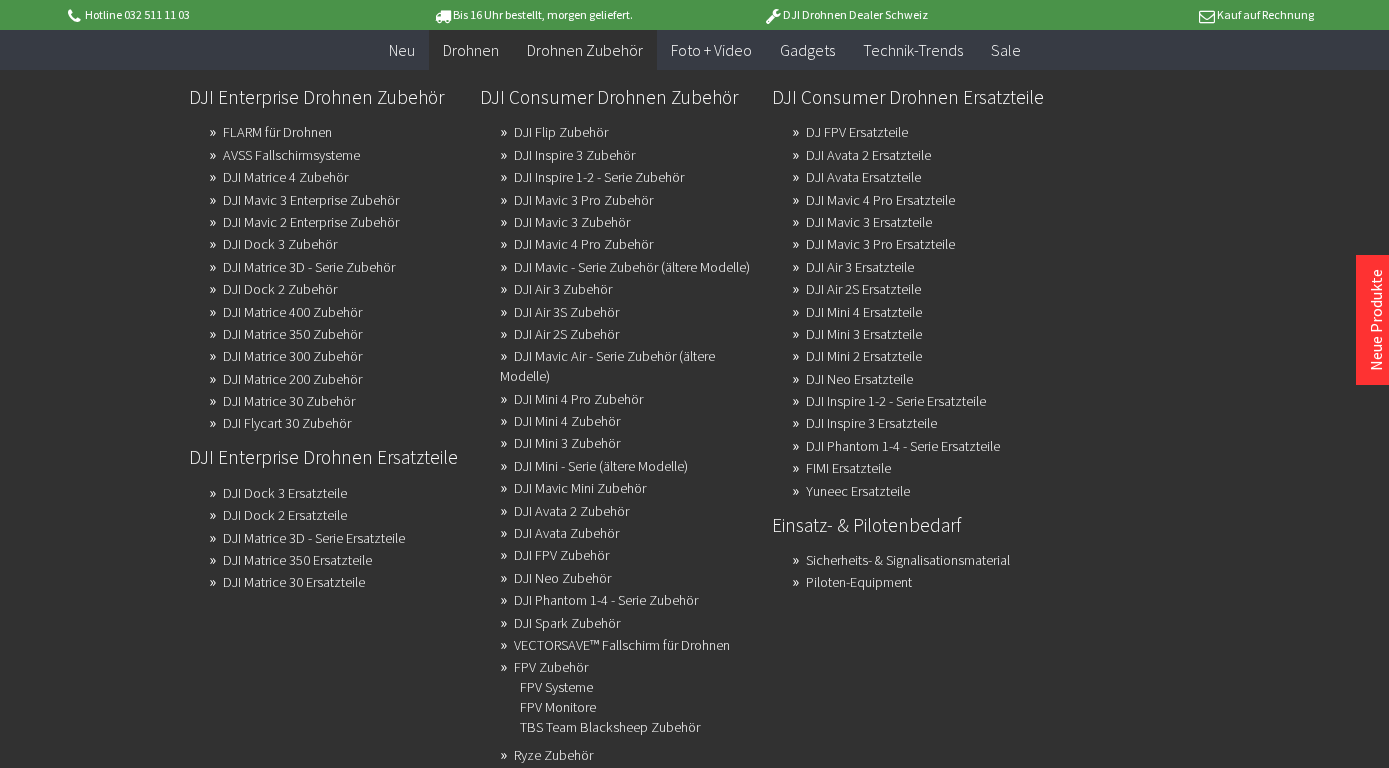 click on "DJI Enterprise Drohnen Zubehör       FLARM für Drohnen       AVSS Fallschirmsysteme       DJI Matrice 4 Zubehör       DJI Mavic 3 Enterprise Zubehör       DJI Mavic 2 Enterprise Zubehör       DJI Dock 3 Zubehör       DJI Matrice 3D - Serie Zubehör       DJI Dock 2 Zubehör       DJI Matrice 400 Zubehör       DJI Matrice 350 Zubehör       DJI Matrice 300 Zubehör       DJI Matrice 200 Zubehör       DJI Matrice 30 Zubehör       DJI Flycart 30 Zubehör           DJI Enterprise Drohnen Ersatzteile       DJI Dock 3 Ersatzteile       DJI Dock 2 Ersatzteile       DJI Matrice 3D - Serie Ersatzteile       DJI Matrice 350 Ersatzteile       DJI Matrice 30 Ersatzteile           DJI Consumer Drohnen Zubehör       DJI Flip Zubehör       DJI Inspire 3 Zubehör       DJI Inspire 1-2 - Serie Zubehör       DJI Mavic 3 Pro Zubehör       DJI Mavic 3 Zubehör       DJI Mavic 4 Pro Zubehör       DJI Mavic - Serie Zubehör (ältere Modelle)       DJI Air 3 Zubehör       DJI Air 3S Zubehör" at bounding box center (764, 432) 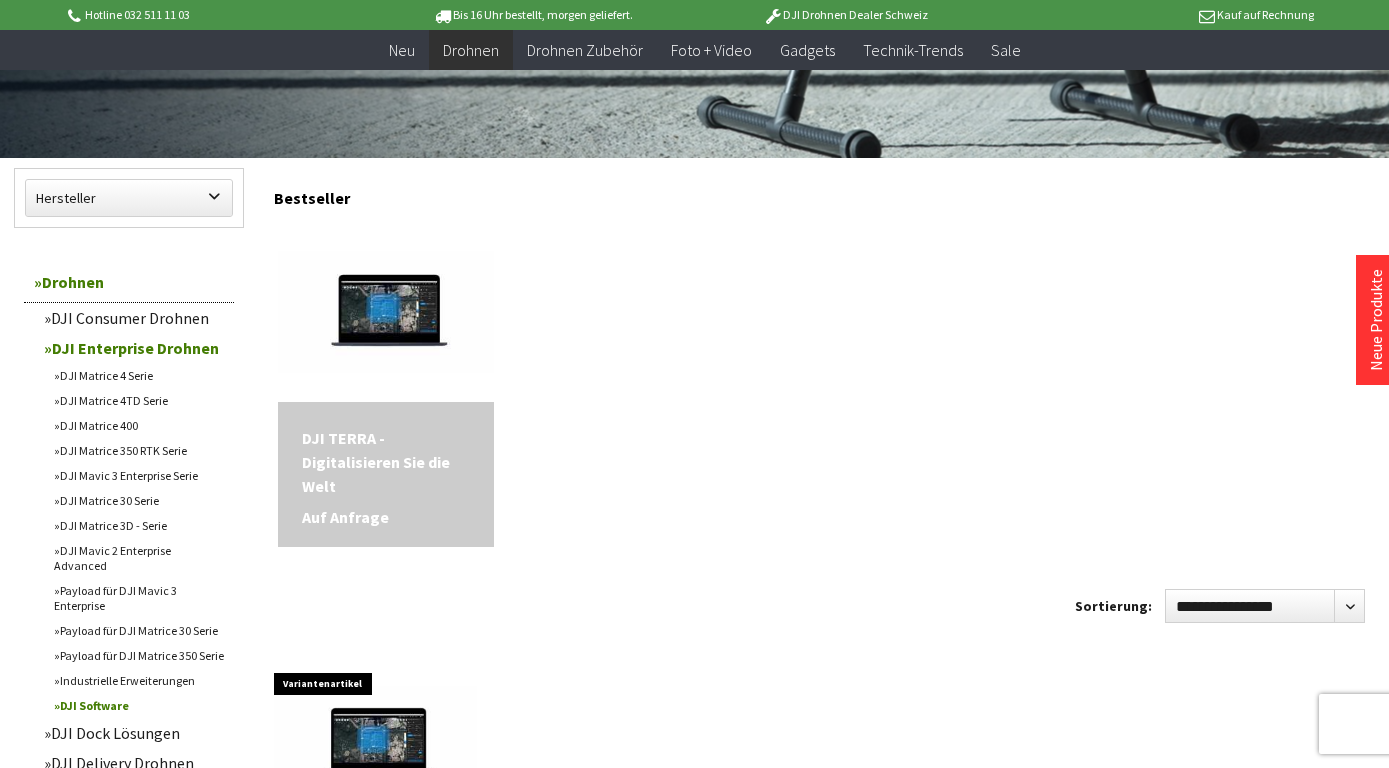 click on "Variantenartikel                               DJI TERRA - Digitalisieren Sie die Welt       Auf Anfrage" at bounding box center [824, 388] 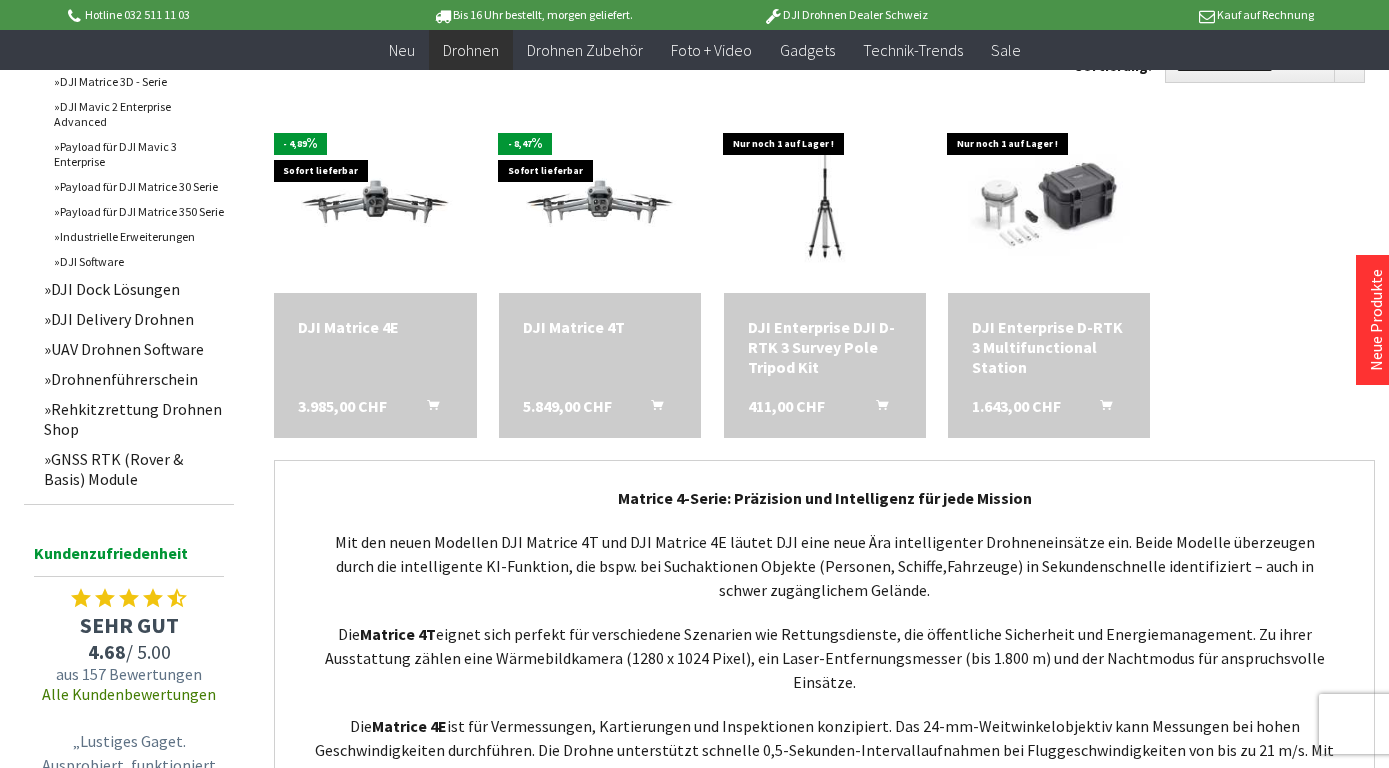 scroll, scrollTop: 972, scrollLeft: 0, axis: vertical 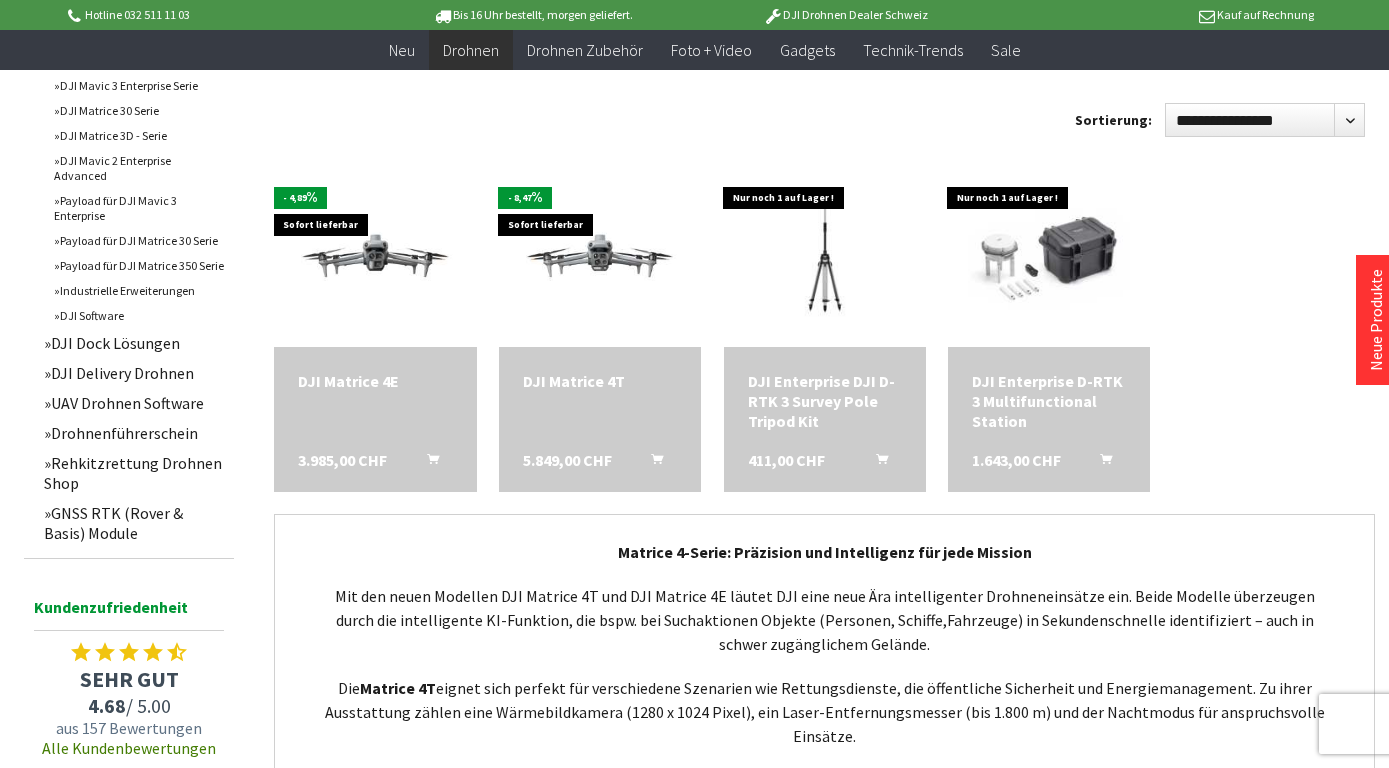 click on "UAV Drohnen Software" at bounding box center [134, 403] 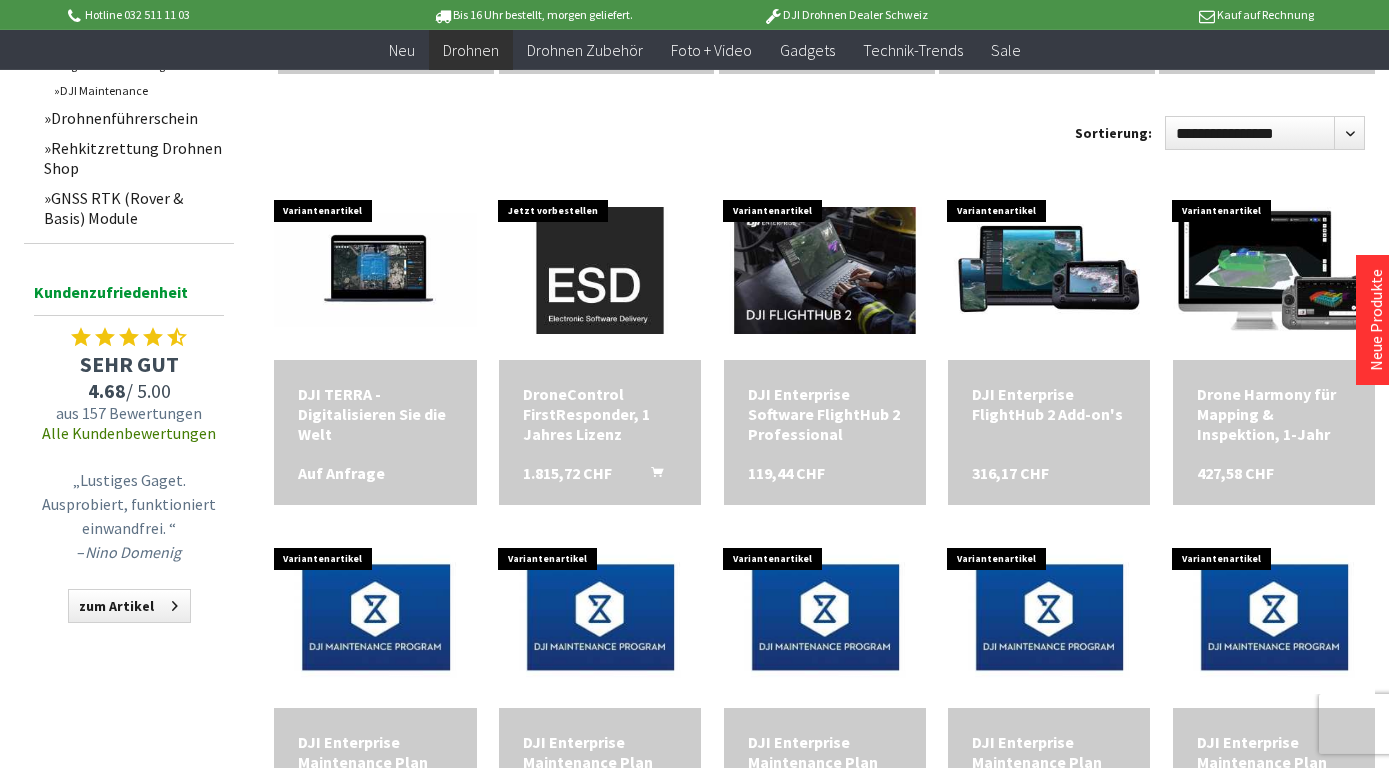 scroll, scrollTop: 594, scrollLeft: 0, axis: vertical 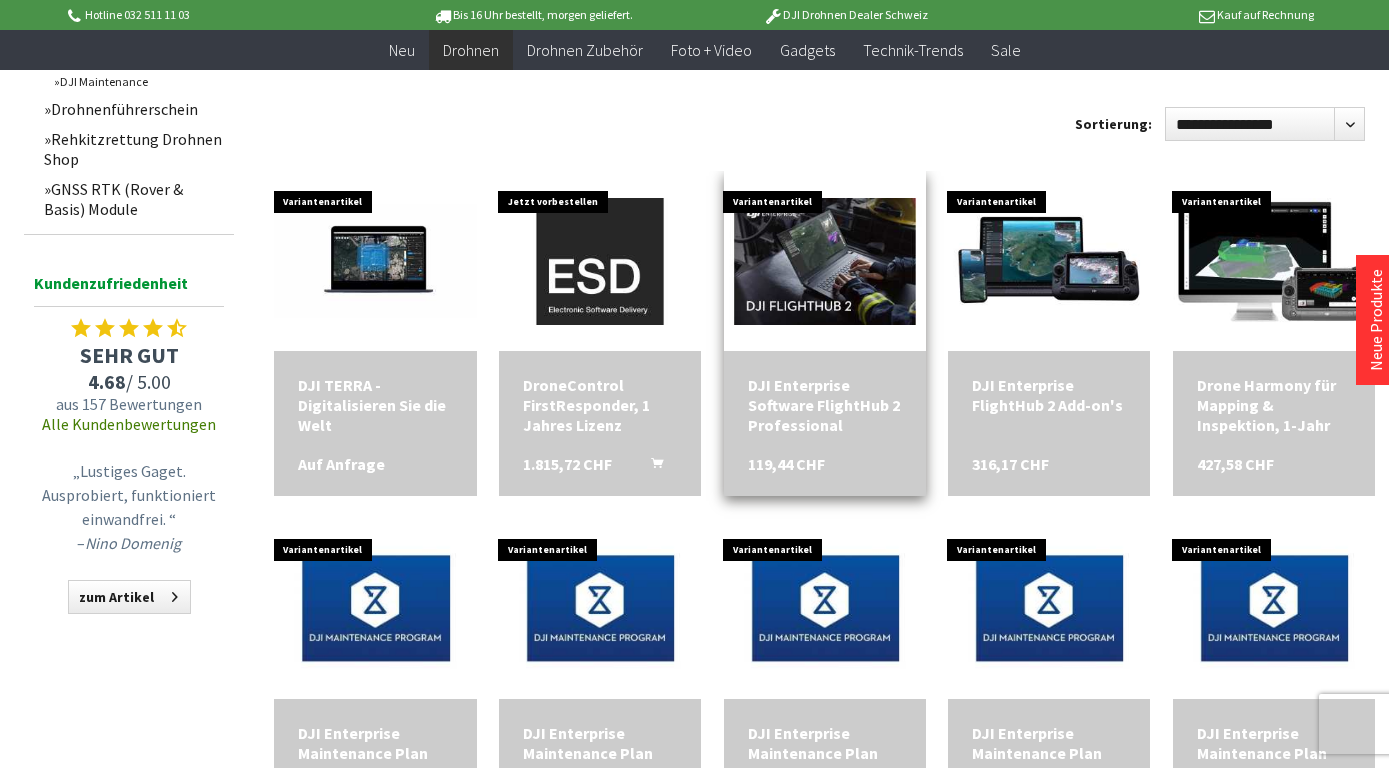 click on "DJI Enterprise Software FlightHub 2 Professional" at bounding box center (825, 405) 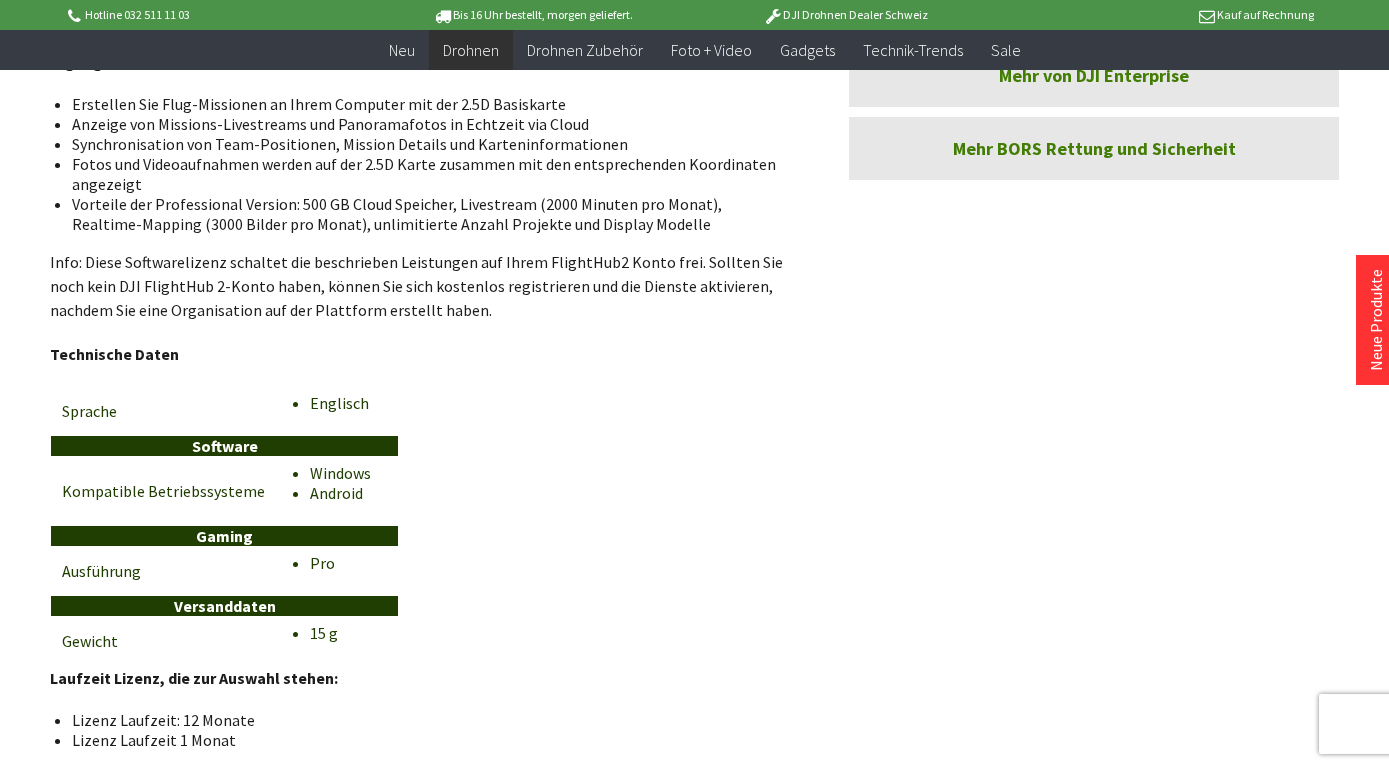 scroll, scrollTop: 864, scrollLeft: 0, axis: vertical 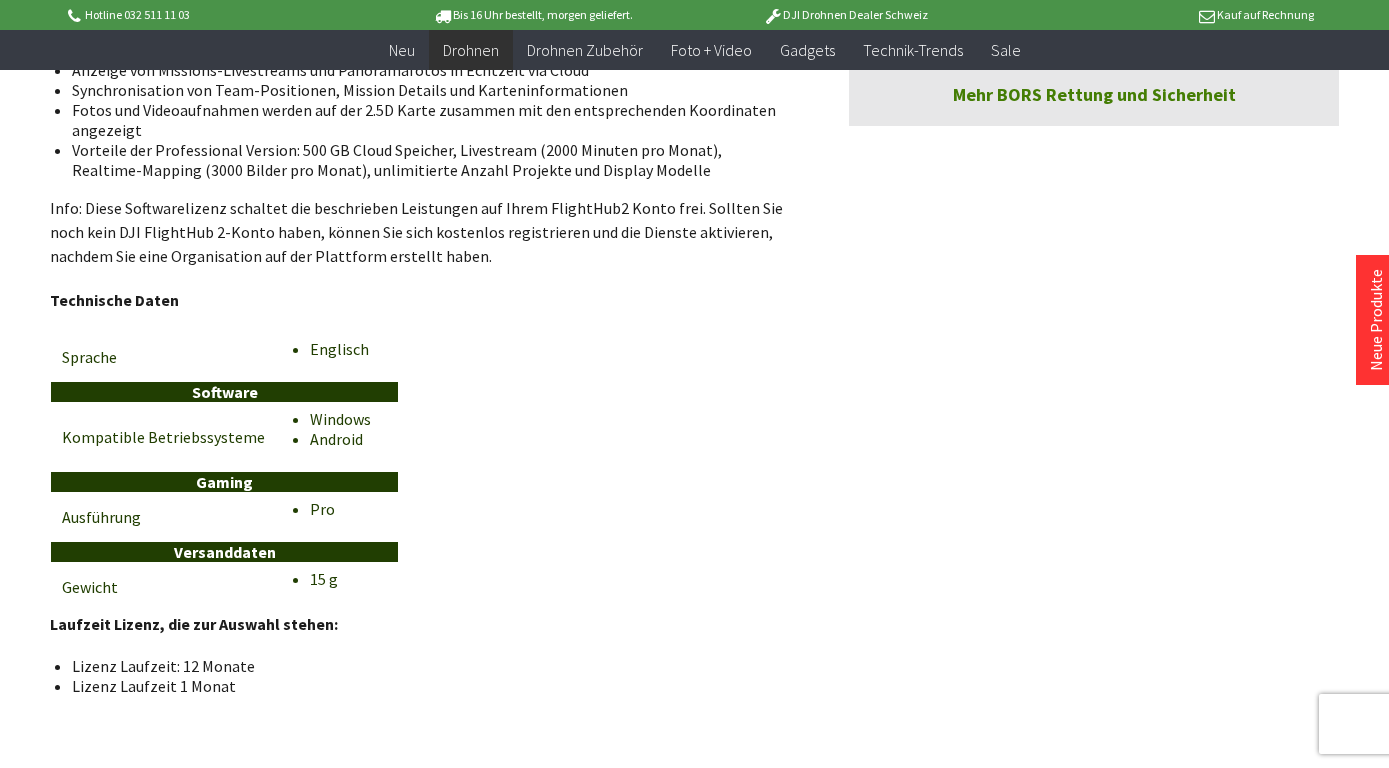 click on "DJI Enterprise Software FlightHub 2 Professional, 1 oder 12 Monate   Cloud-basierte Plattform zur Verwaltung von Drohneneinsätzen   Highlights     Erstellen Sie Flug-Missionen an Ihrem Computer mit der 2.5D Basiskarte   Anzeige von Missions-Livestreams und Panoramafotos in Echtzeit via Cloud   Synchronisation von Team-Positionen, Mission Details und Karteninformationen   Fotos und Videoaufnahmen werden auf der 2.5D Karte zusammen mit den entsprechenden Koordinaten angezeigt   Vorteile der Professional Version: 500 GB Cloud Speicher, Livestream (2000 Minuten pro Monat), Realtime-Mapping (3000 Bilder pro Monat), unlimitierte Anzahl Projekte und Display Modelle     Info: Diese Softwarelizenz schaltet die beschrieben Leistungen auf Ihrem FlightHub2 Konto frei. Sollten Sie noch kein DJI FlightHub 2-Konto haben, können Sie sich kostenlos registrieren und die Dienste aktivieren, nachdem Sie eine Organisation auf der Plattform erstellt haben.   Technische Daten         Sprache       Englisch         Software" at bounding box center (424, 343) 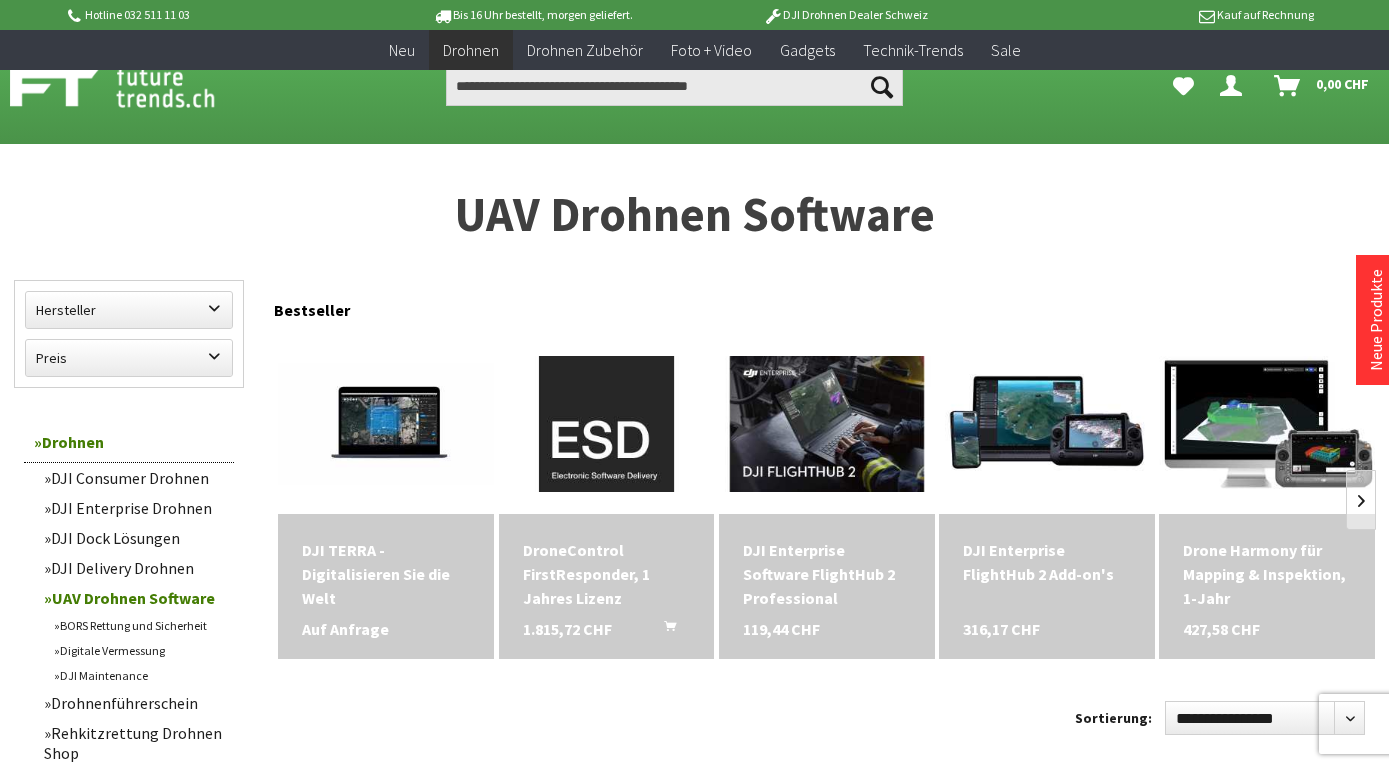 scroll, scrollTop: 594, scrollLeft: 0, axis: vertical 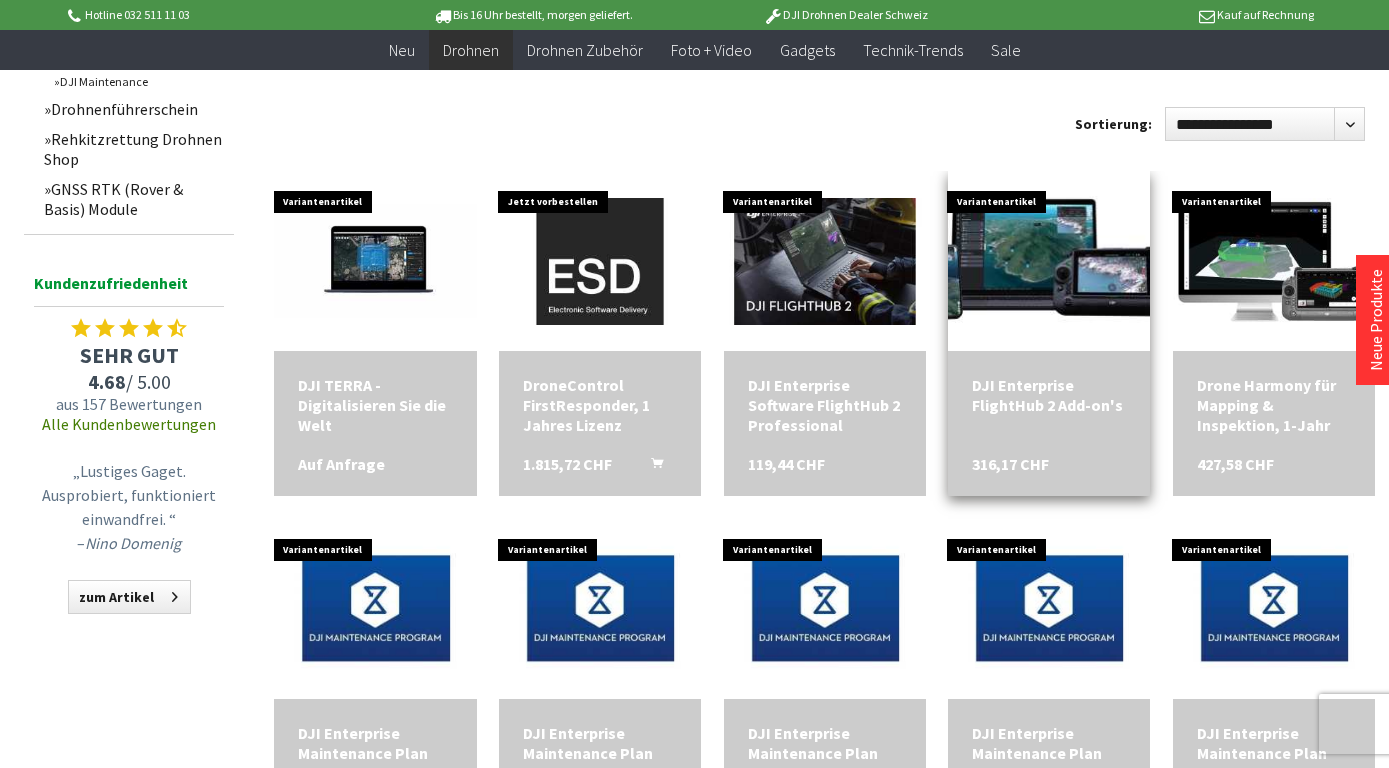 click at bounding box center (1049, 261) 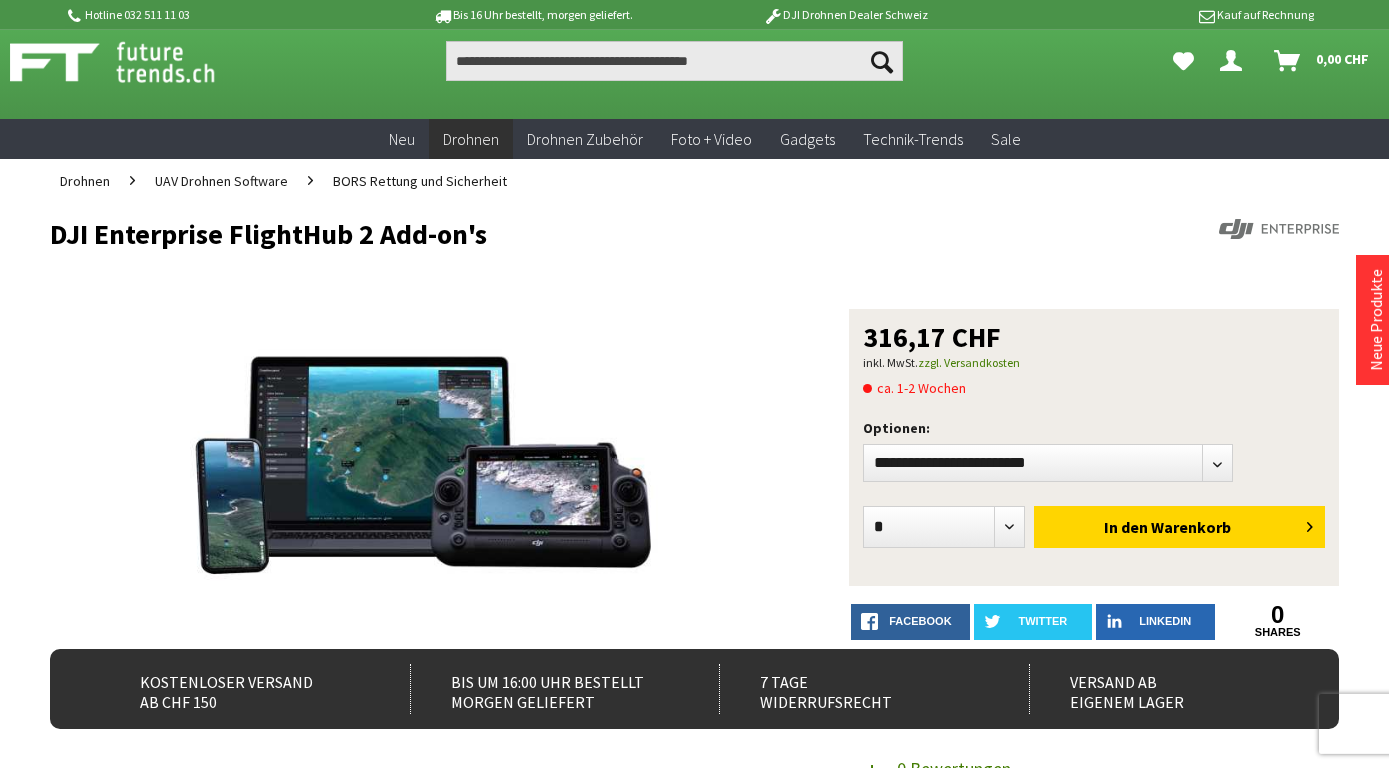scroll, scrollTop: 0, scrollLeft: 0, axis: both 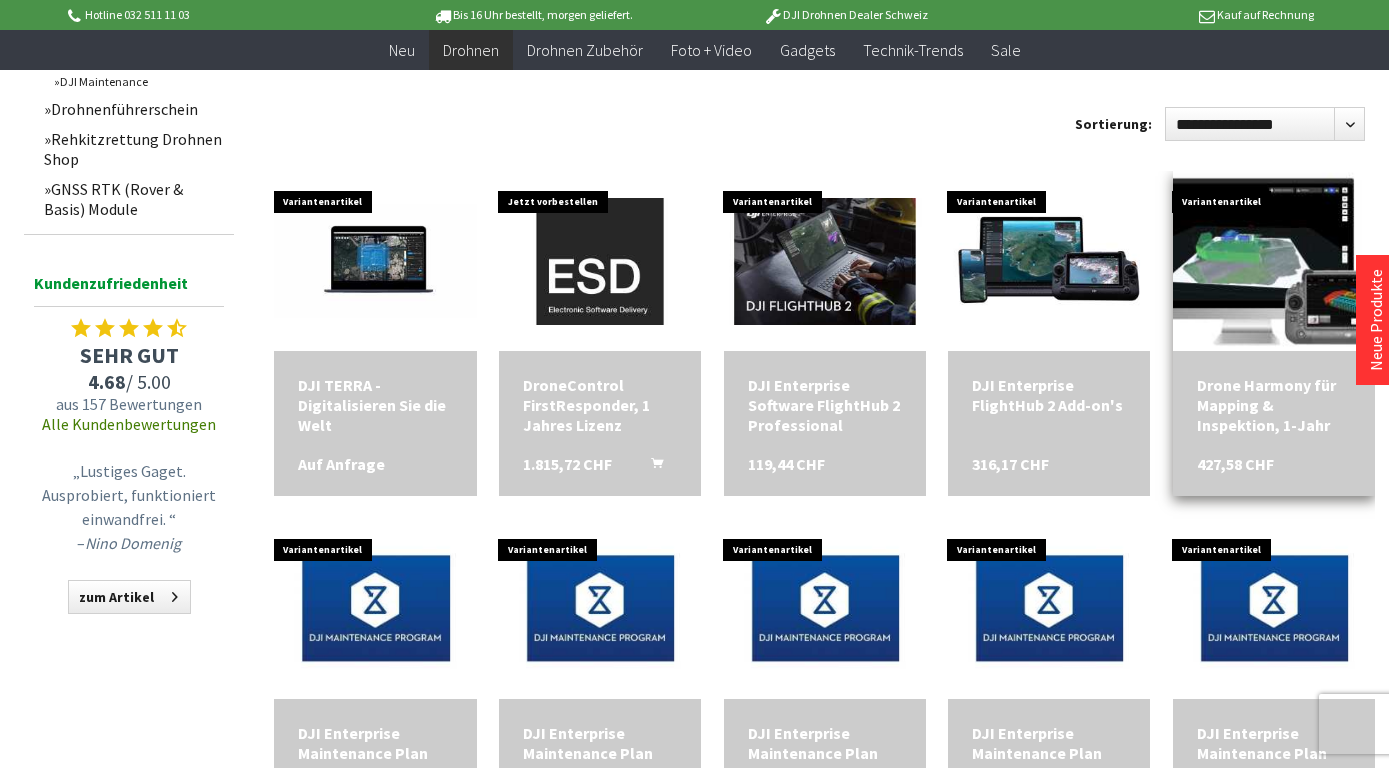 click at bounding box center [1273, 261] 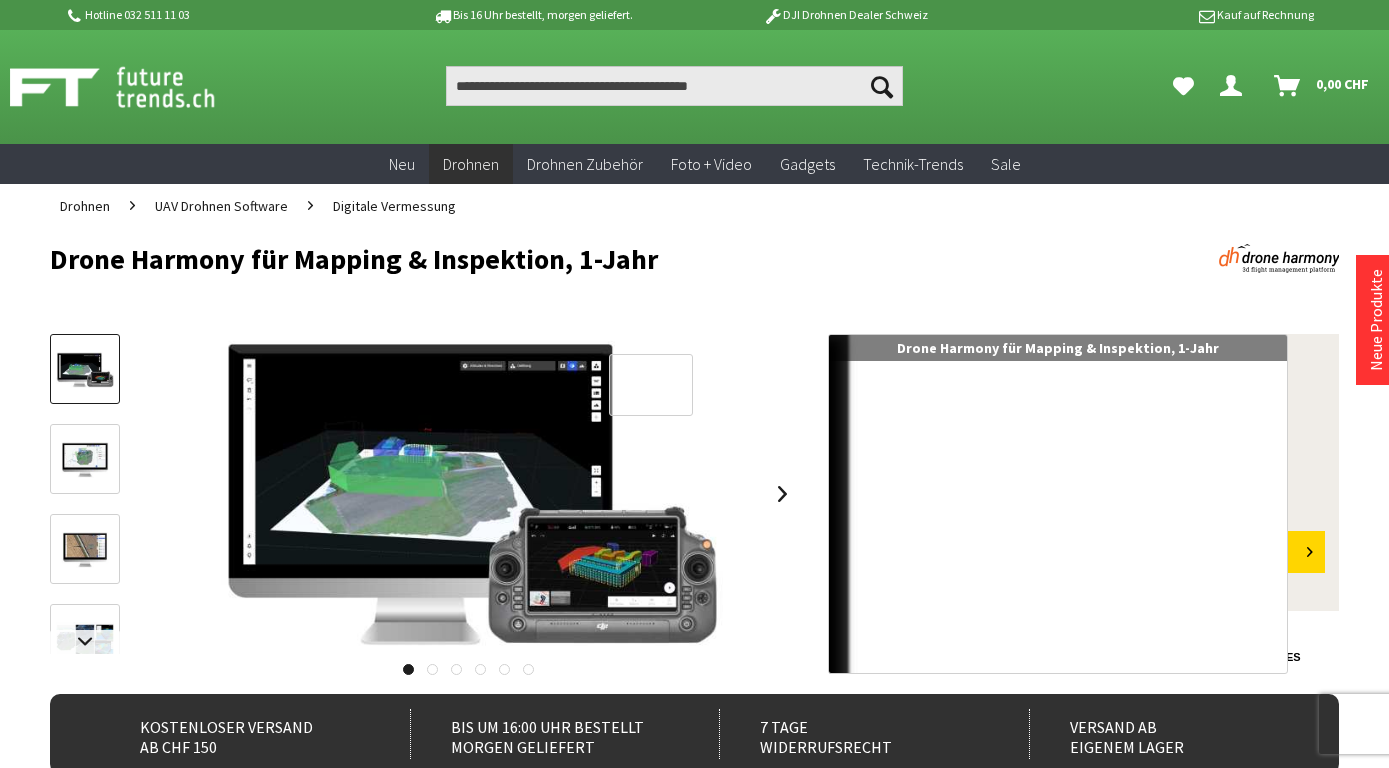 scroll, scrollTop: 54, scrollLeft: 0, axis: vertical 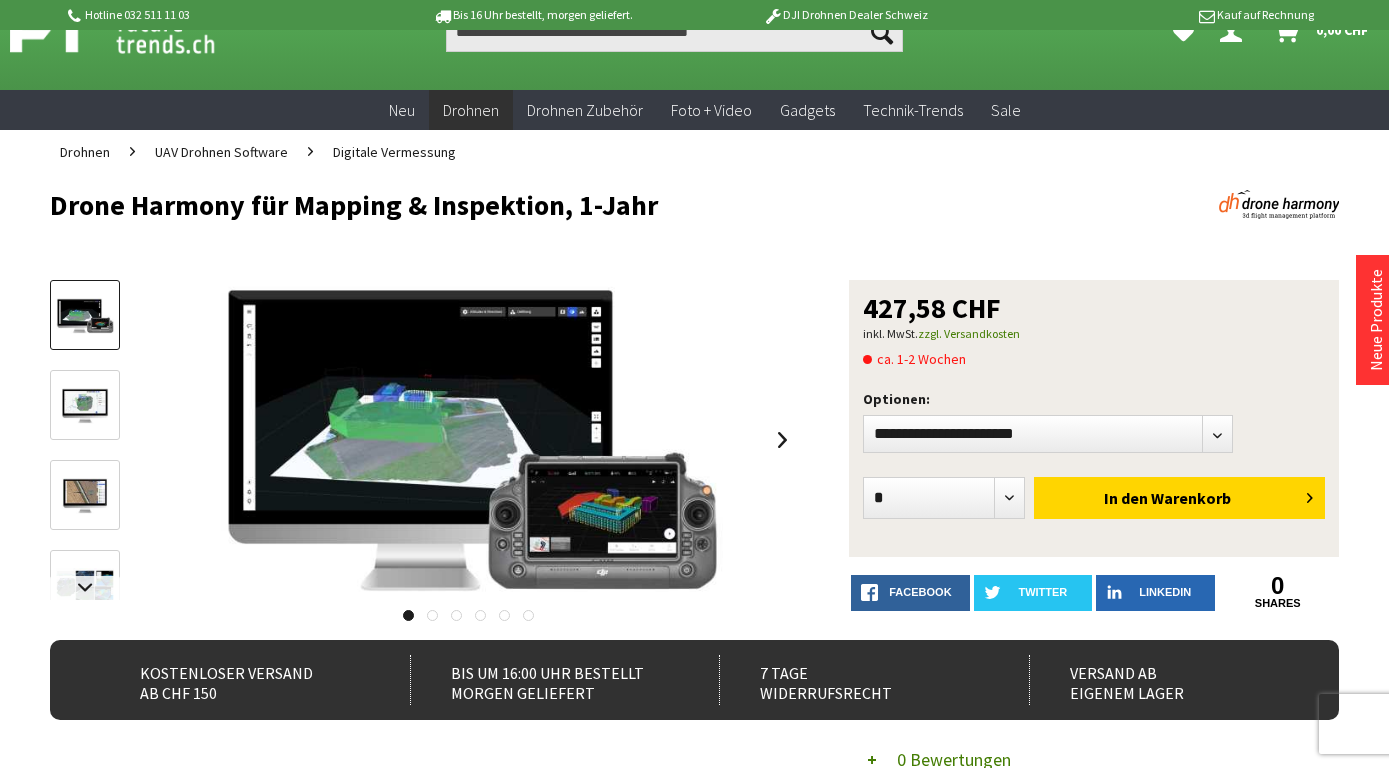 click at bounding box center (85, 406) 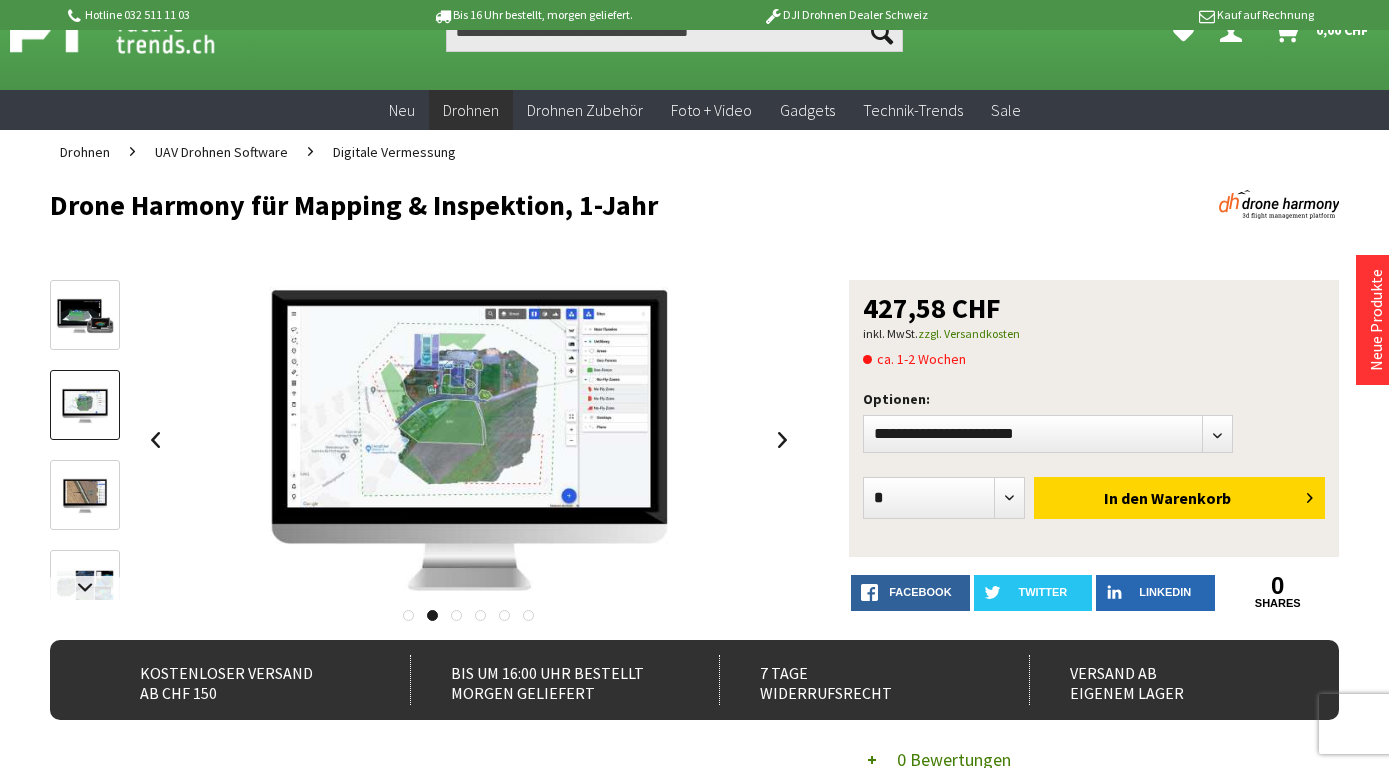 click at bounding box center [85, 496] 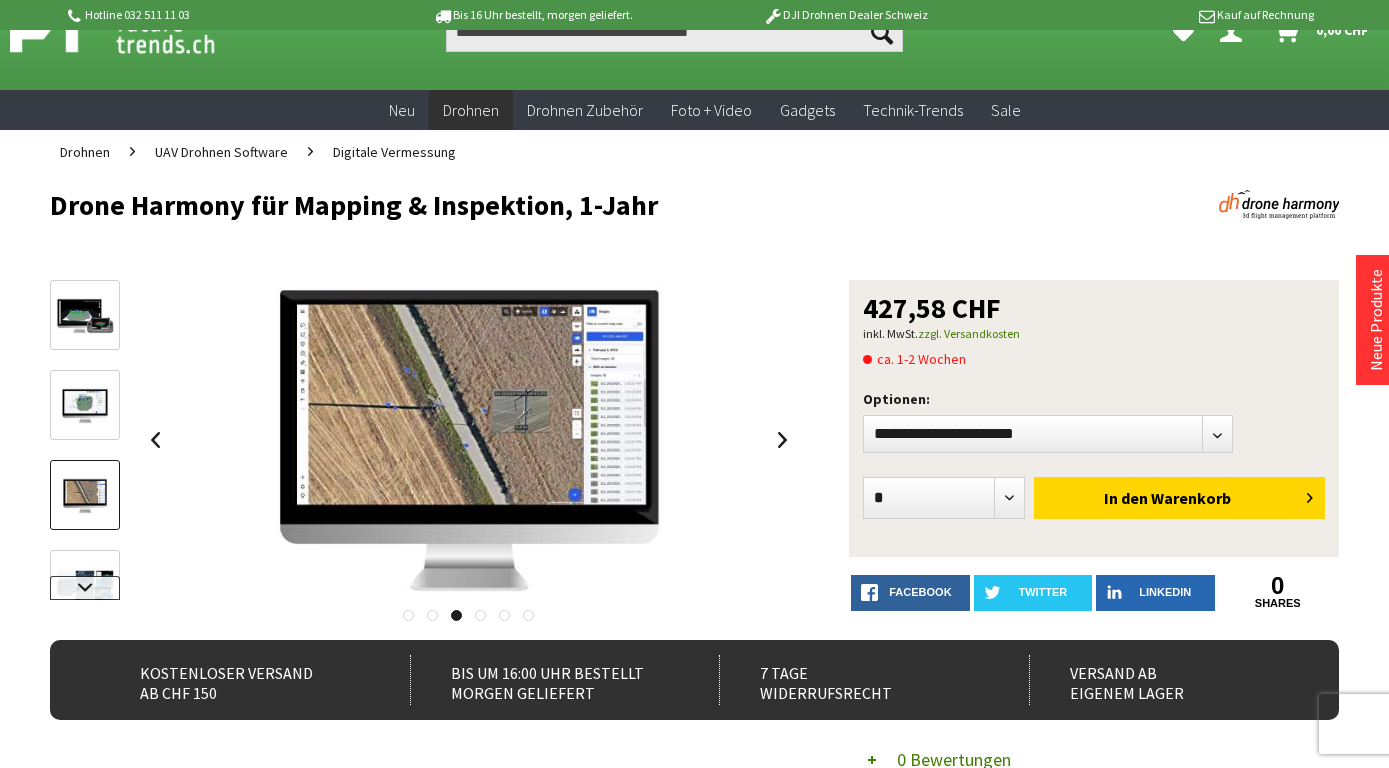 click at bounding box center (85, 588) 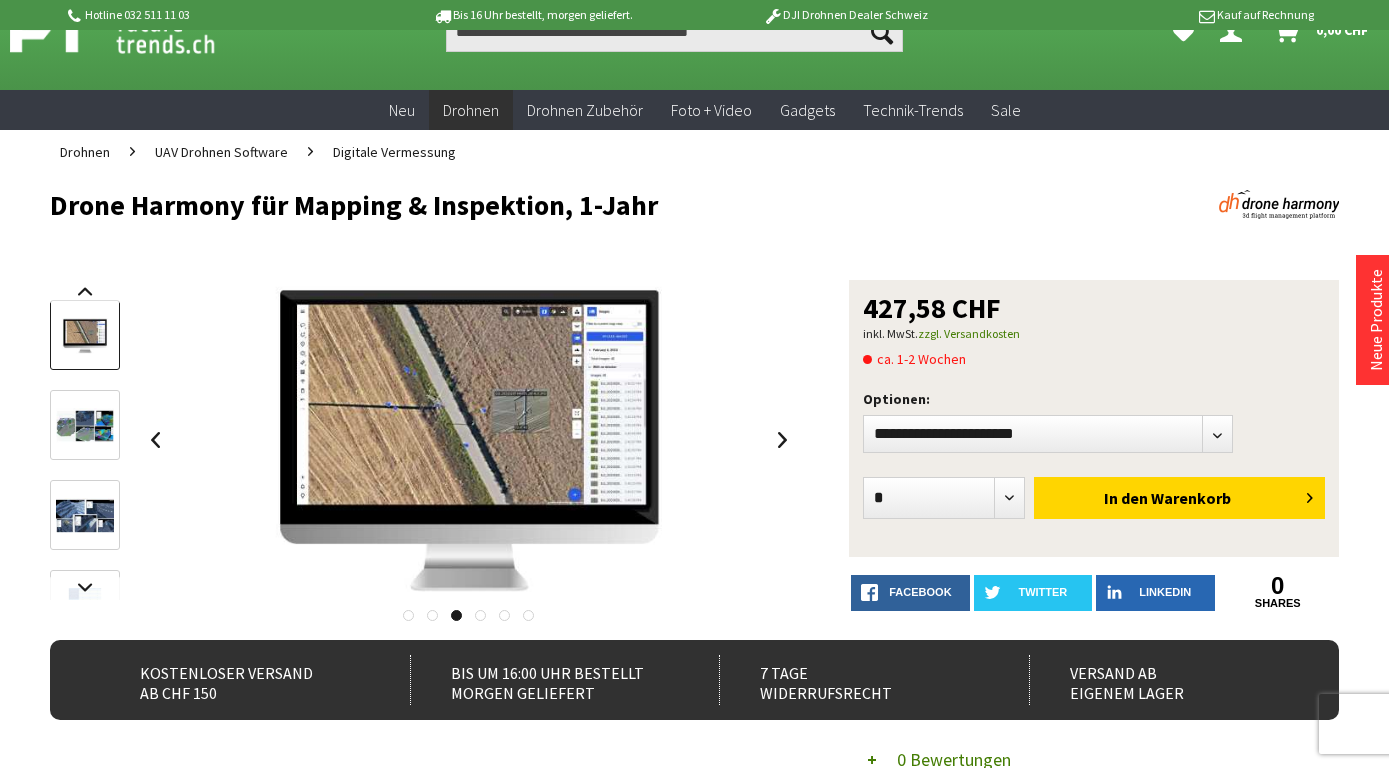 click at bounding box center (85, 426) 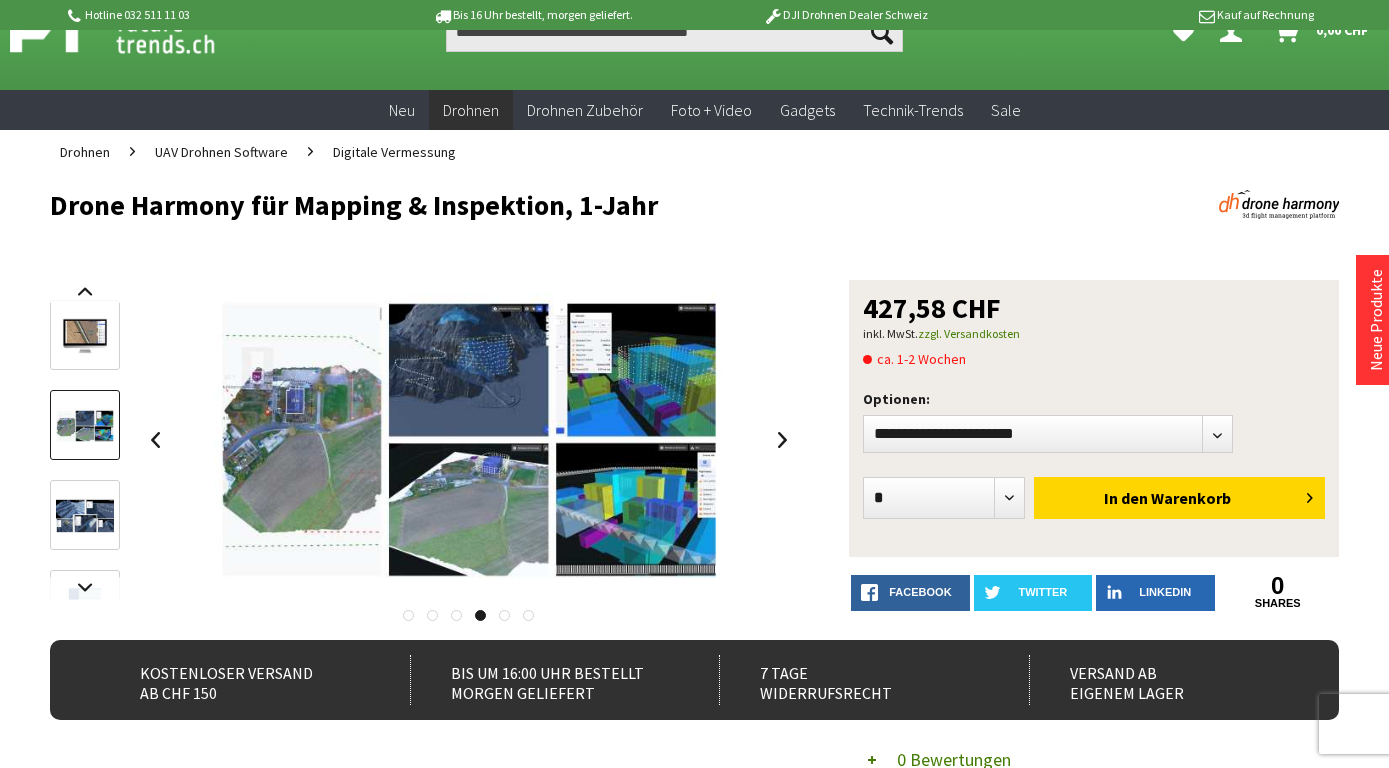 click at bounding box center [85, 516] 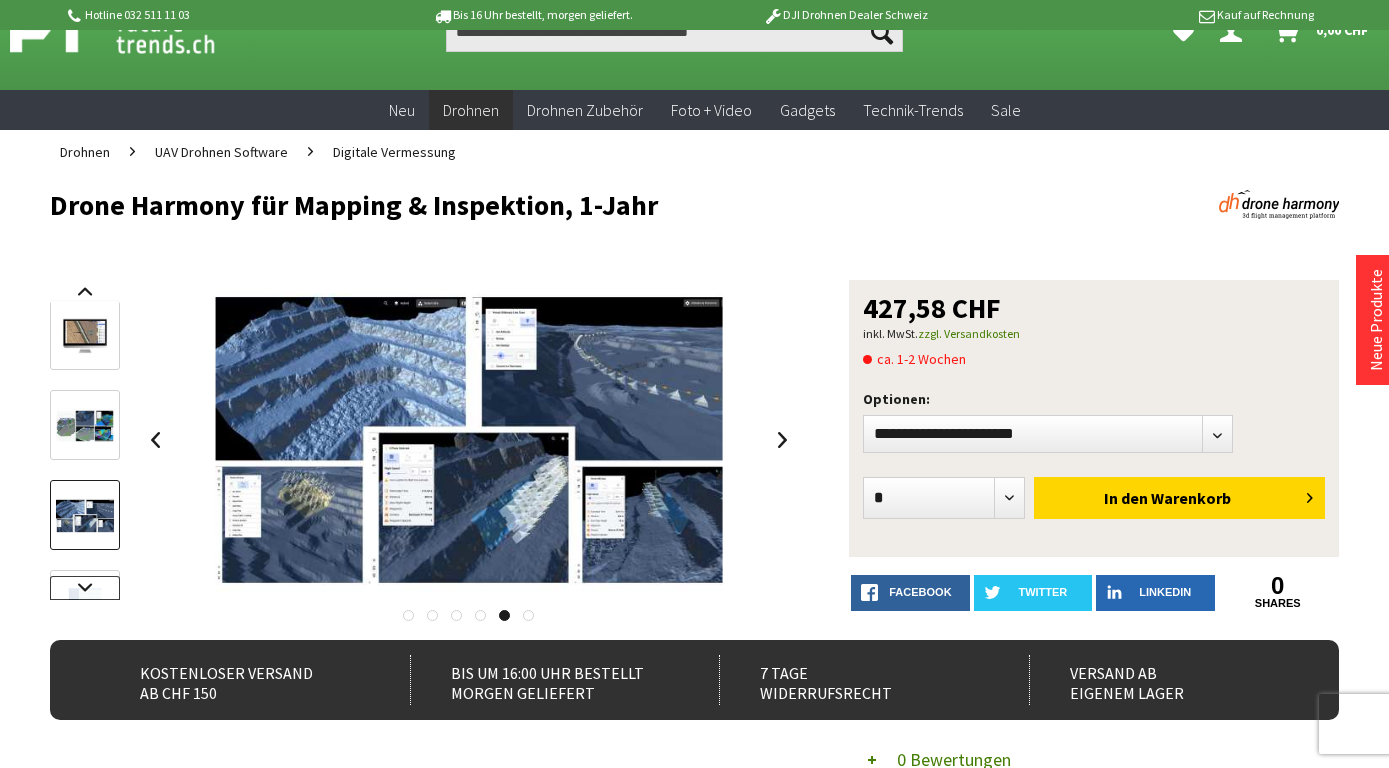 click at bounding box center [85, 588] 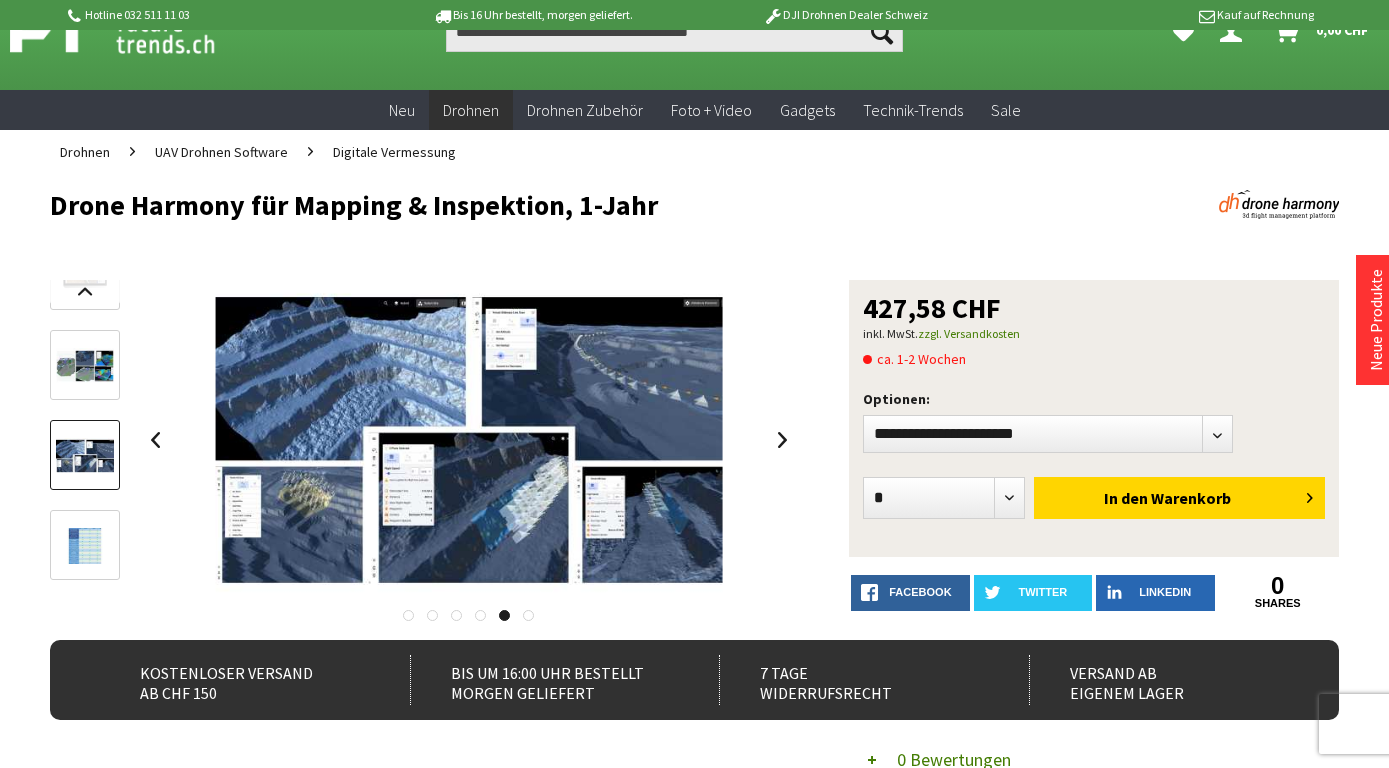 click at bounding box center [85, 546] 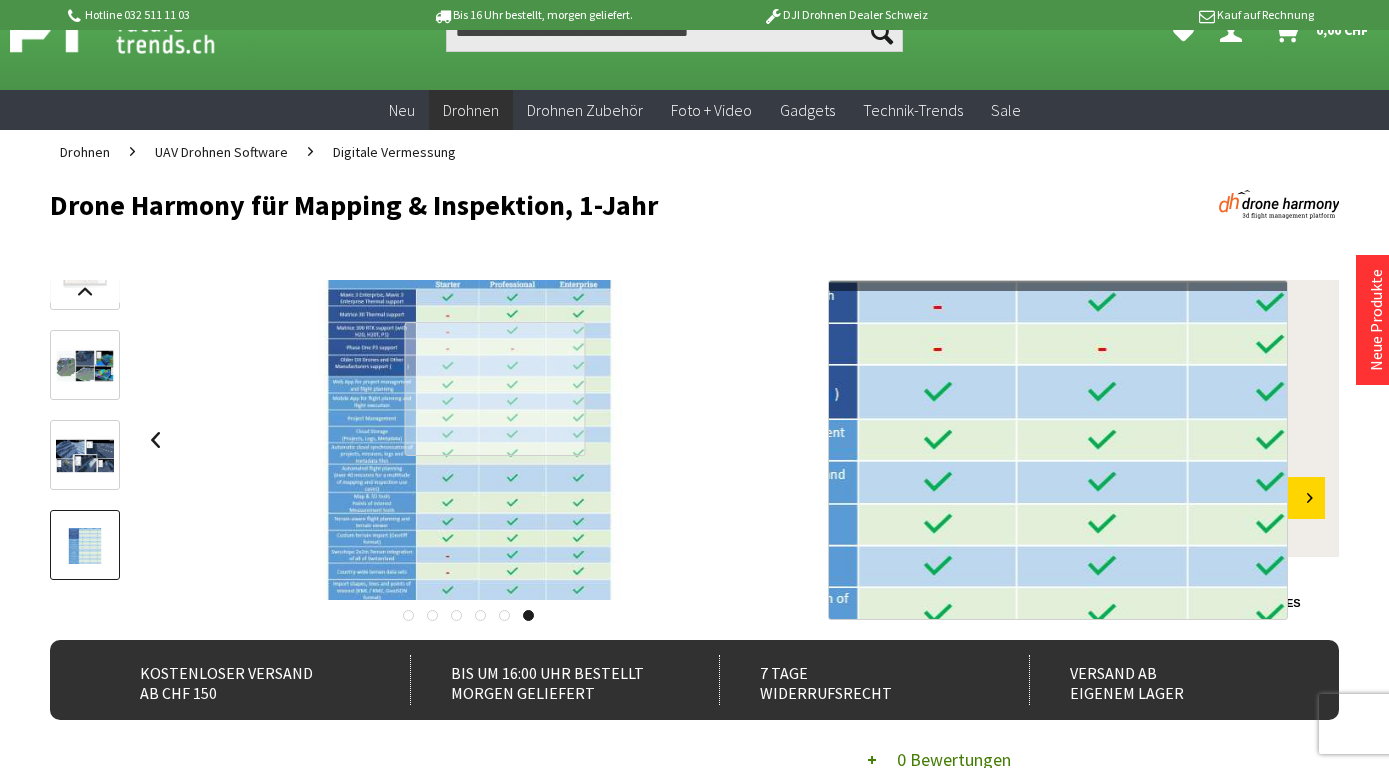 click at bounding box center [495, 389] 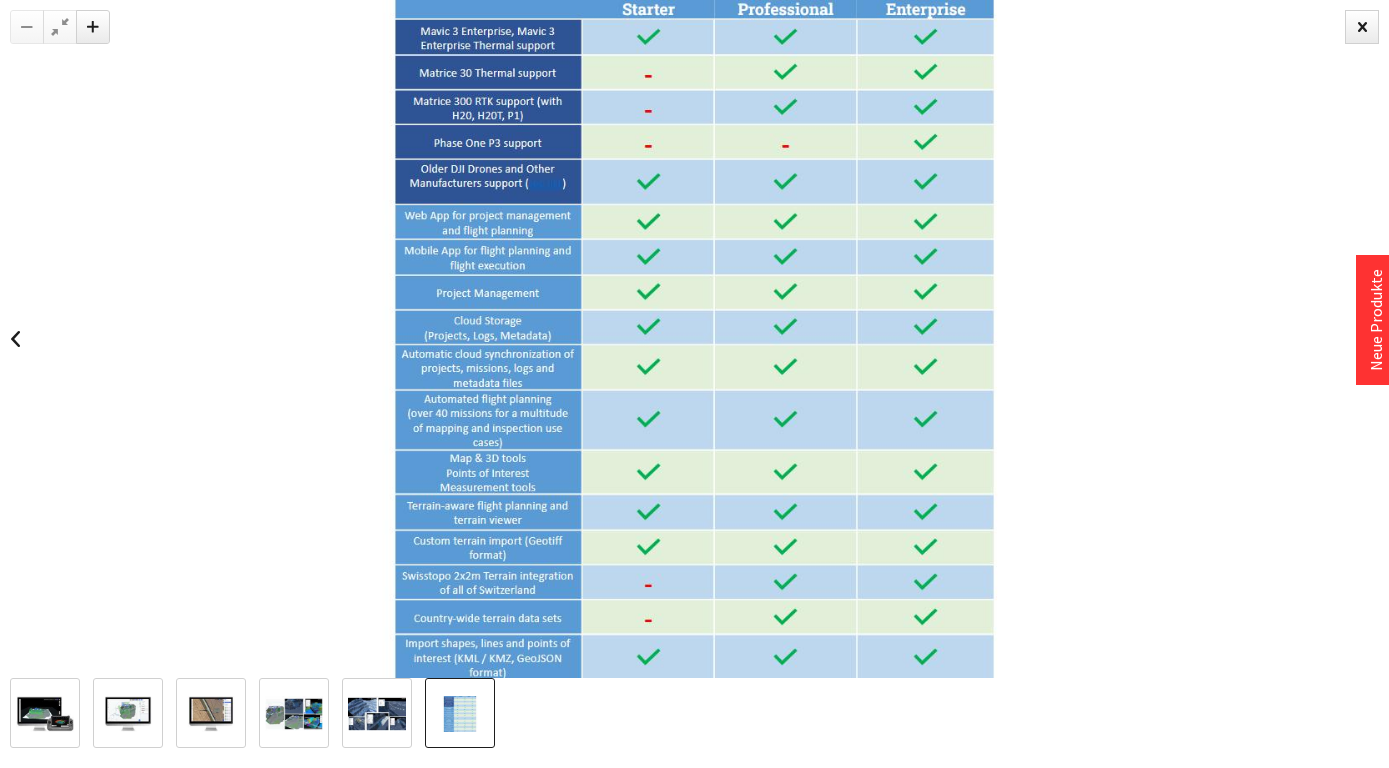 click at bounding box center [694, 339] 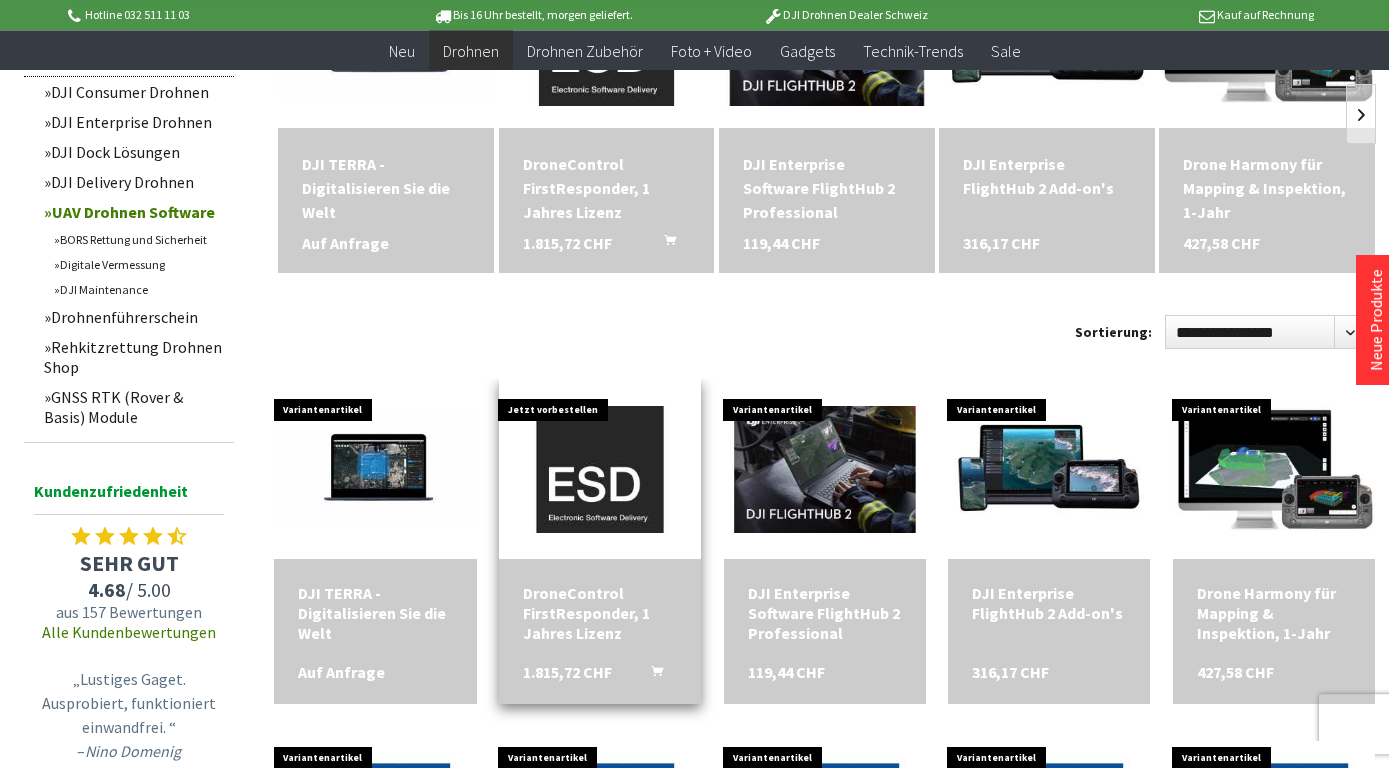 scroll, scrollTop: 378, scrollLeft: 0, axis: vertical 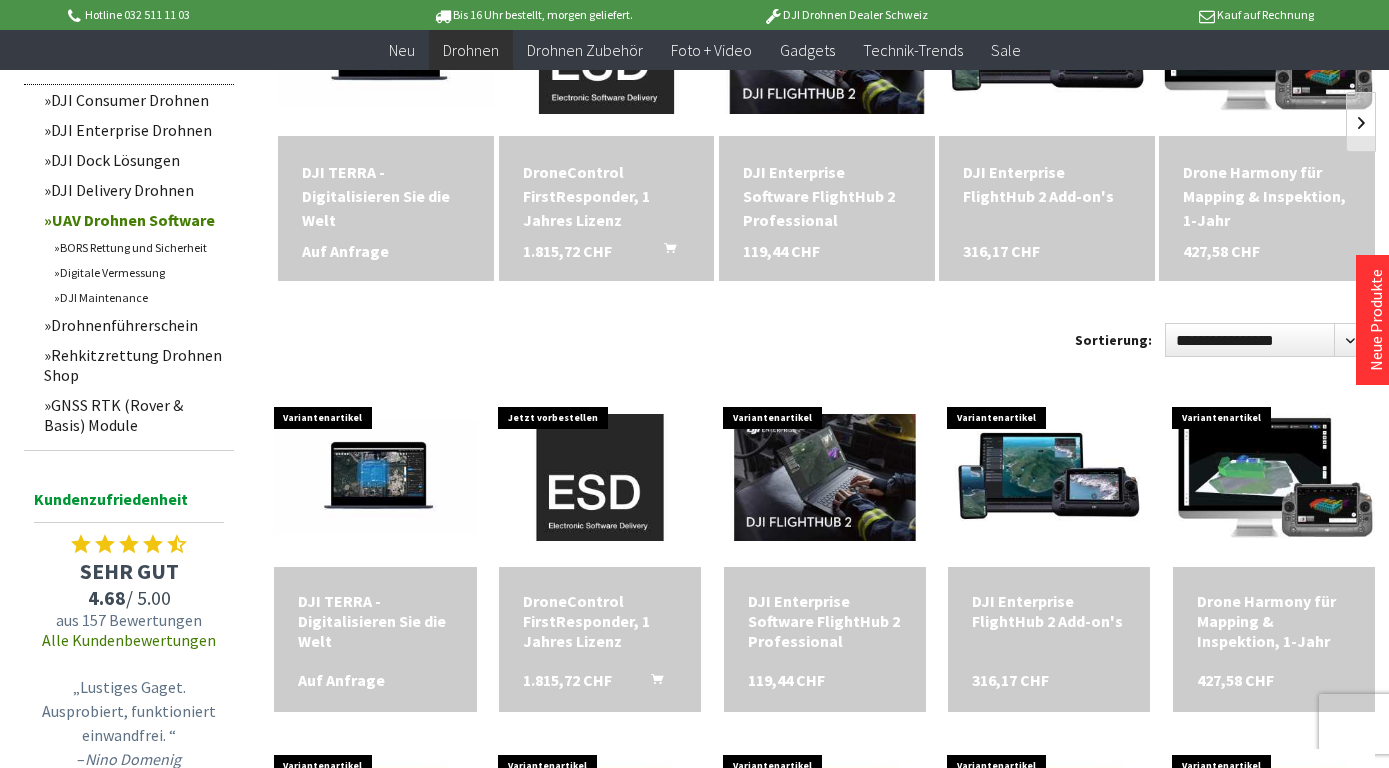 click on "Digitale Vermessung" at bounding box center [139, 272] 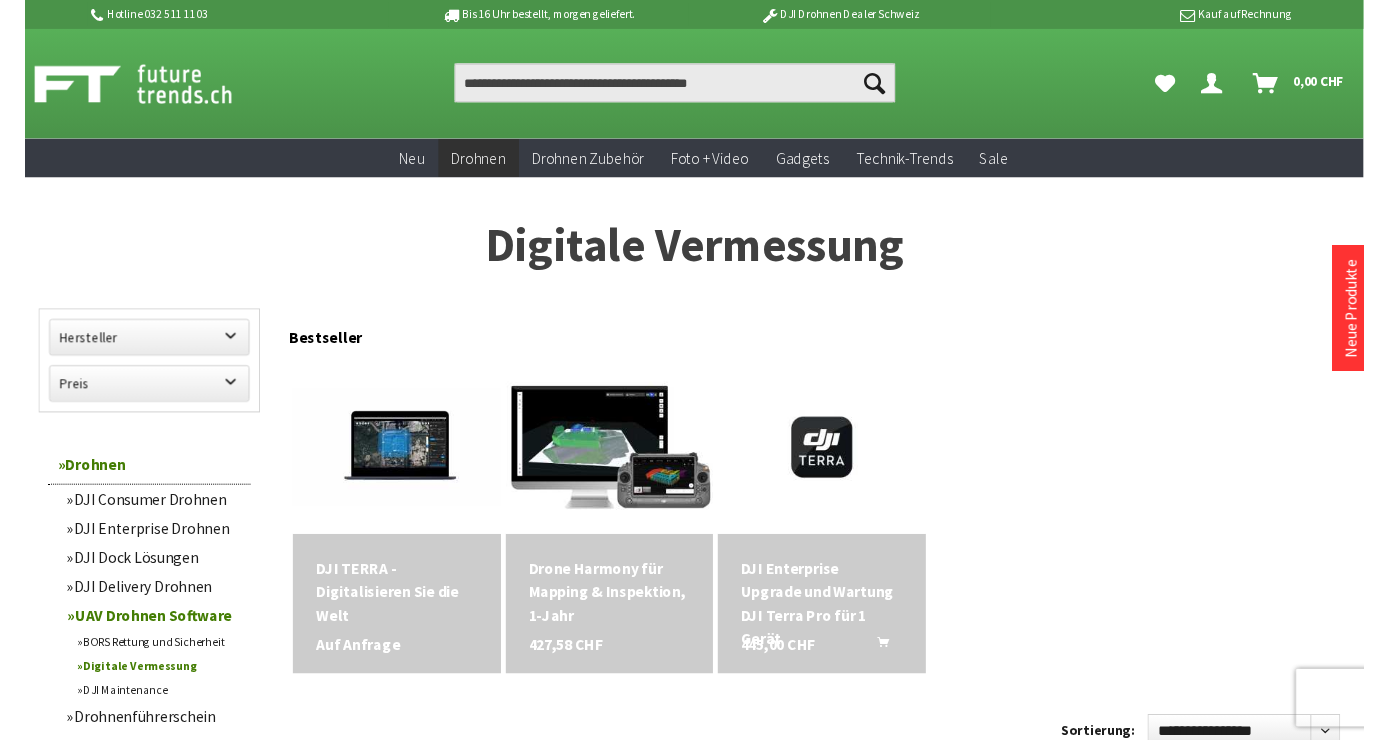 scroll, scrollTop: 25, scrollLeft: 0, axis: vertical 